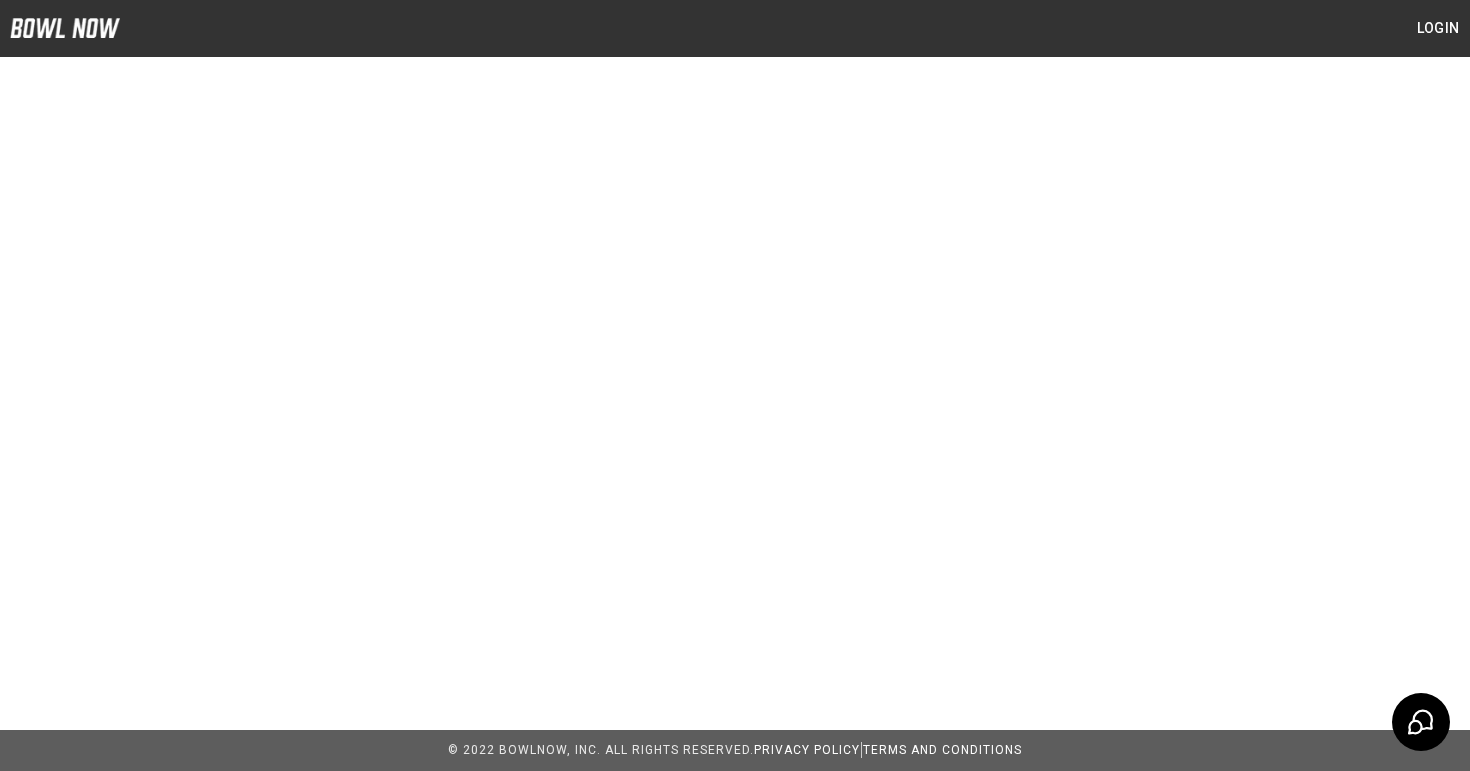 scroll, scrollTop: 0, scrollLeft: 0, axis: both 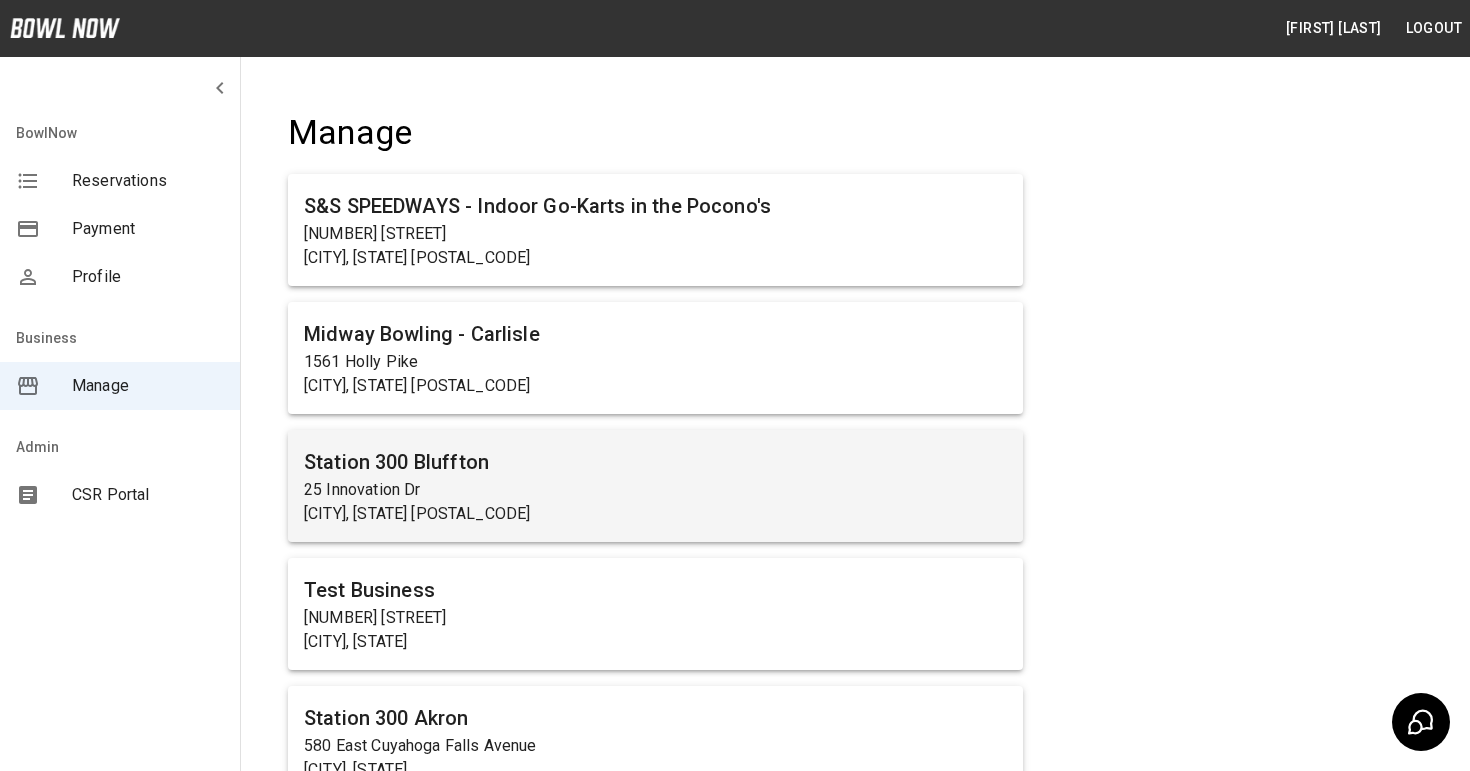 click on "Station 300 Bluffton" at bounding box center (655, 462) 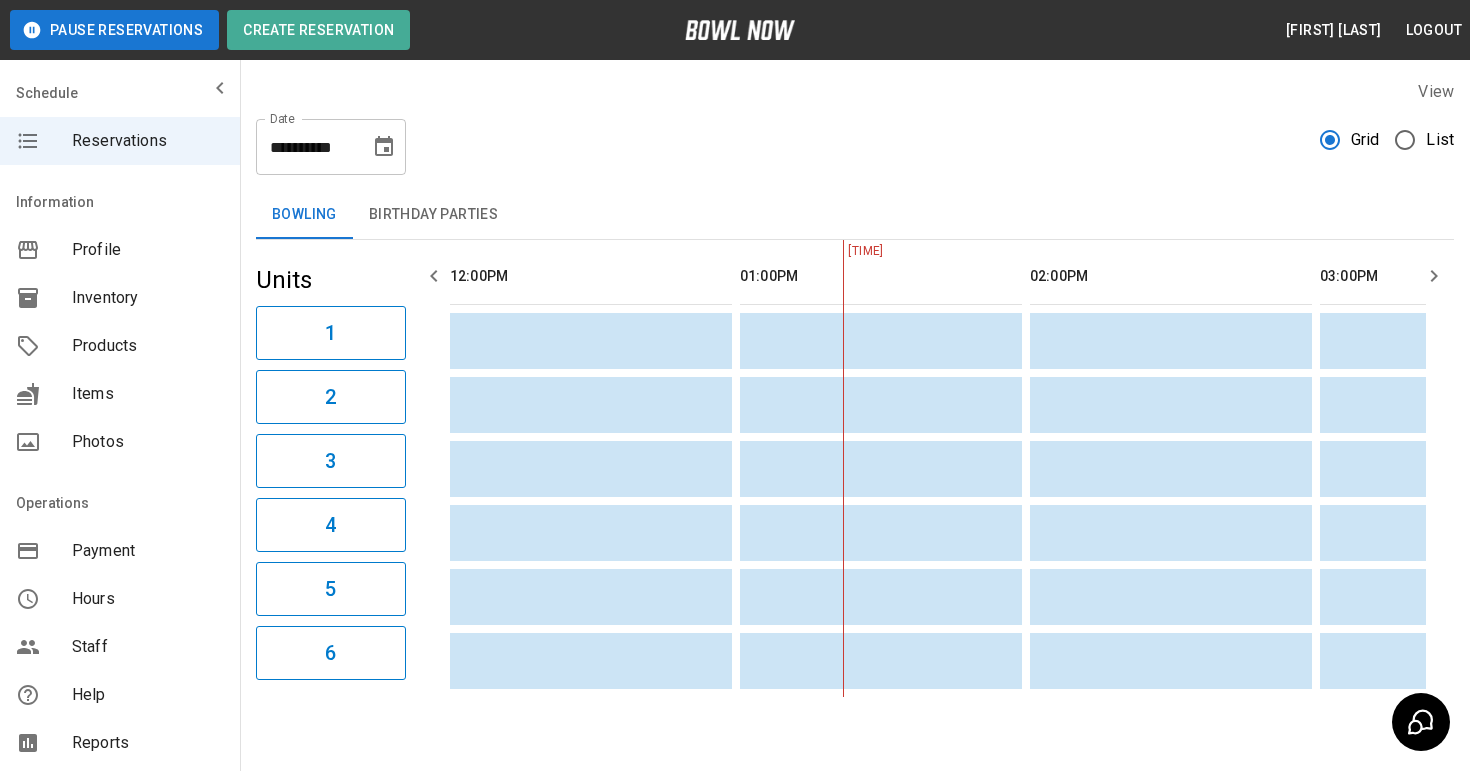 scroll, scrollTop: 0, scrollLeft: 290, axis: horizontal 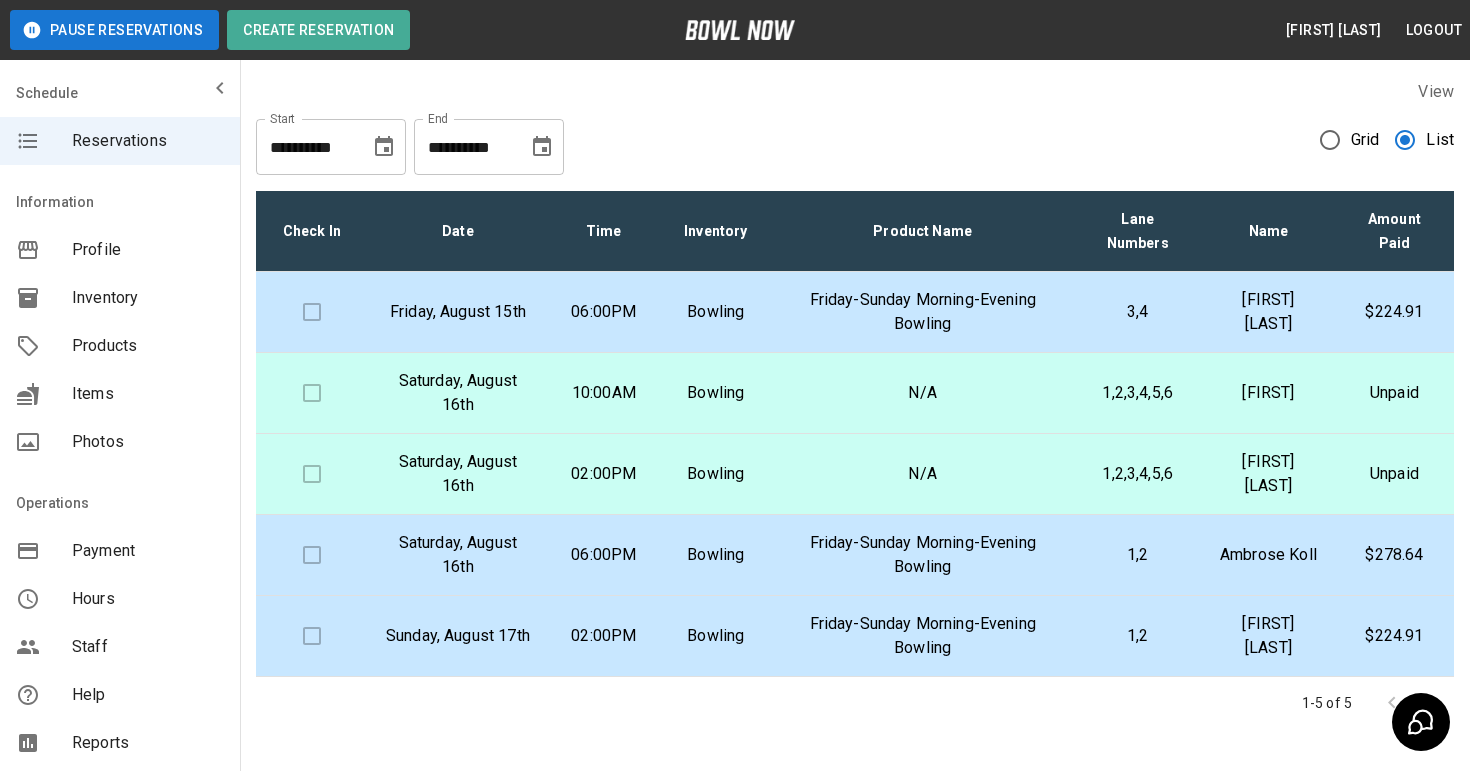 click on "Saturday, August 16th" at bounding box center [458, 474] 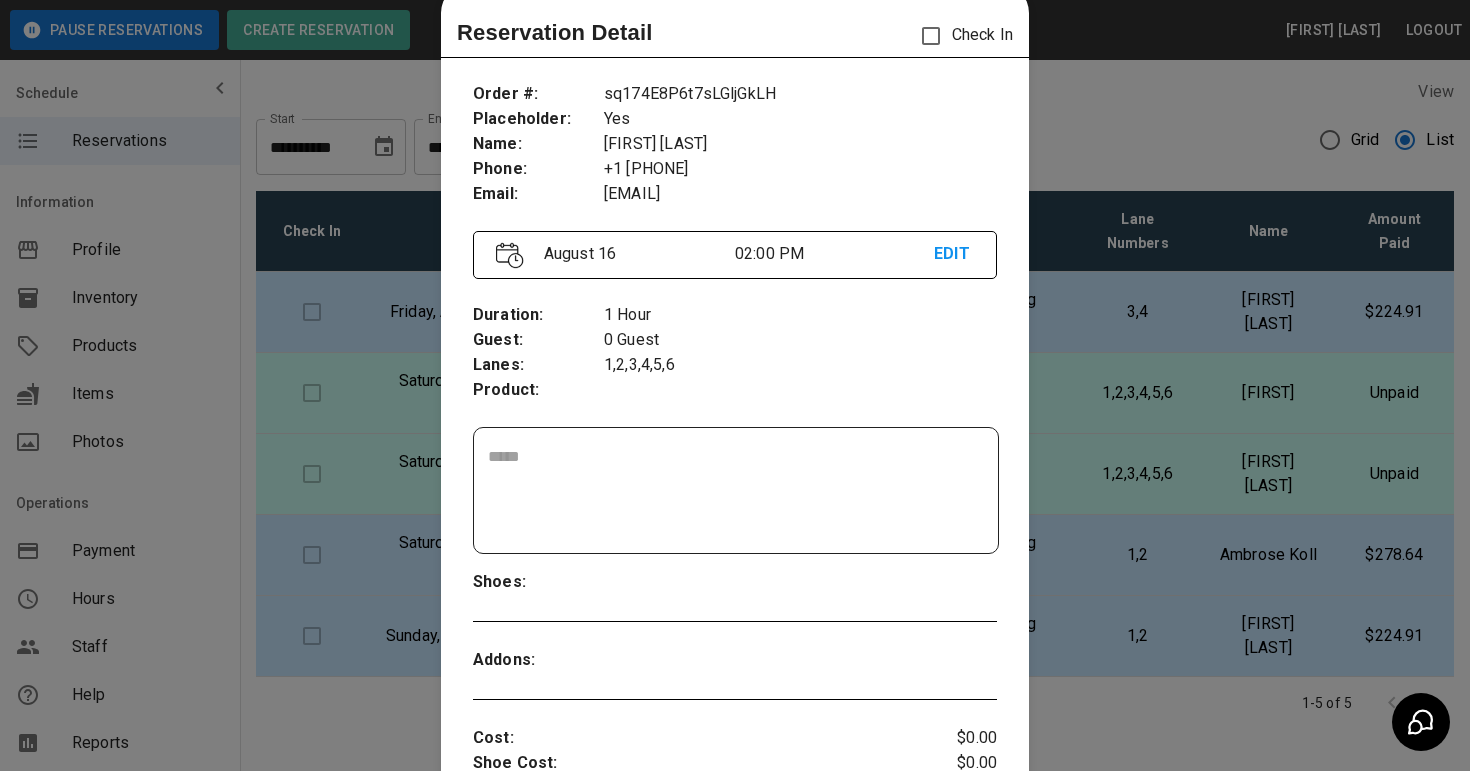 scroll, scrollTop: 50, scrollLeft: 0, axis: vertical 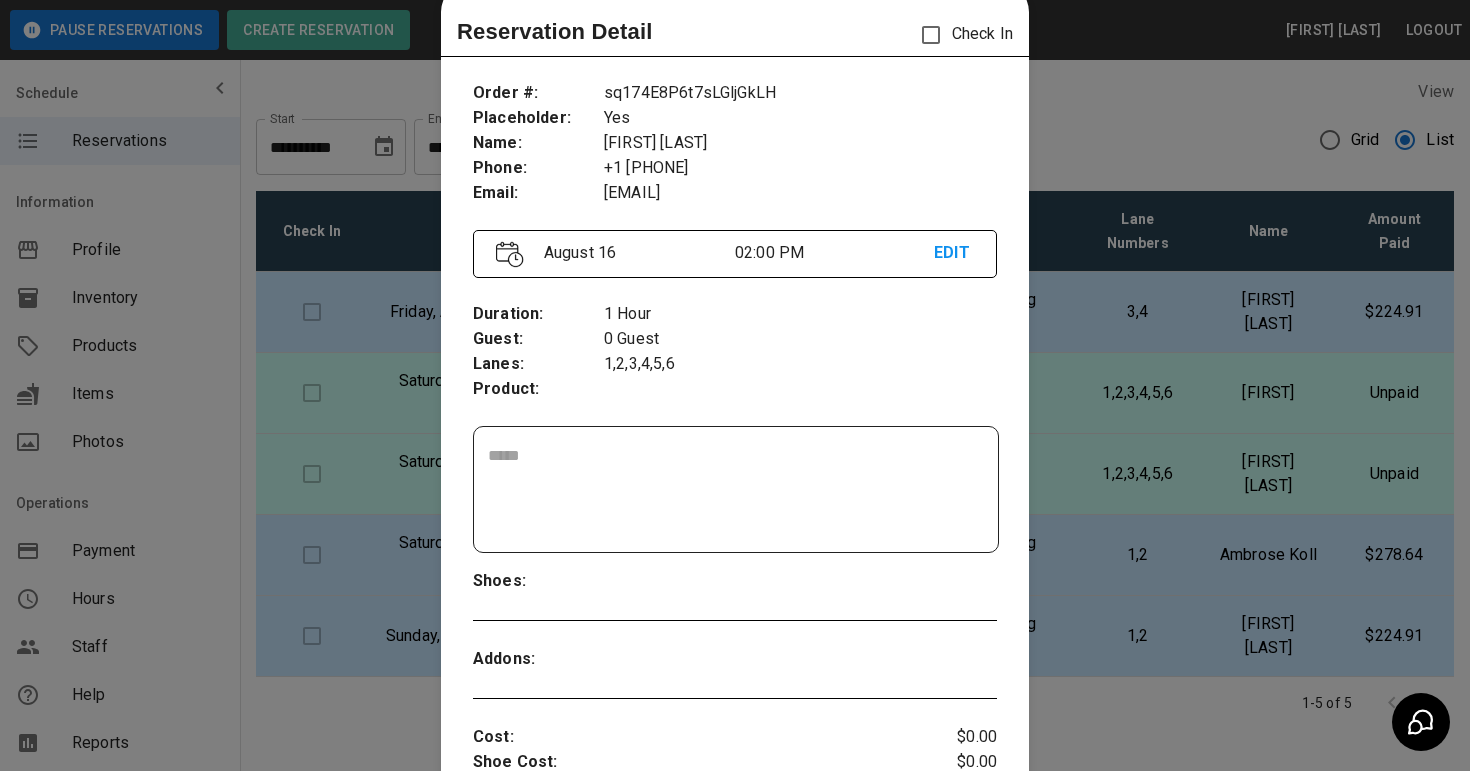 drag, startPoint x: 810, startPoint y: 486, endPoint x: 1056, endPoint y: 239, distance: 348.60437 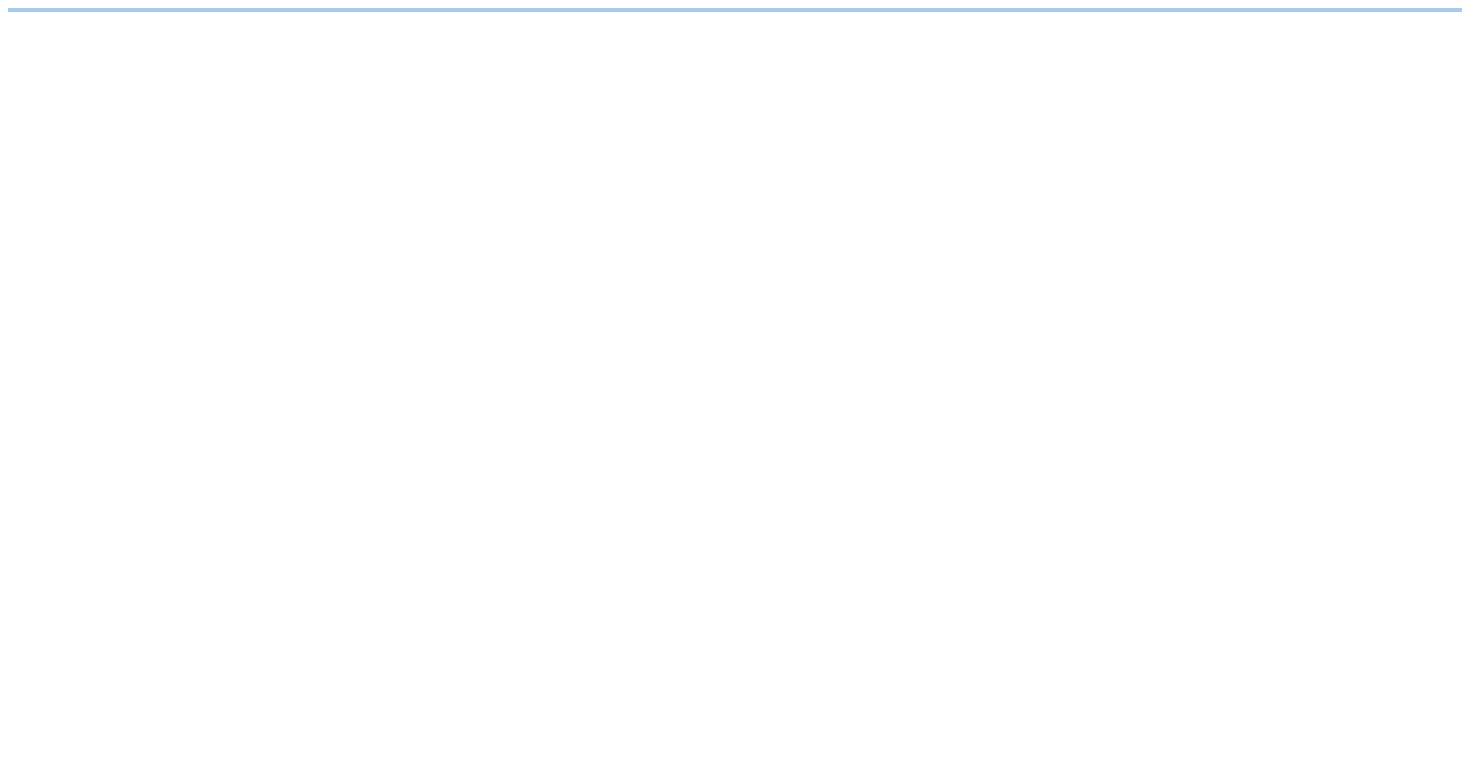 scroll, scrollTop: 0, scrollLeft: 0, axis: both 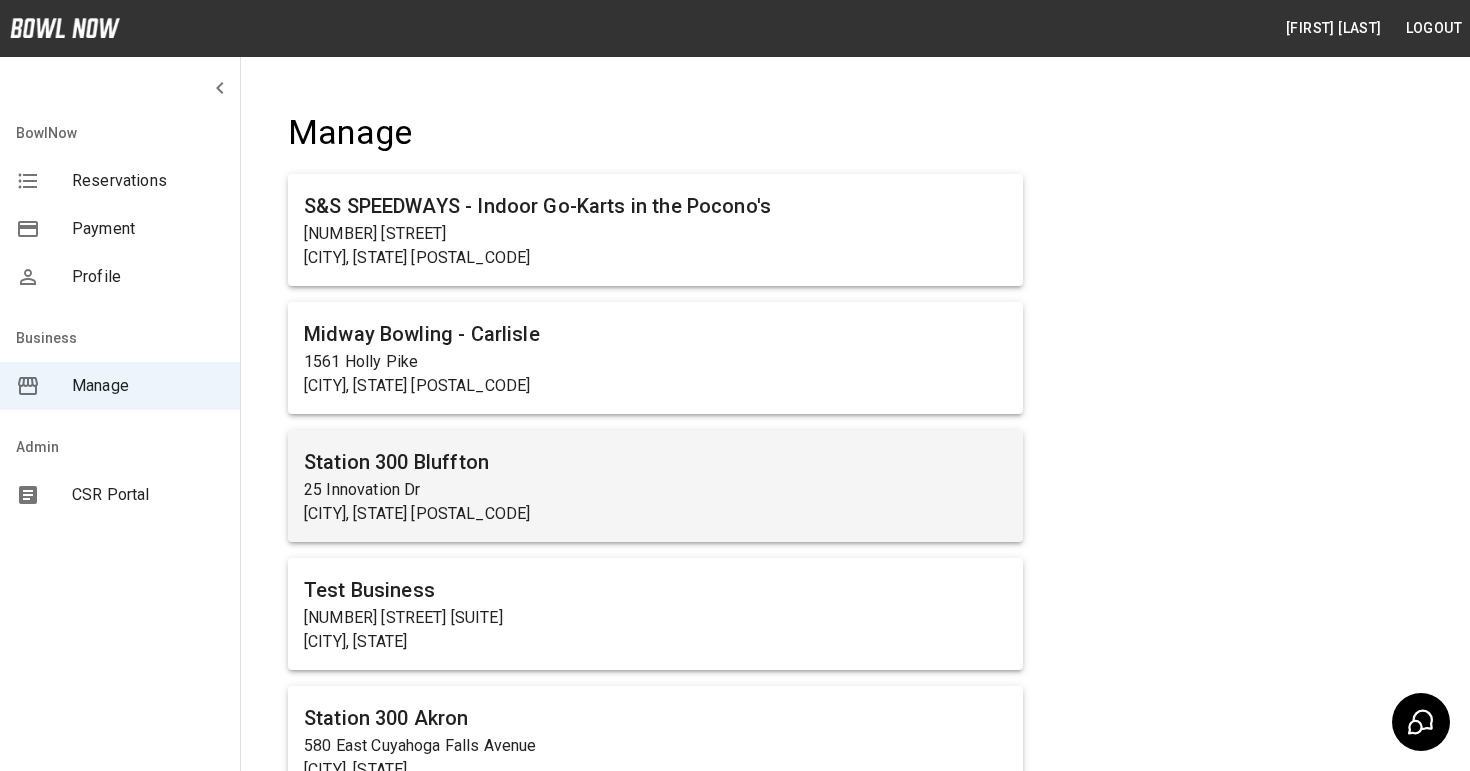click on "Station 300 Bluffton" at bounding box center (655, 462) 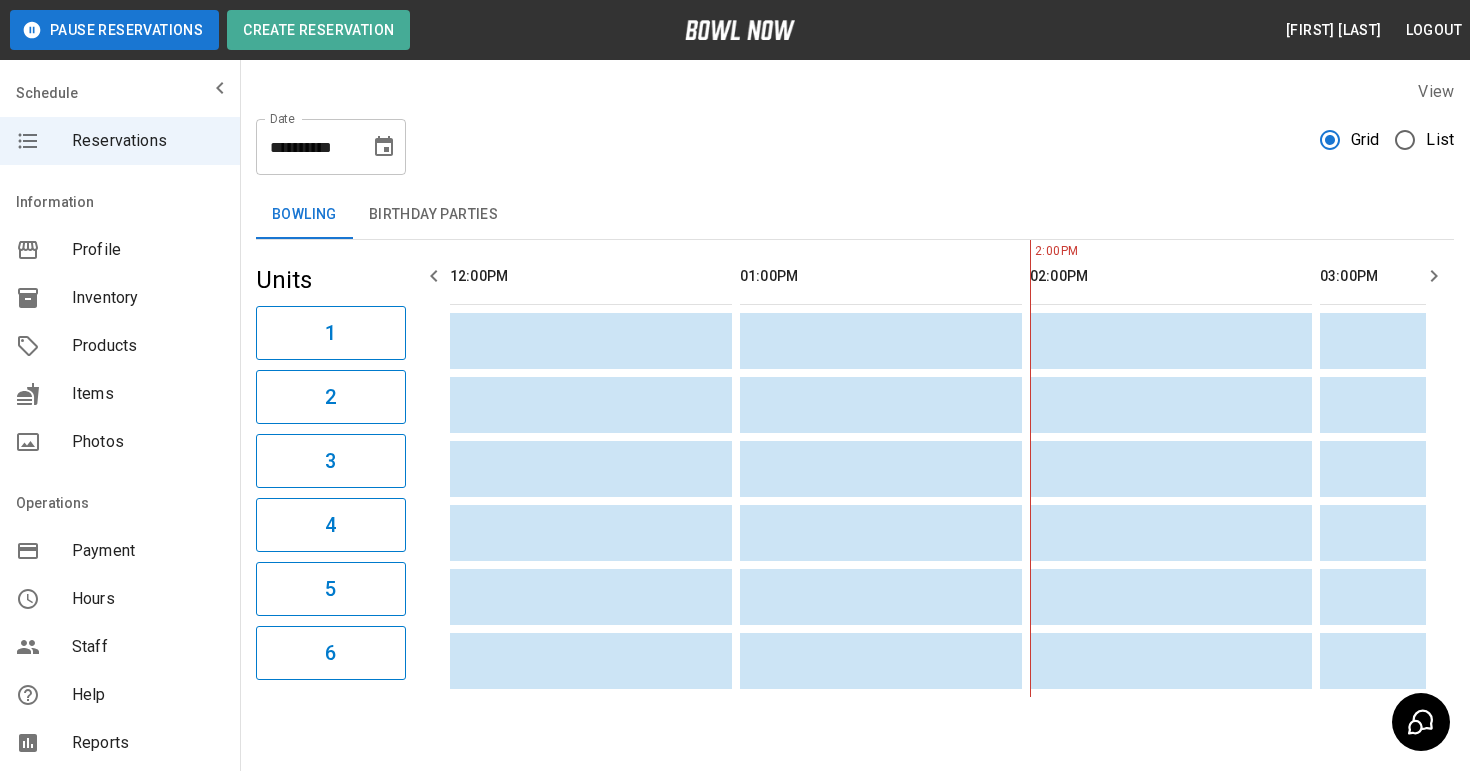scroll, scrollTop: 0, scrollLeft: 580, axis: horizontal 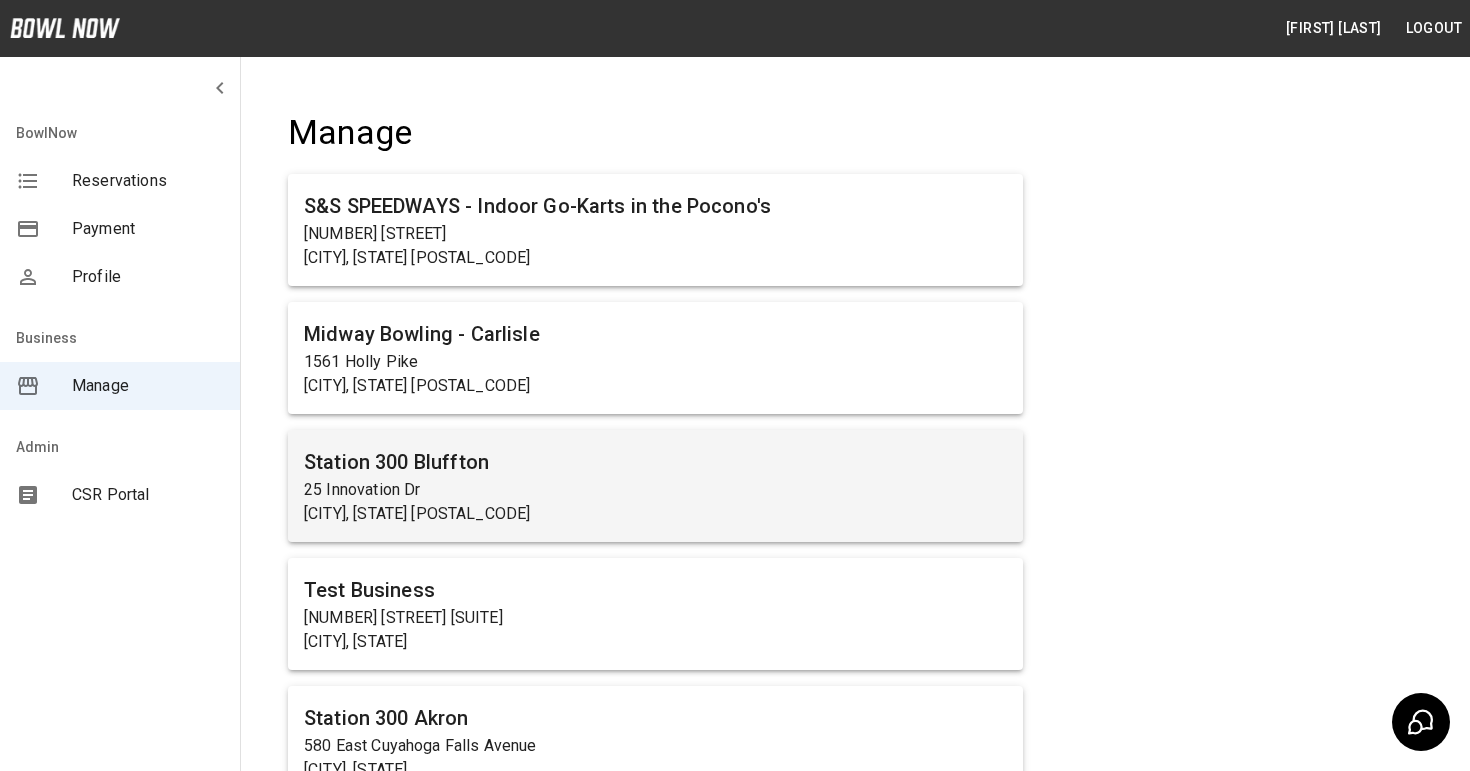 click on "25 Innovation Dr" at bounding box center [655, 490] 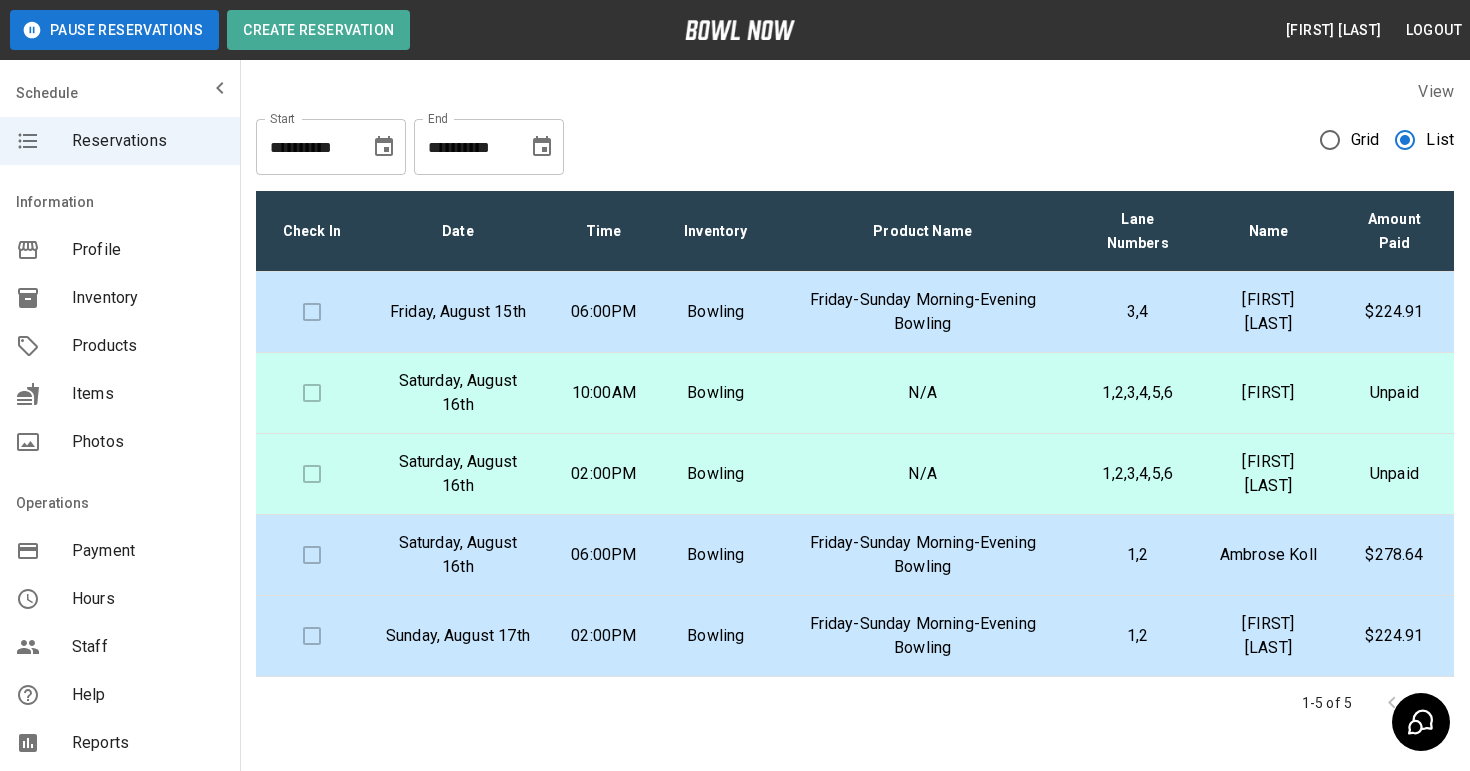 click on "N/A" at bounding box center (923, 393) 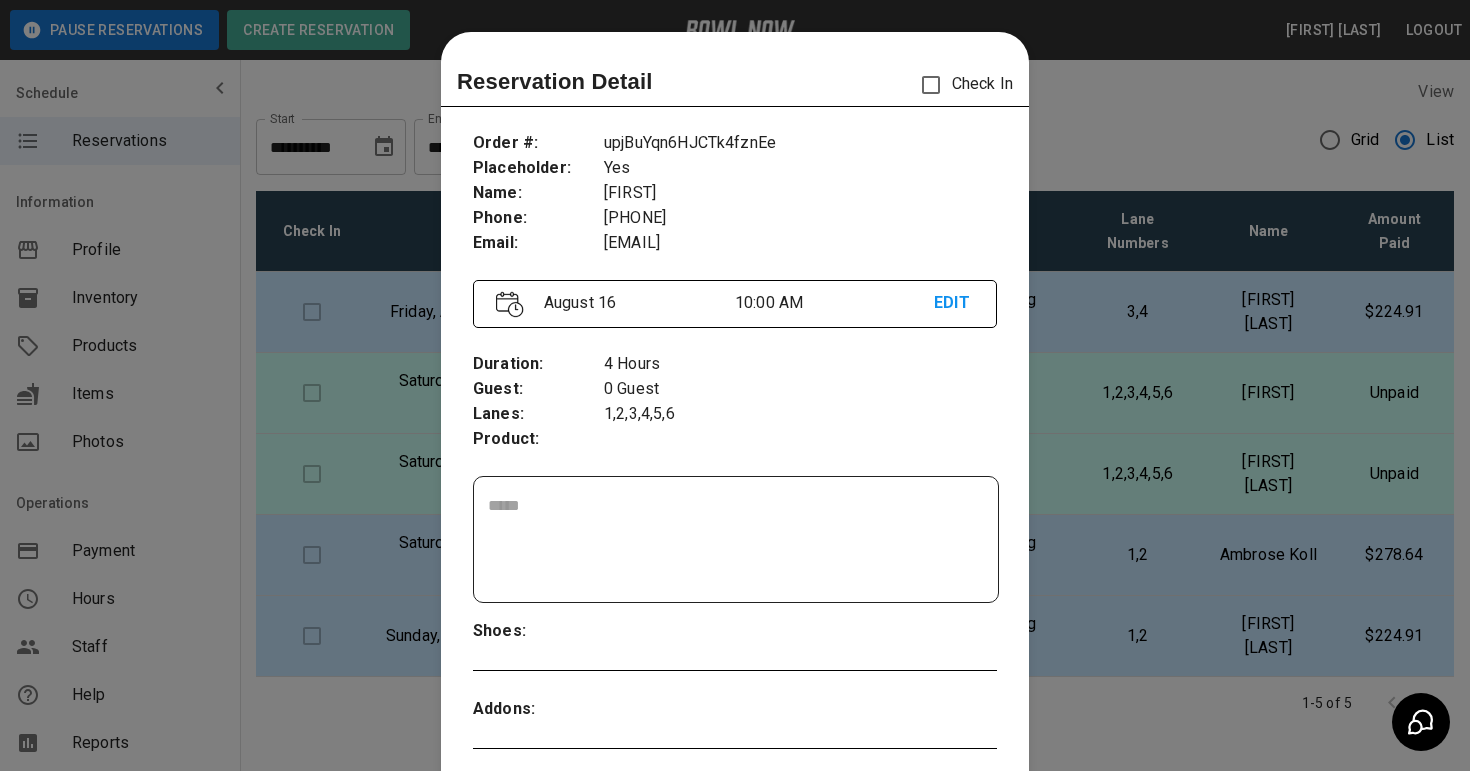 drag, startPoint x: 603, startPoint y: 243, endPoint x: 795, endPoint y: 245, distance: 192.01042 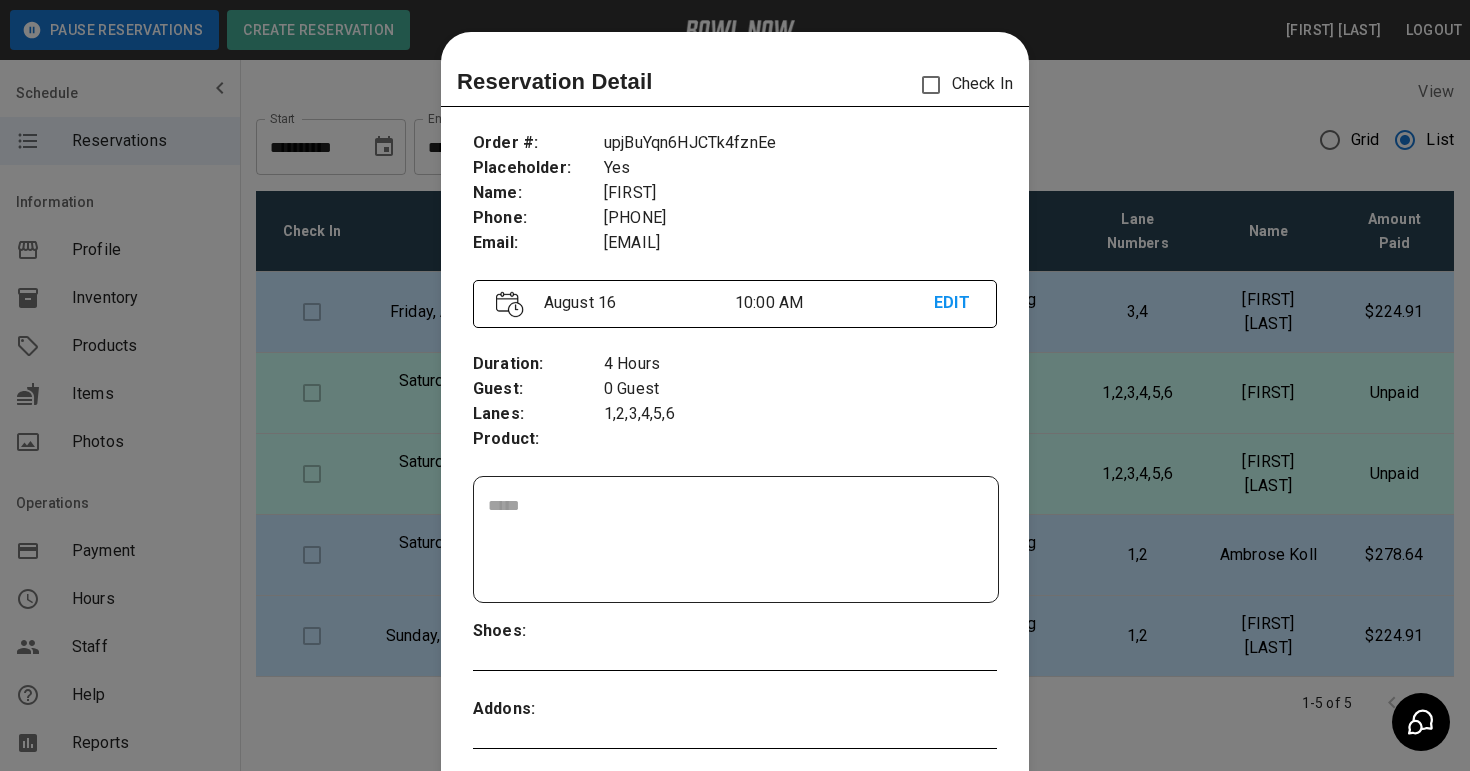drag, startPoint x: 789, startPoint y: 244, endPoint x: 605, endPoint y: 252, distance: 184.17383 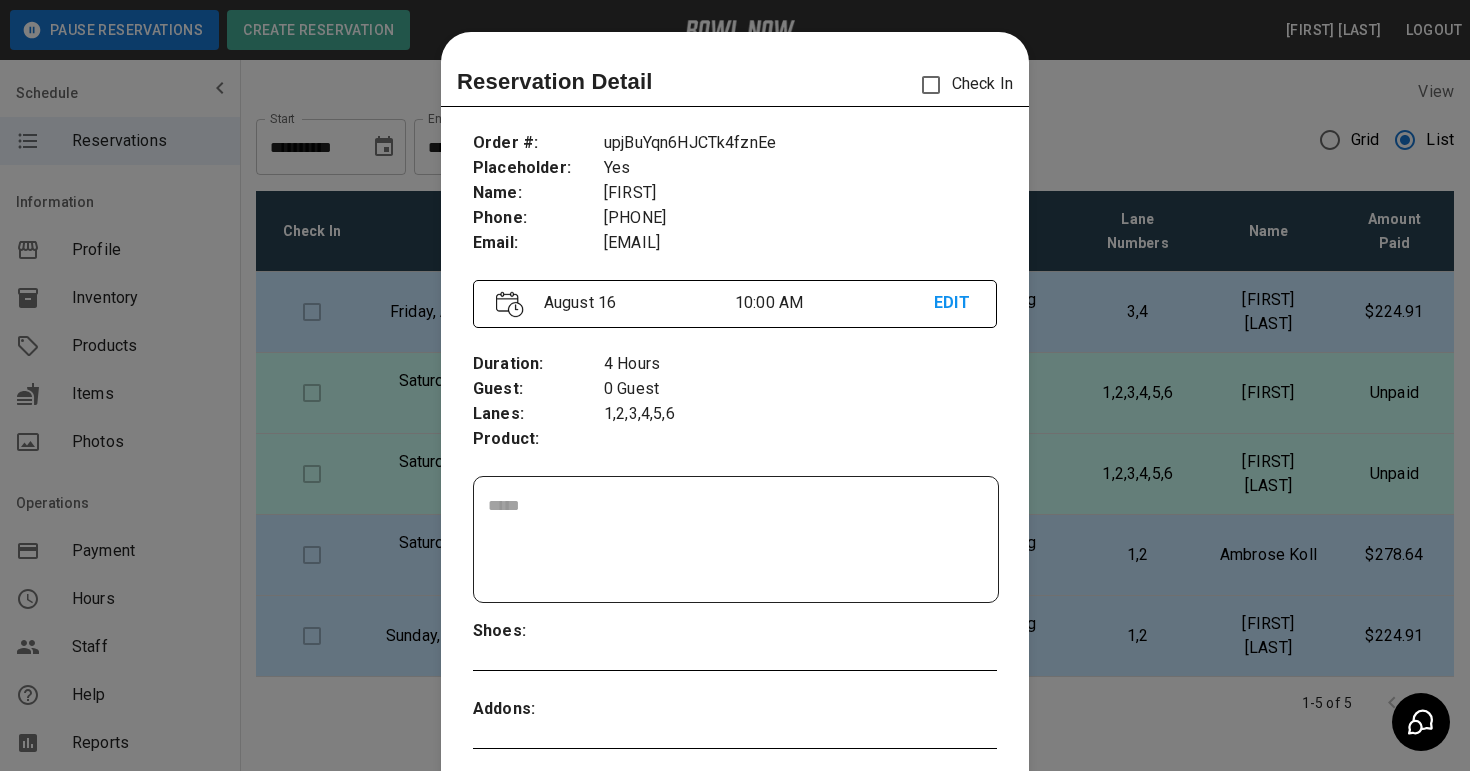 click on "events@station300.com" at bounding box center (800, 243) 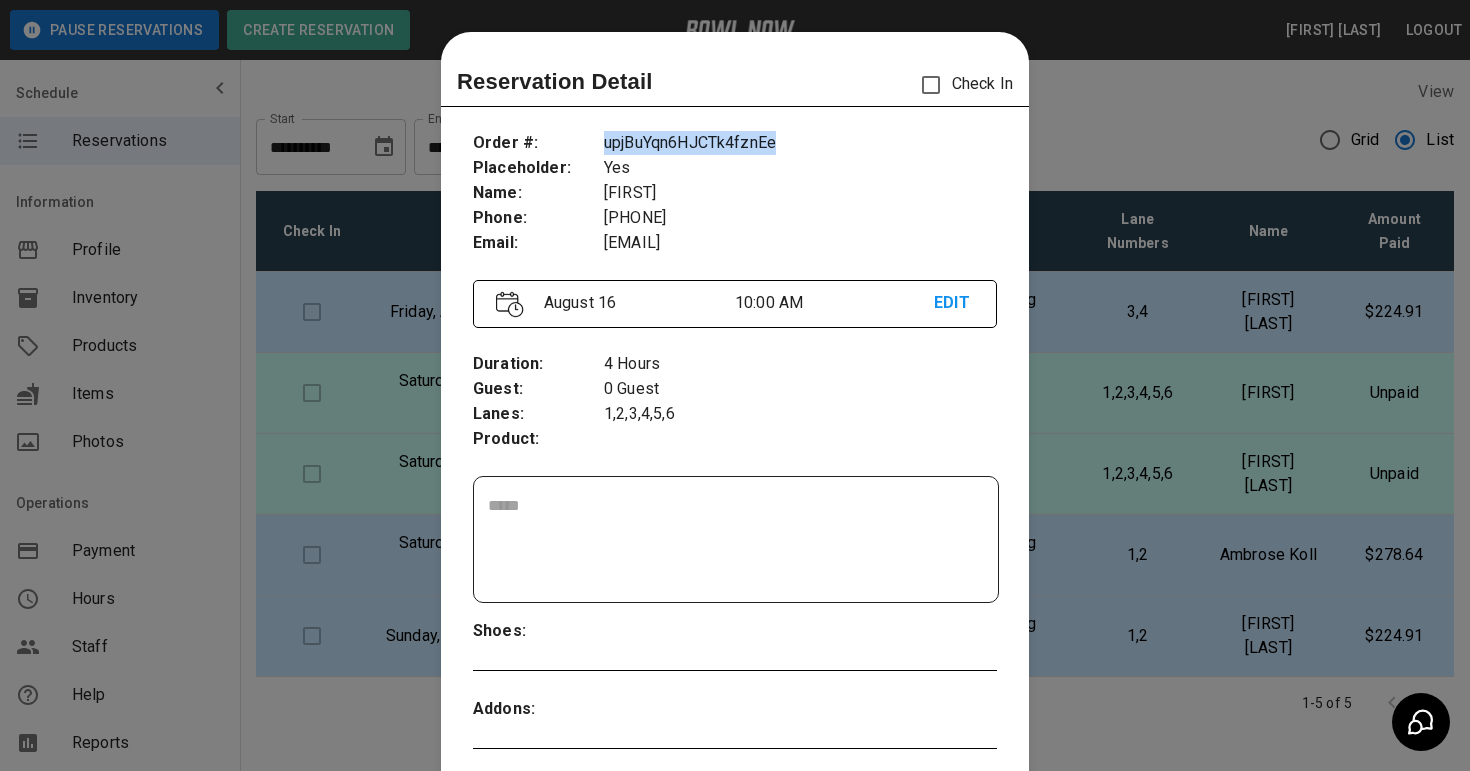 click on "upjBuYqn6HJCTk4fznEe" at bounding box center [800, 143] 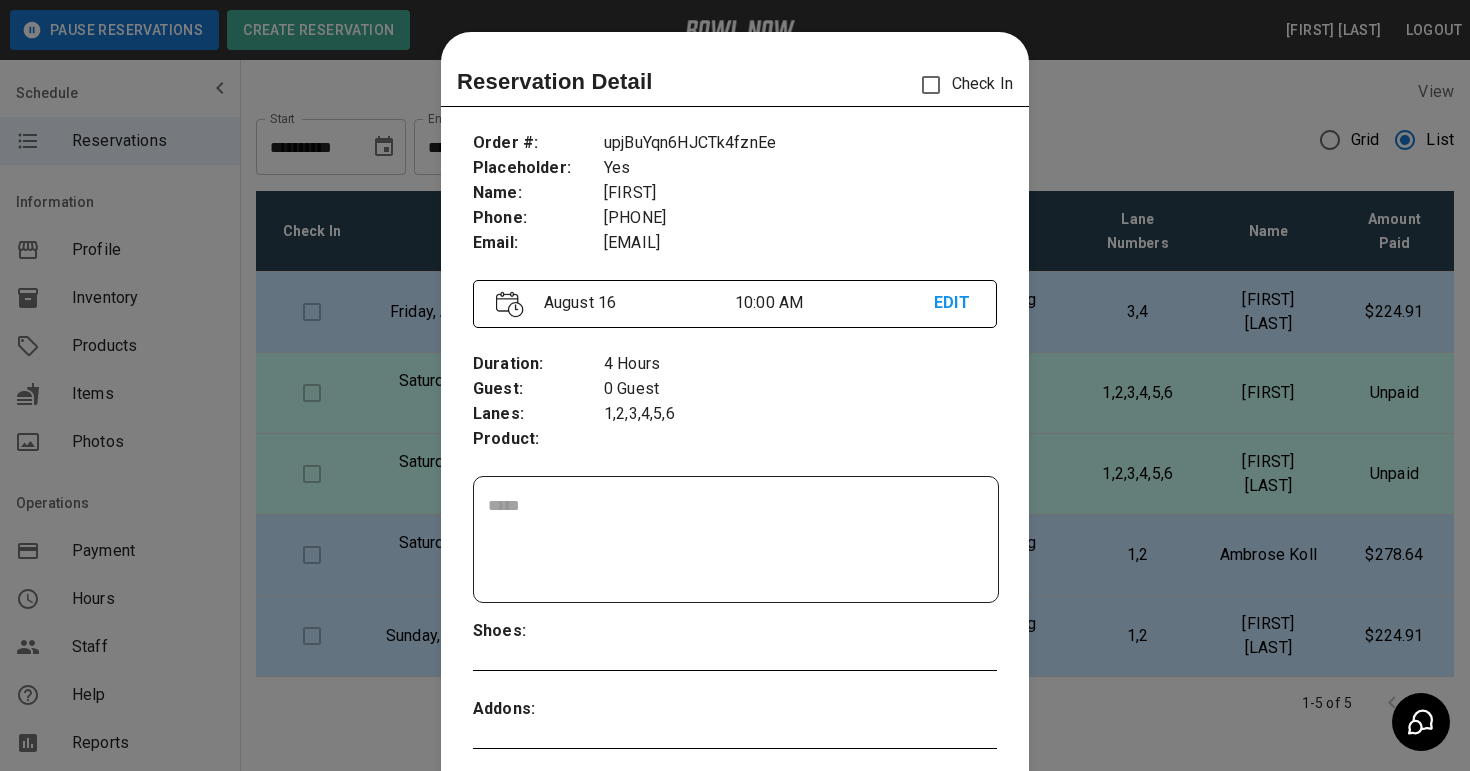 scroll, scrollTop: 32, scrollLeft: 0, axis: vertical 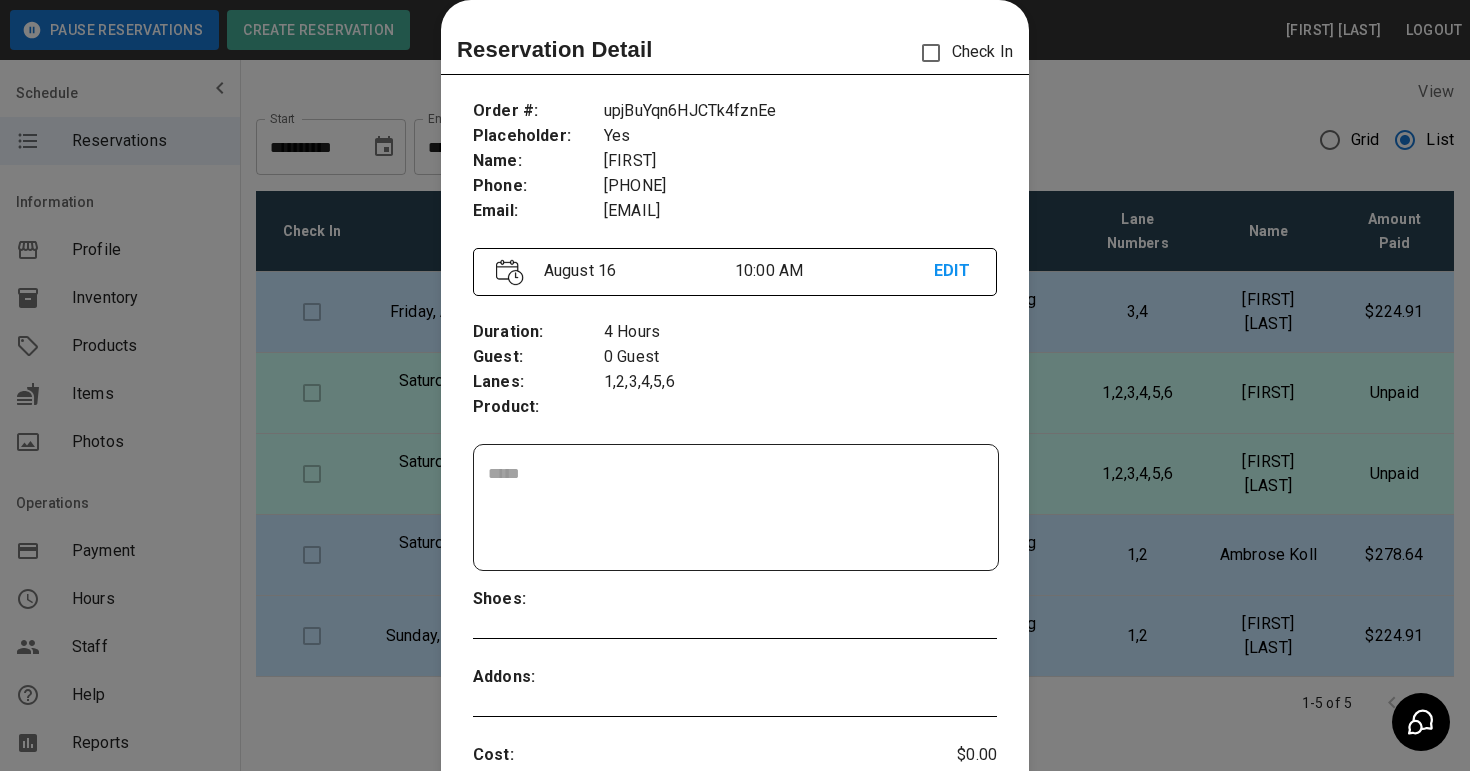 click at bounding box center [735, 385] 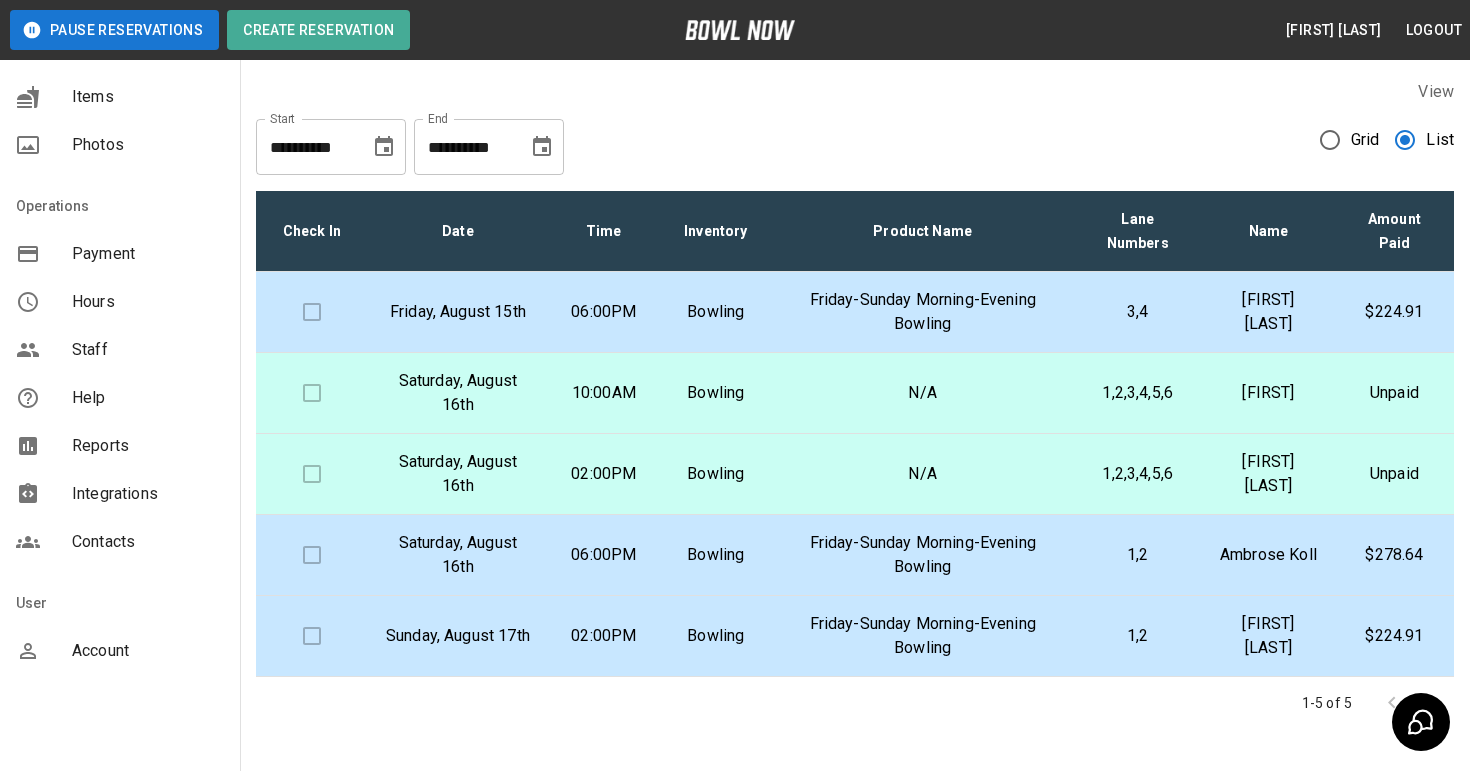 scroll, scrollTop: 309, scrollLeft: 0, axis: vertical 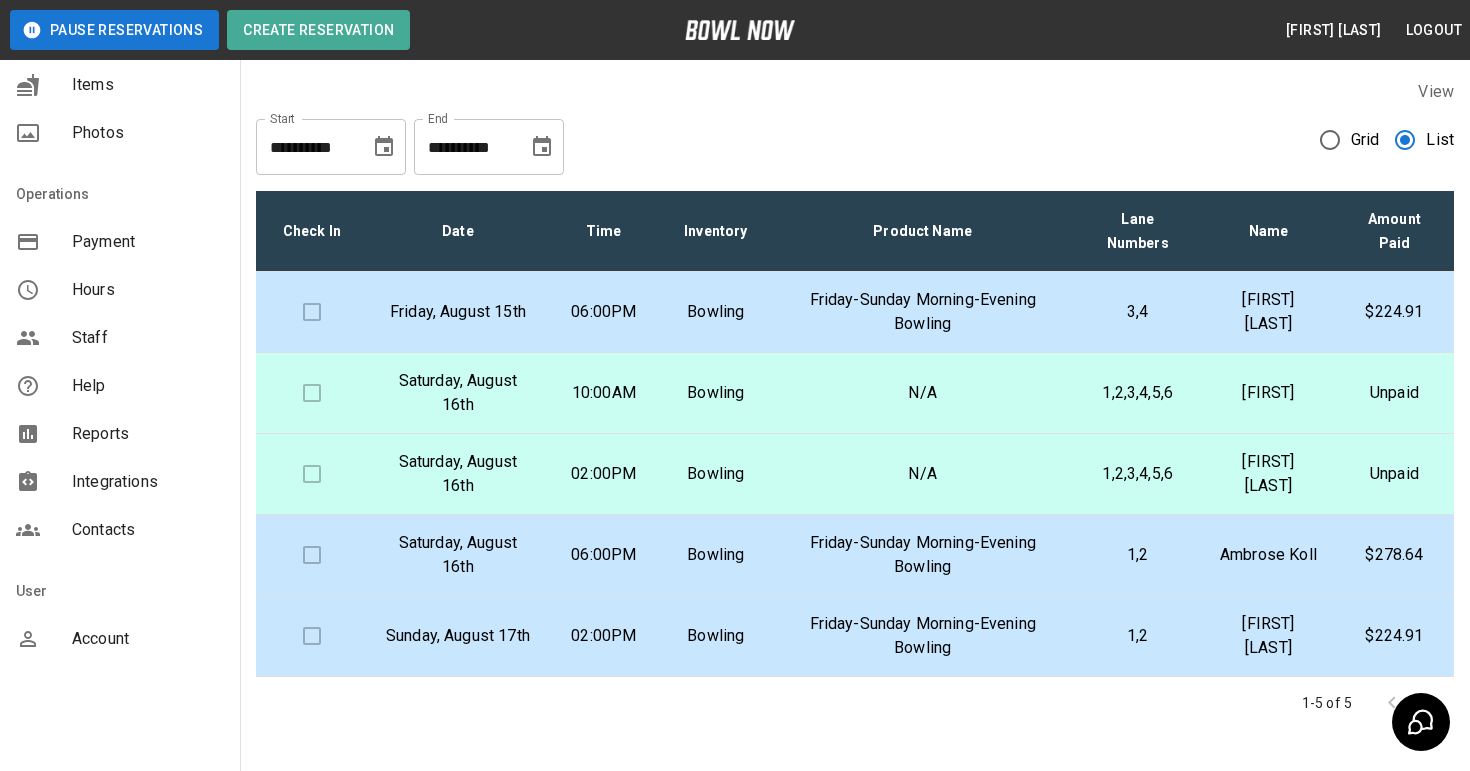 click on "User Account" at bounding box center [120, 619] 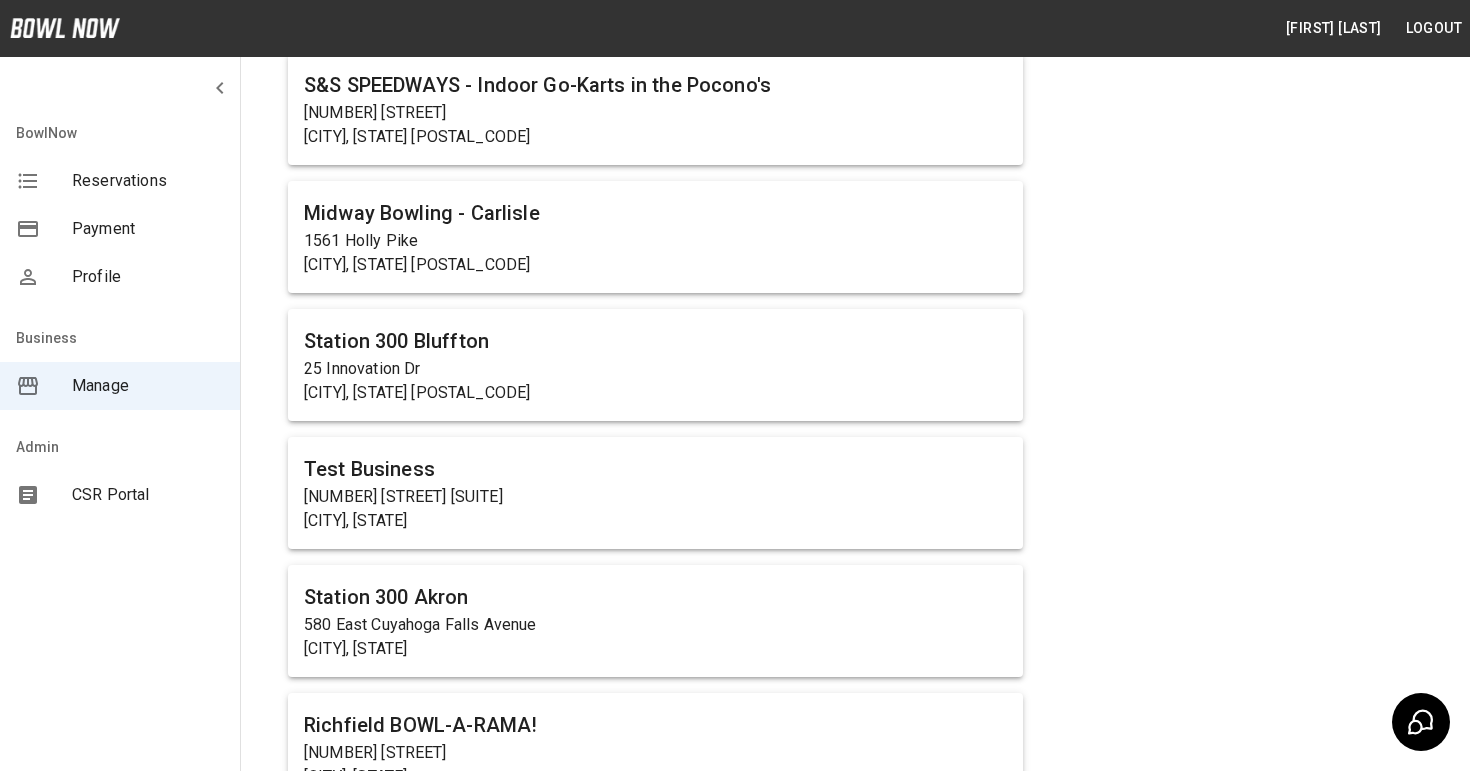scroll, scrollTop: 0, scrollLeft: 0, axis: both 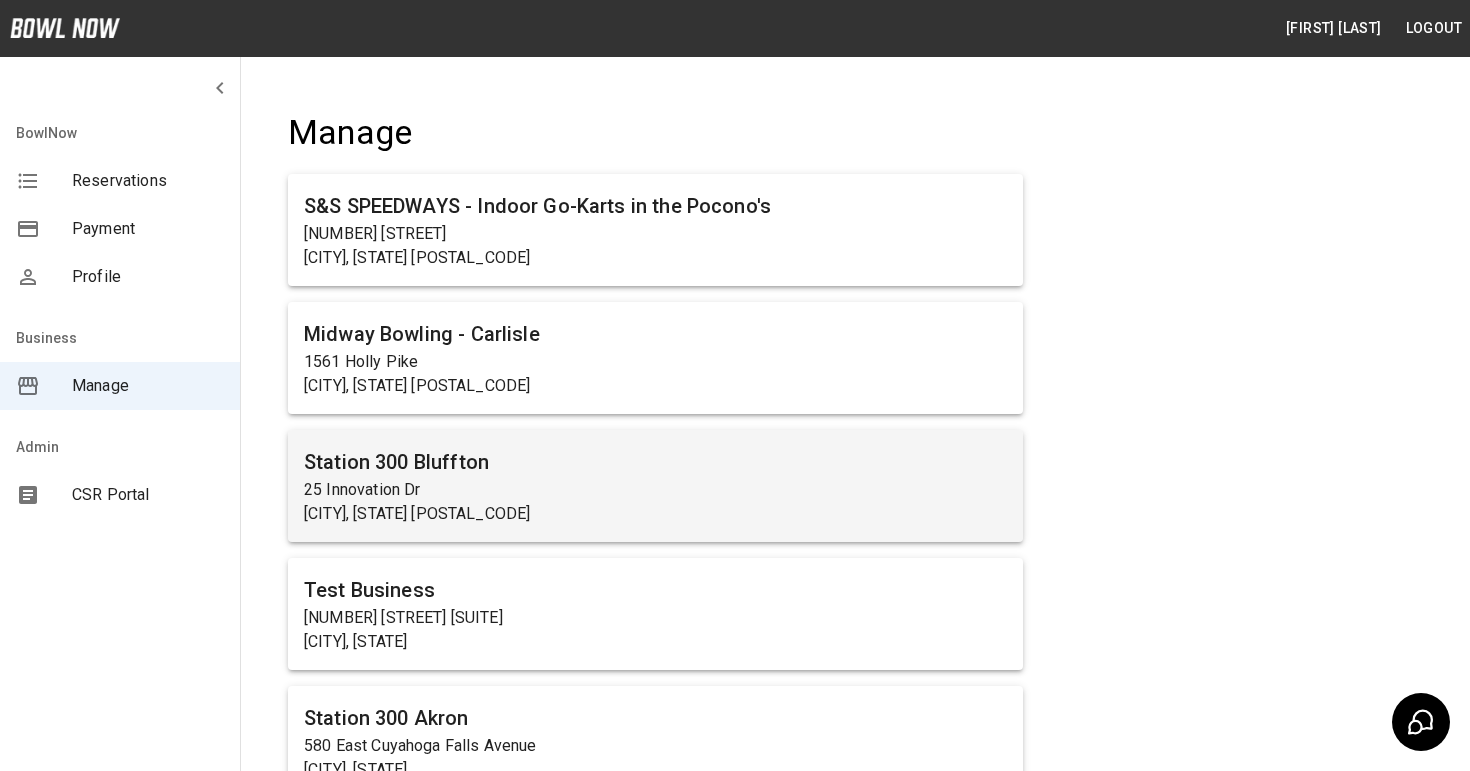 click on "25 Innovation Dr" at bounding box center (655, 490) 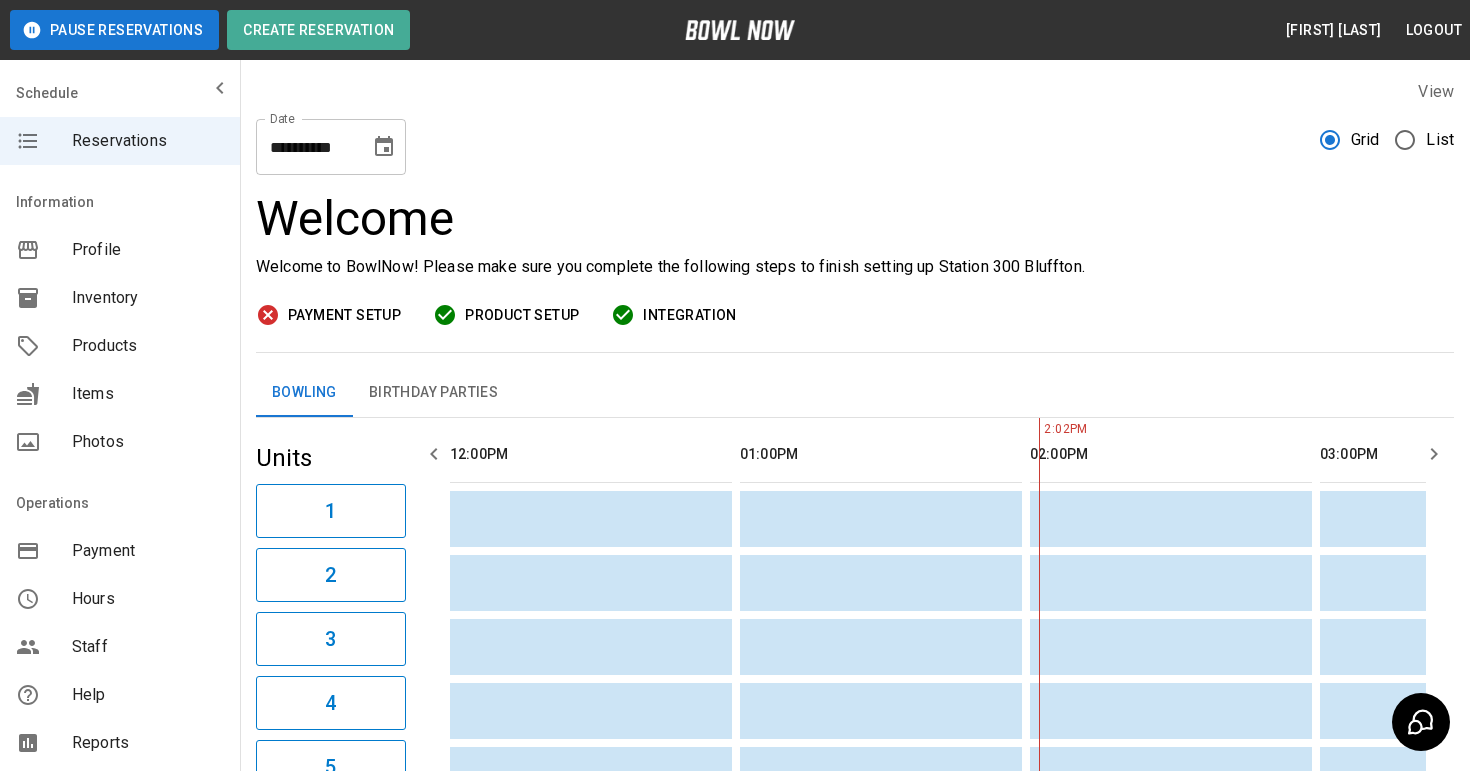 scroll, scrollTop: 0, scrollLeft: 580, axis: horizontal 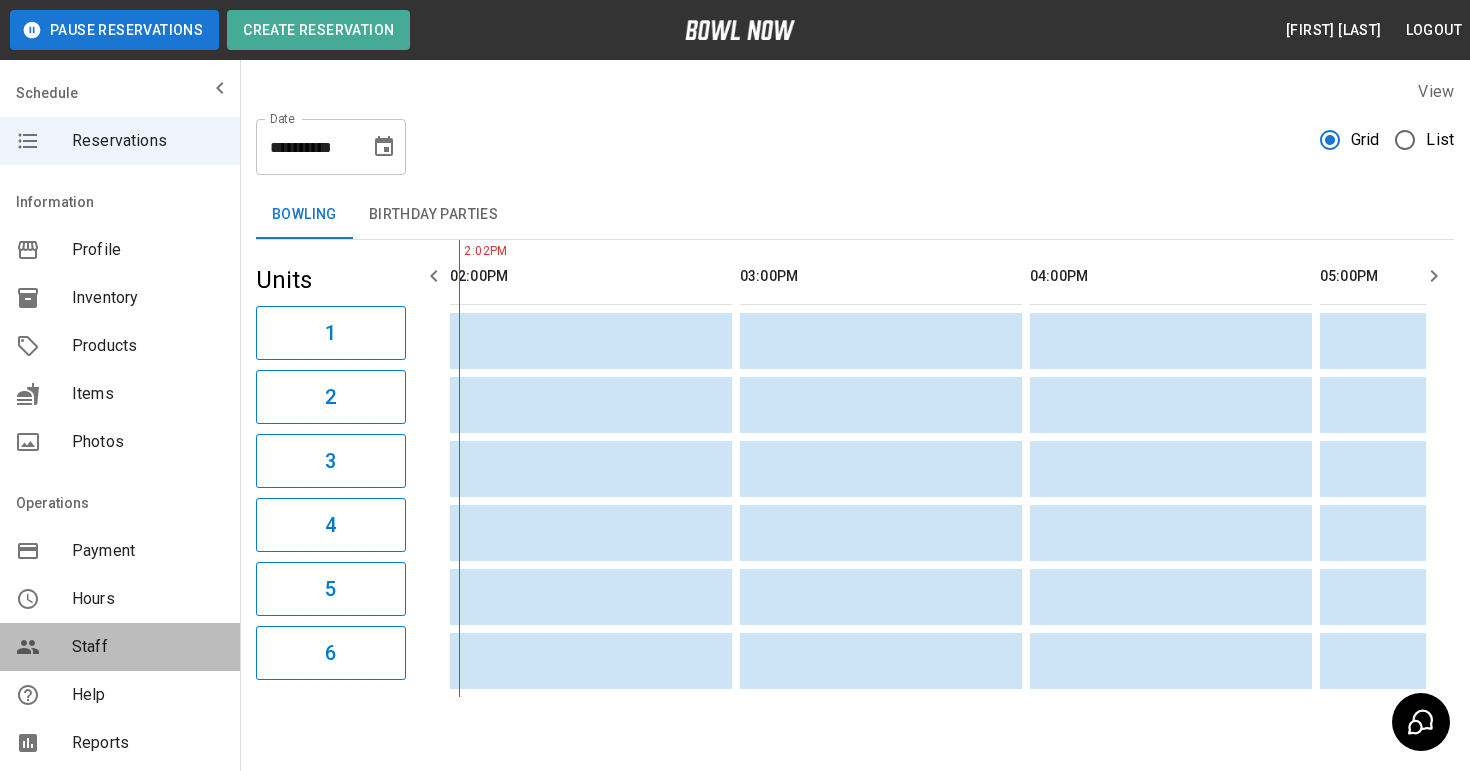 click at bounding box center (44, 647) 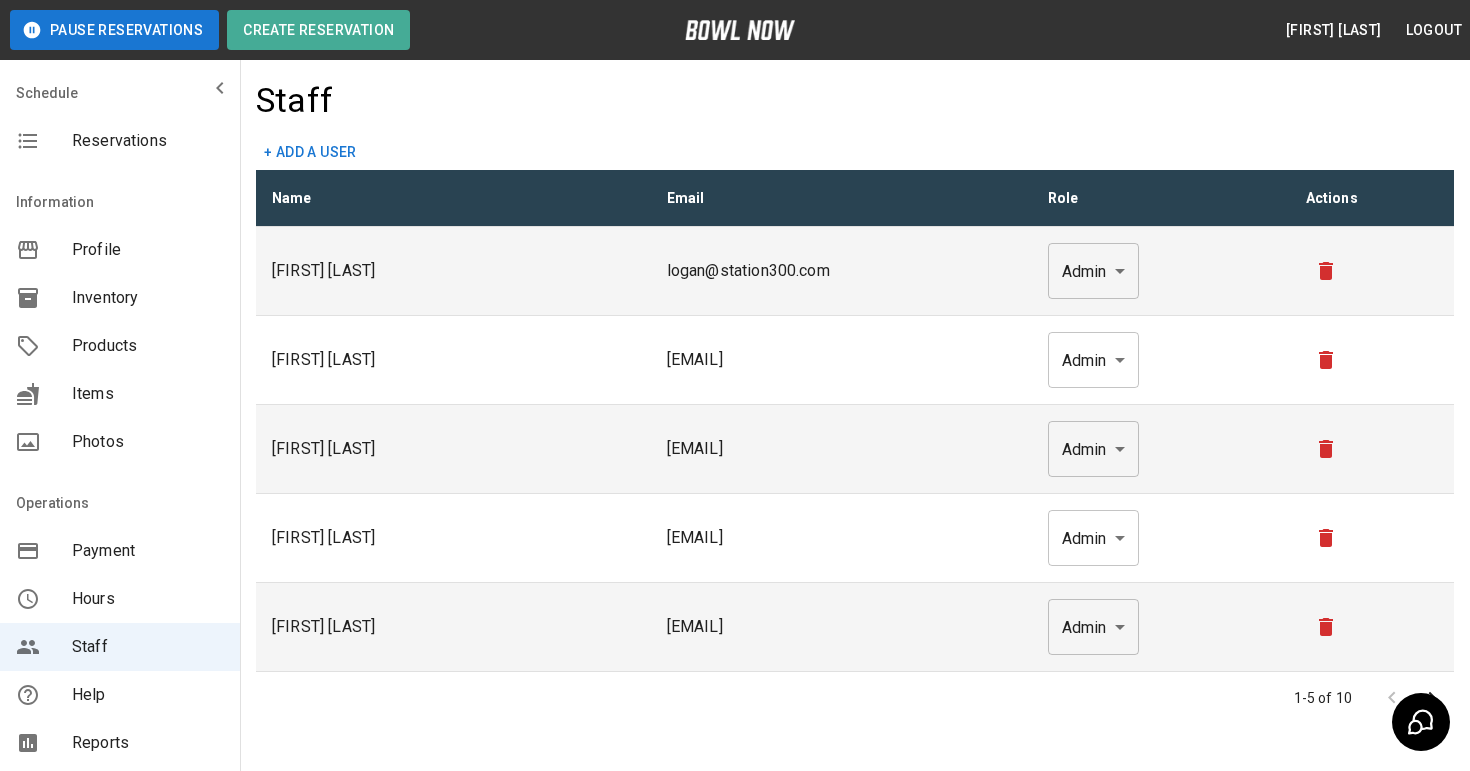 click 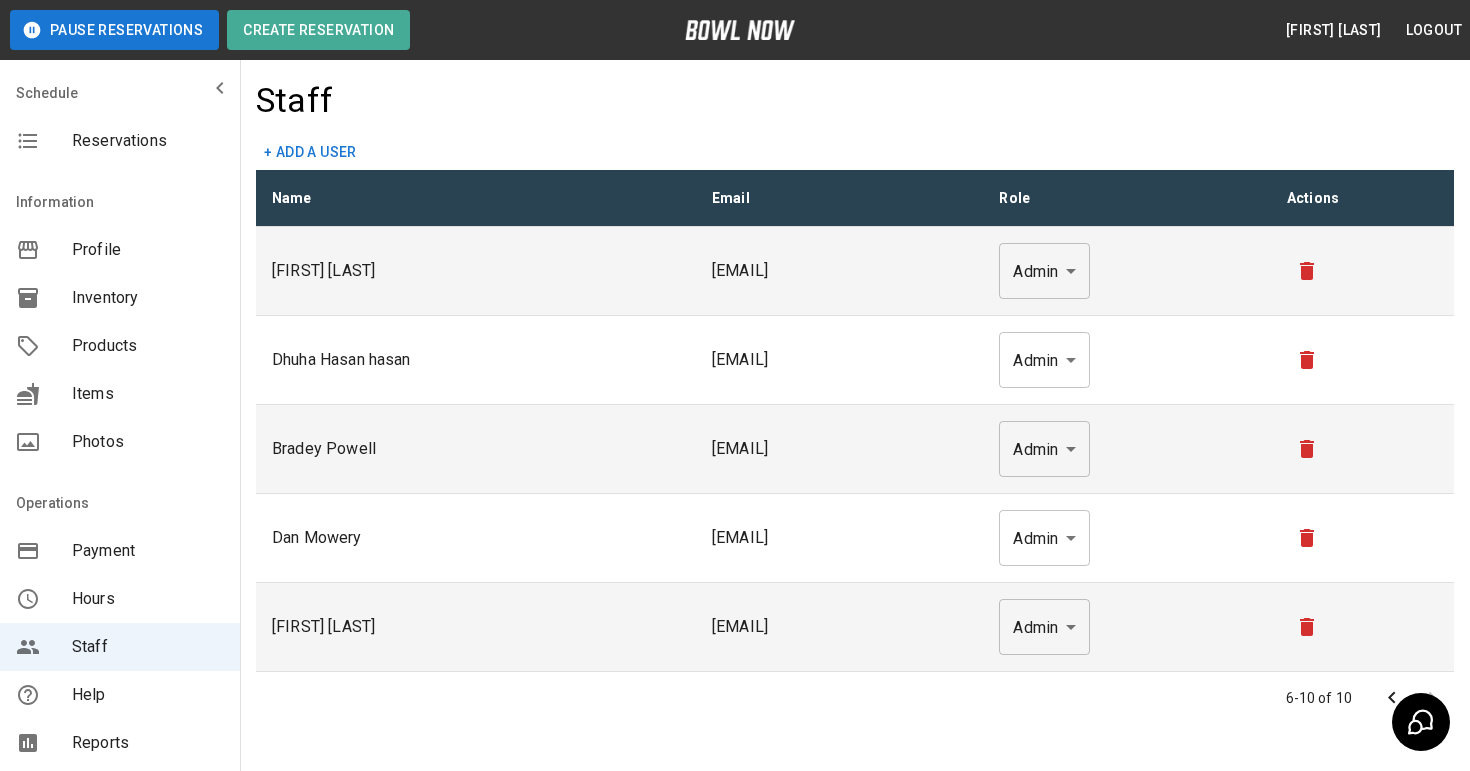 click at bounding box center [1412, 698] 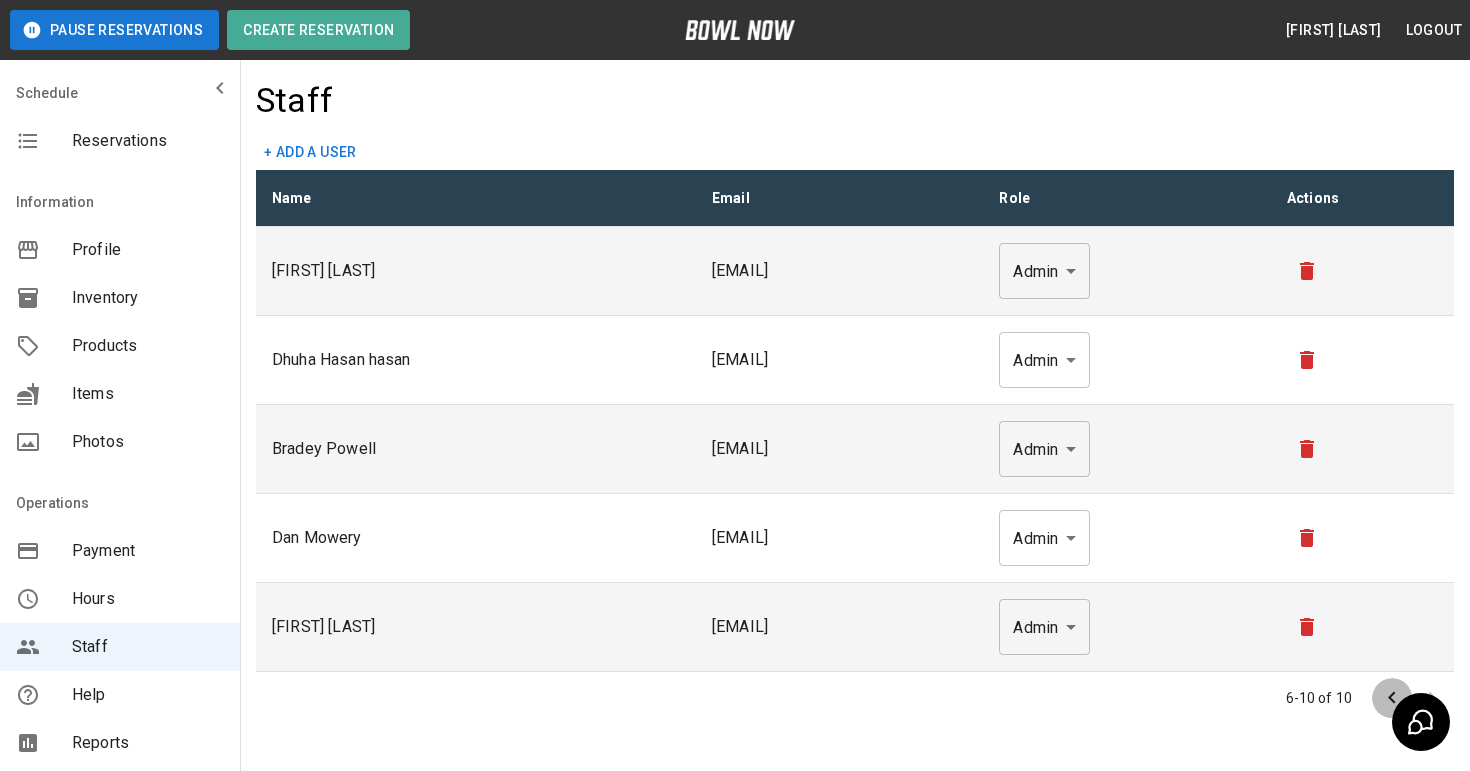 click 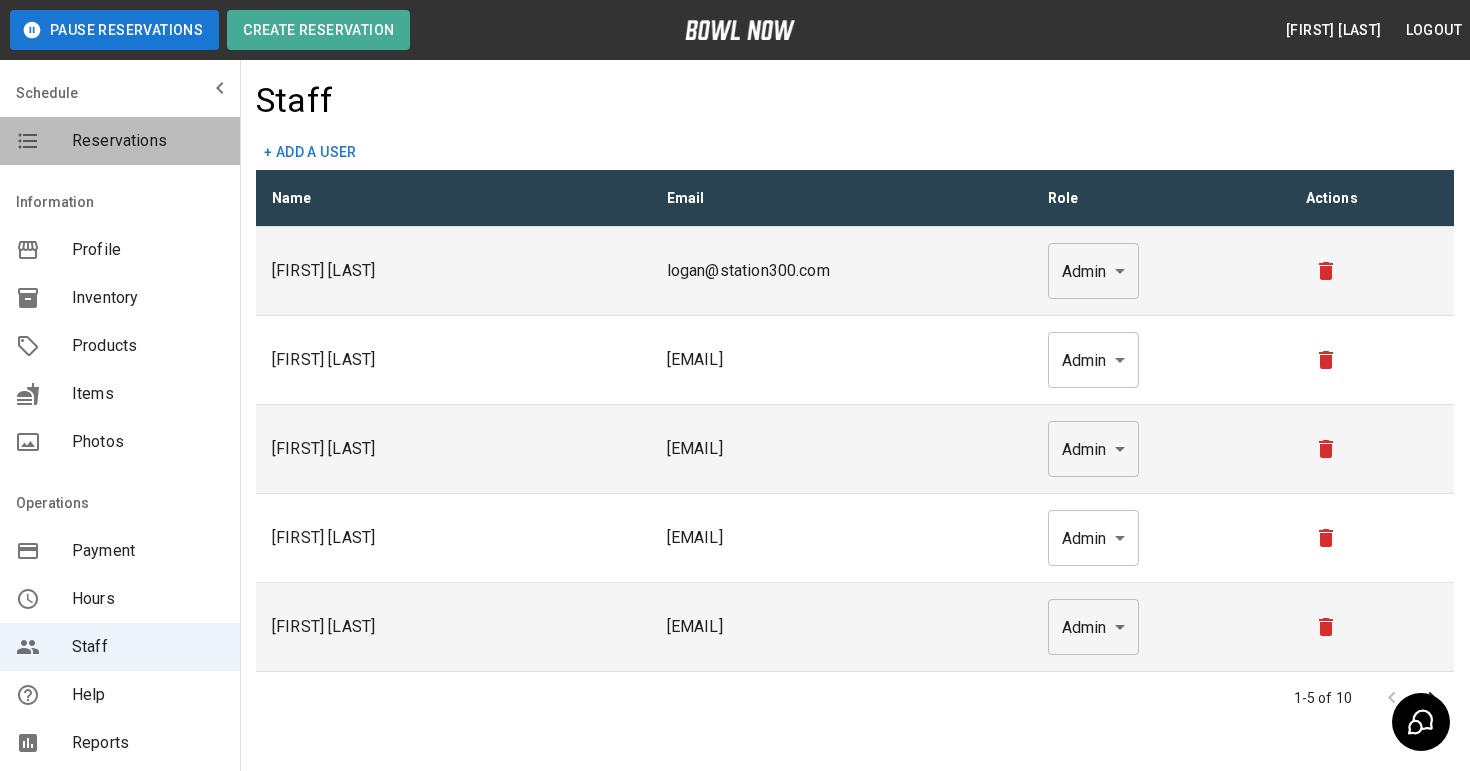 click on "Reservations" at bounding box center [120, 141] 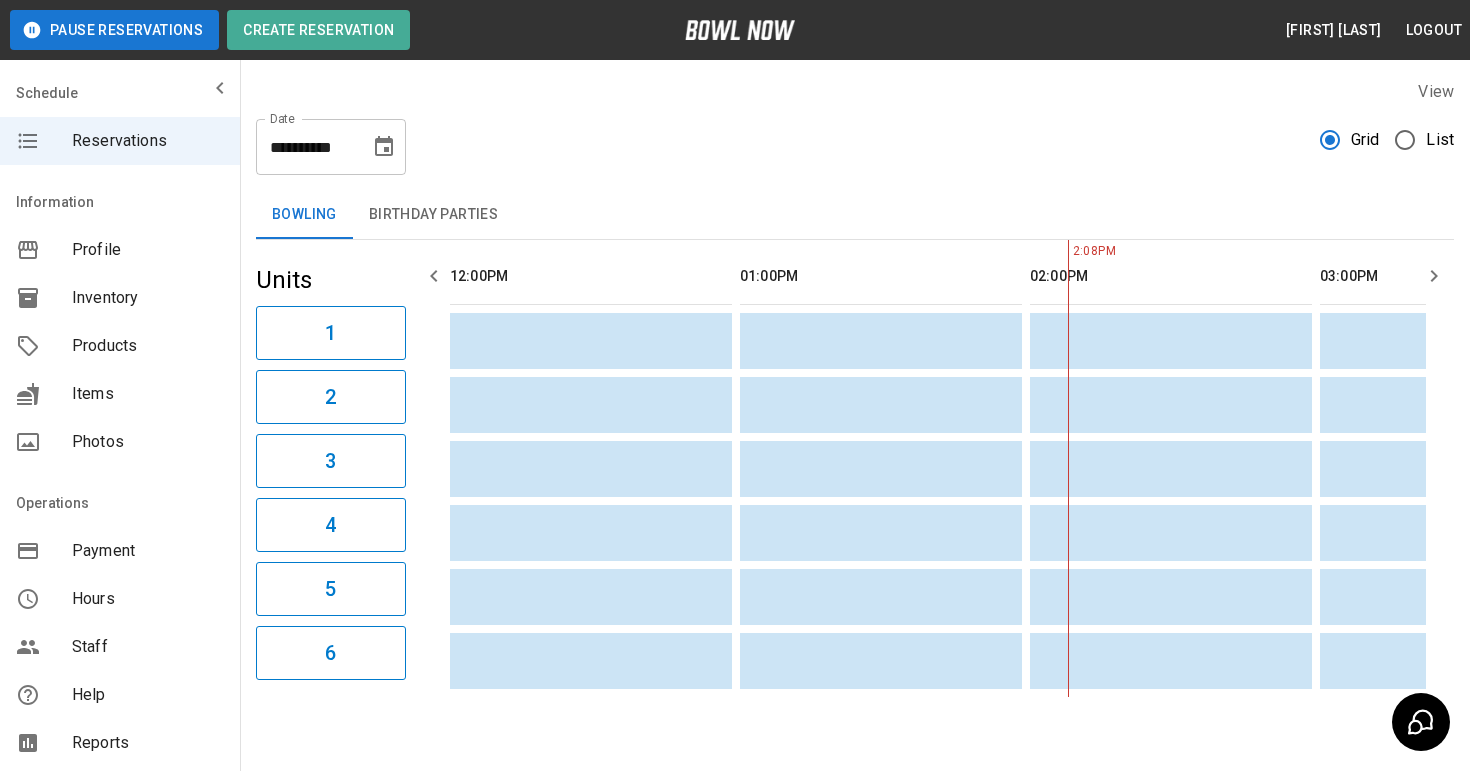 scroll, scrollTop: 0, scrollLeft: 580, axis: horizontal 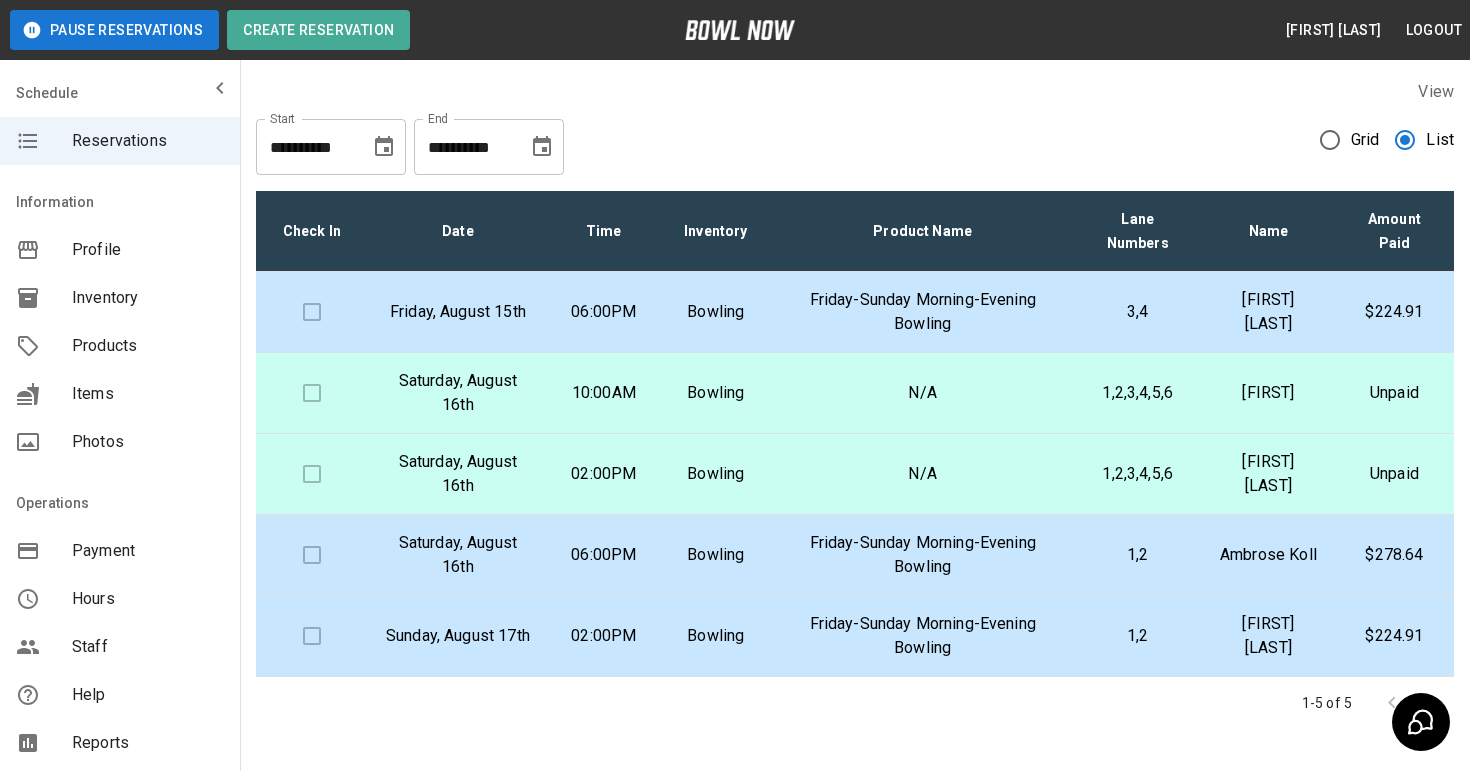 click on "Product Name" at bounding box center (923, 231) 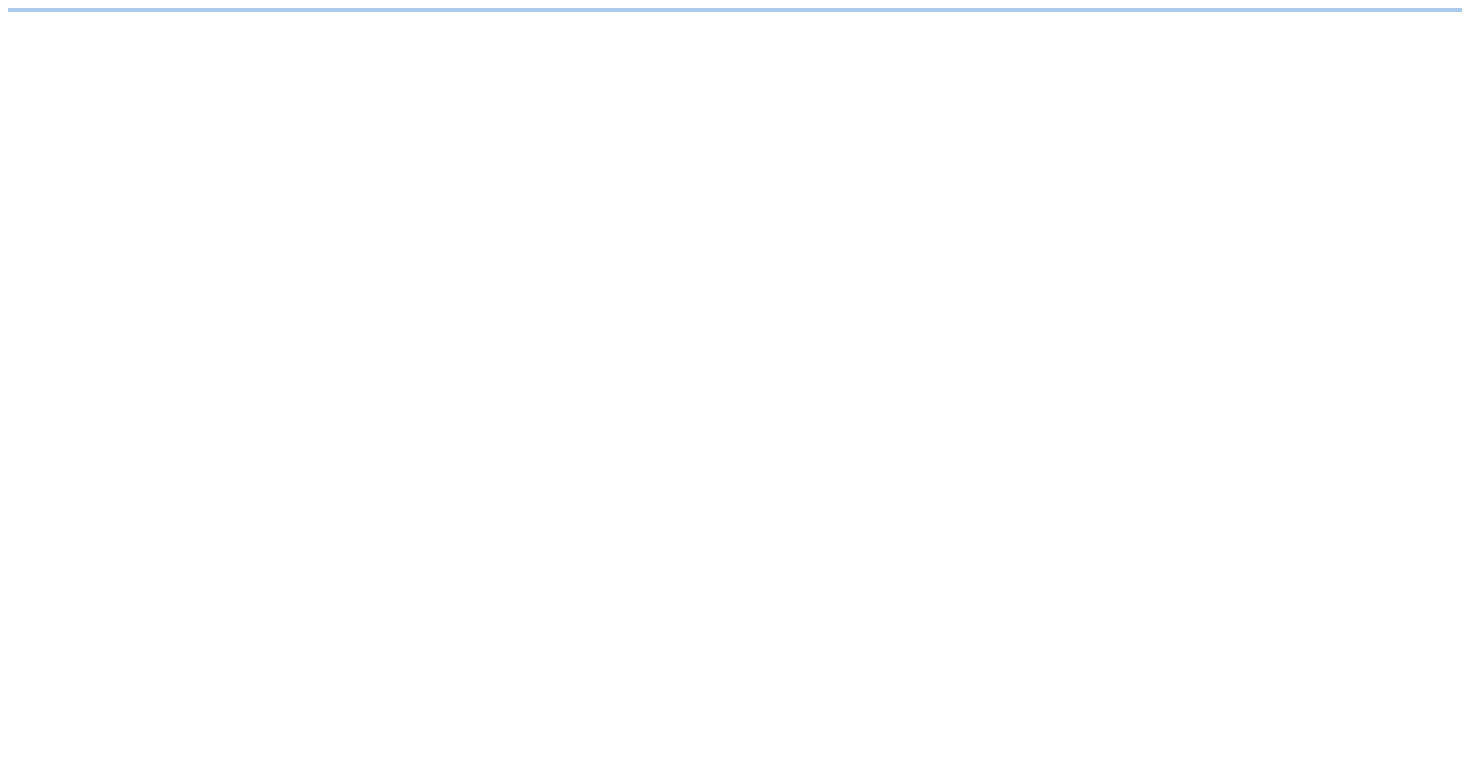 scroll, scrollTop: 0, scrollLeft: 0, axis: both 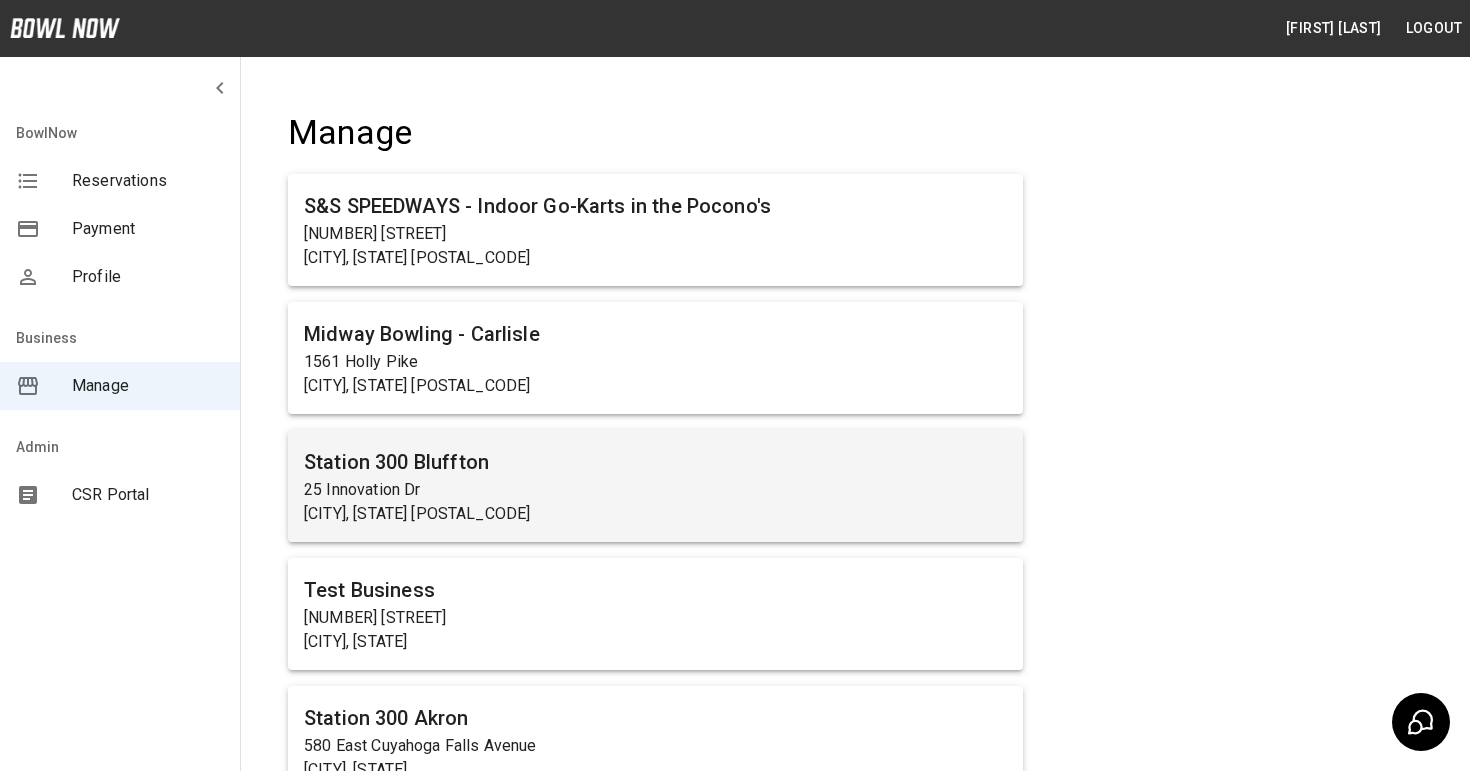 click on "25 Innovation Dr" at bounding box center [655, 490] 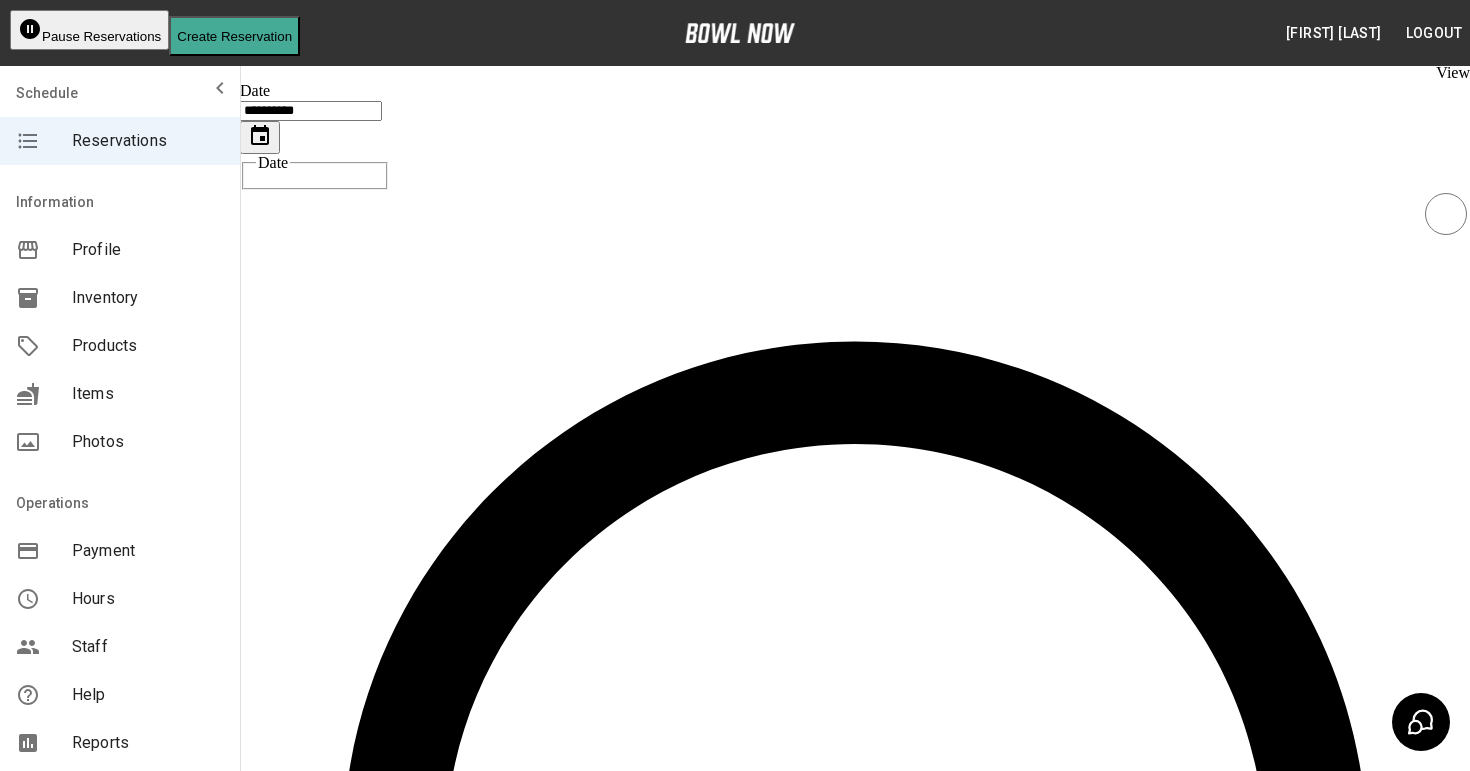 scroll, scrollTop: 0, scrollLeft: 580, axis: horizontal 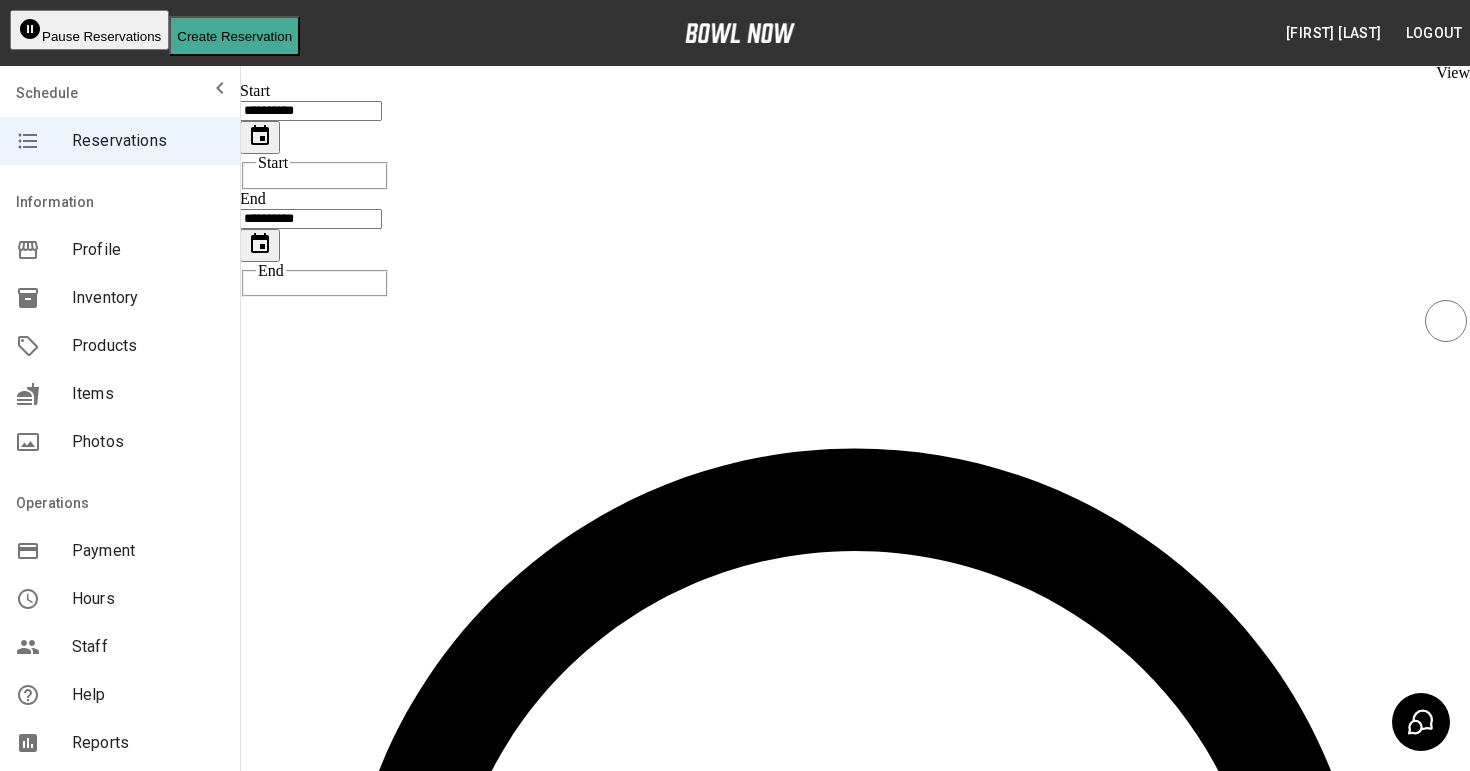 drag, startPoint x: 1285, startPoint y: 327, endPoint x: 1200, endPoint y: 302, distance: 88.60023 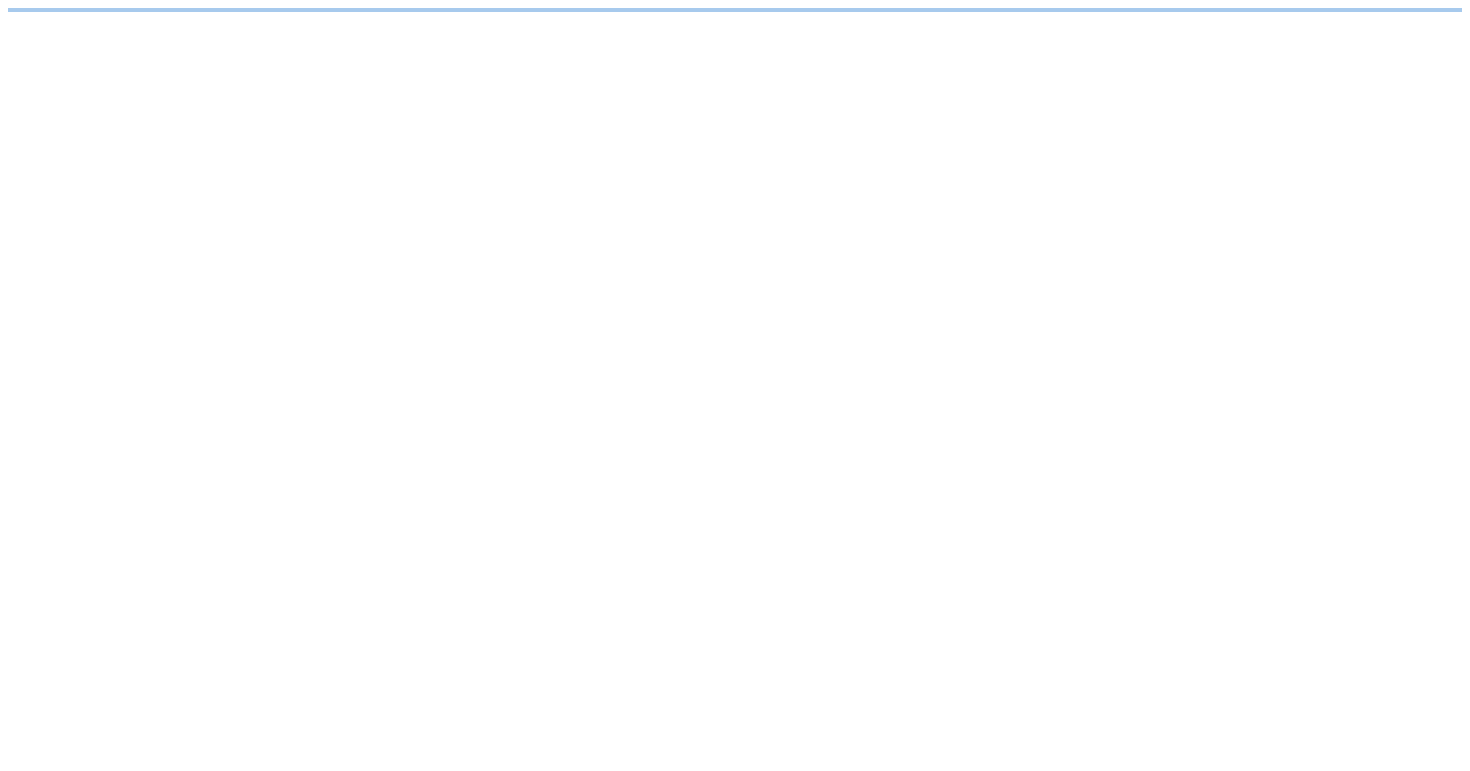 scroll, scrollTop: 0, scrollLeft: 0, axis: both 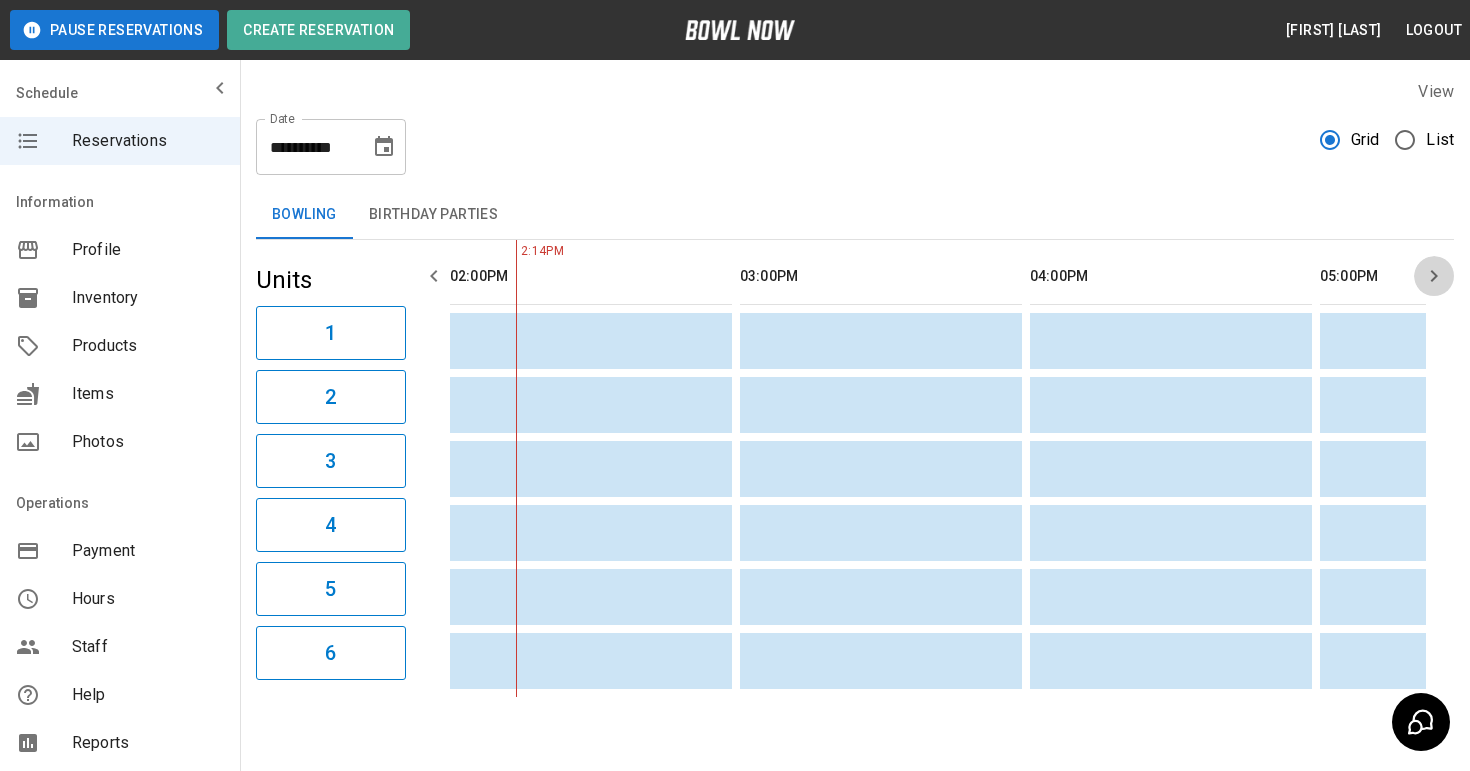 click 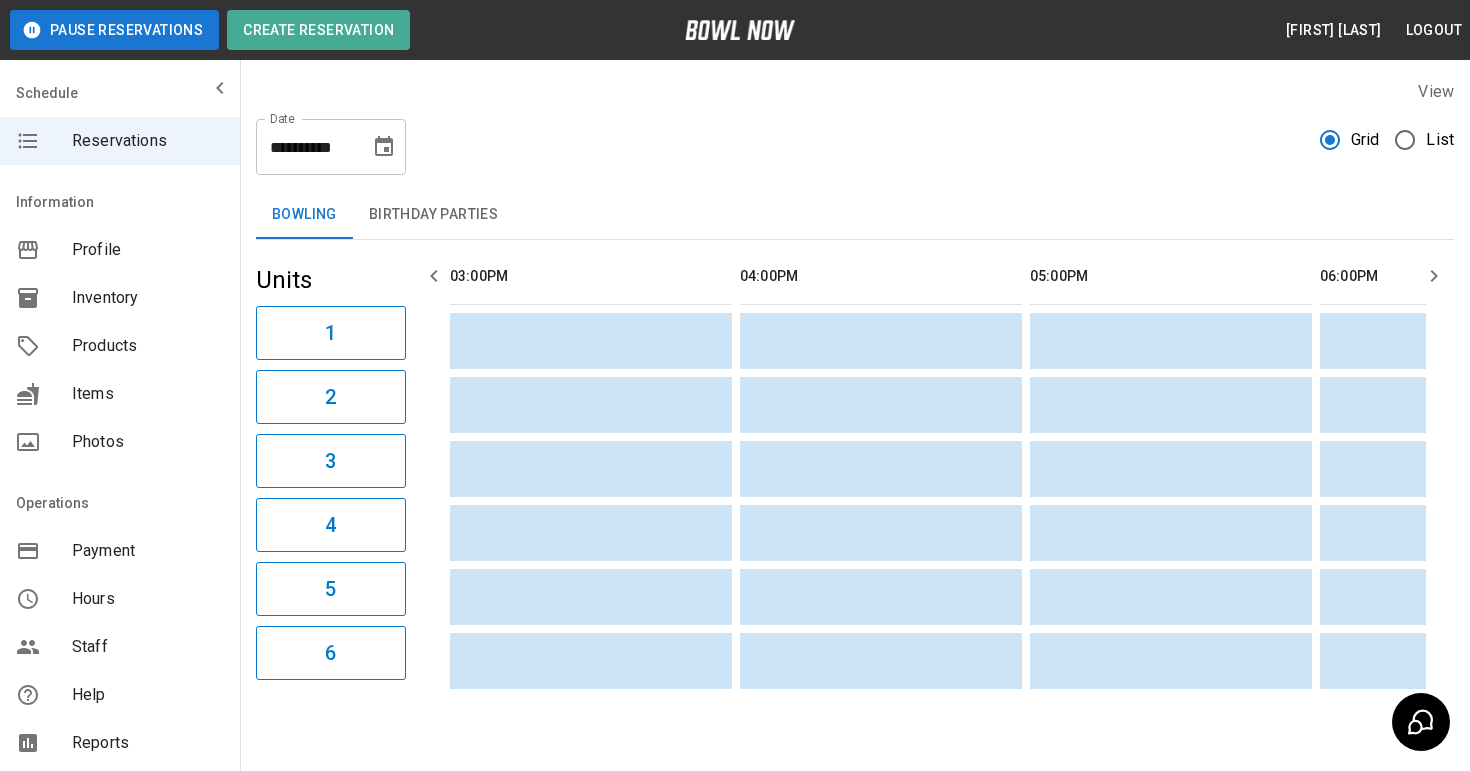 click 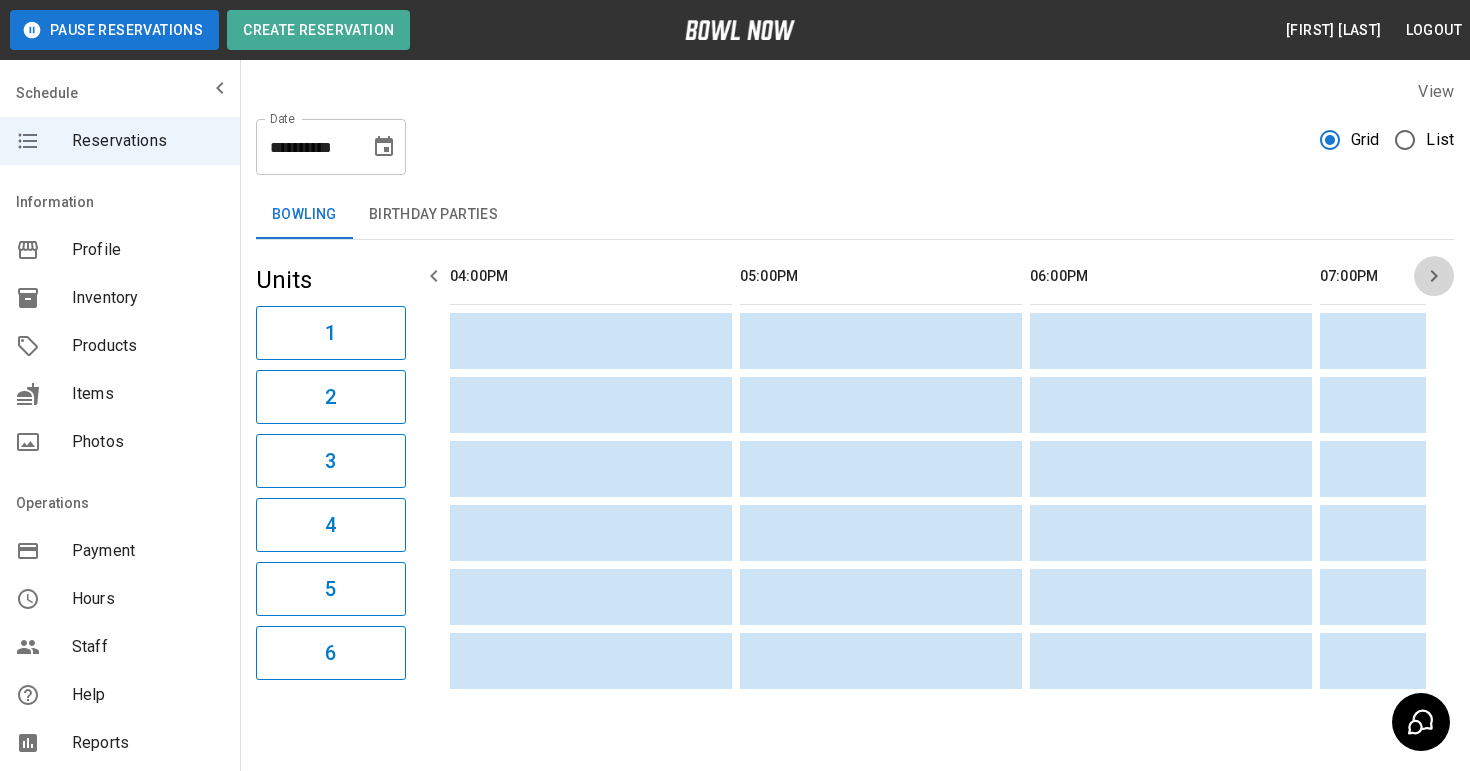 click 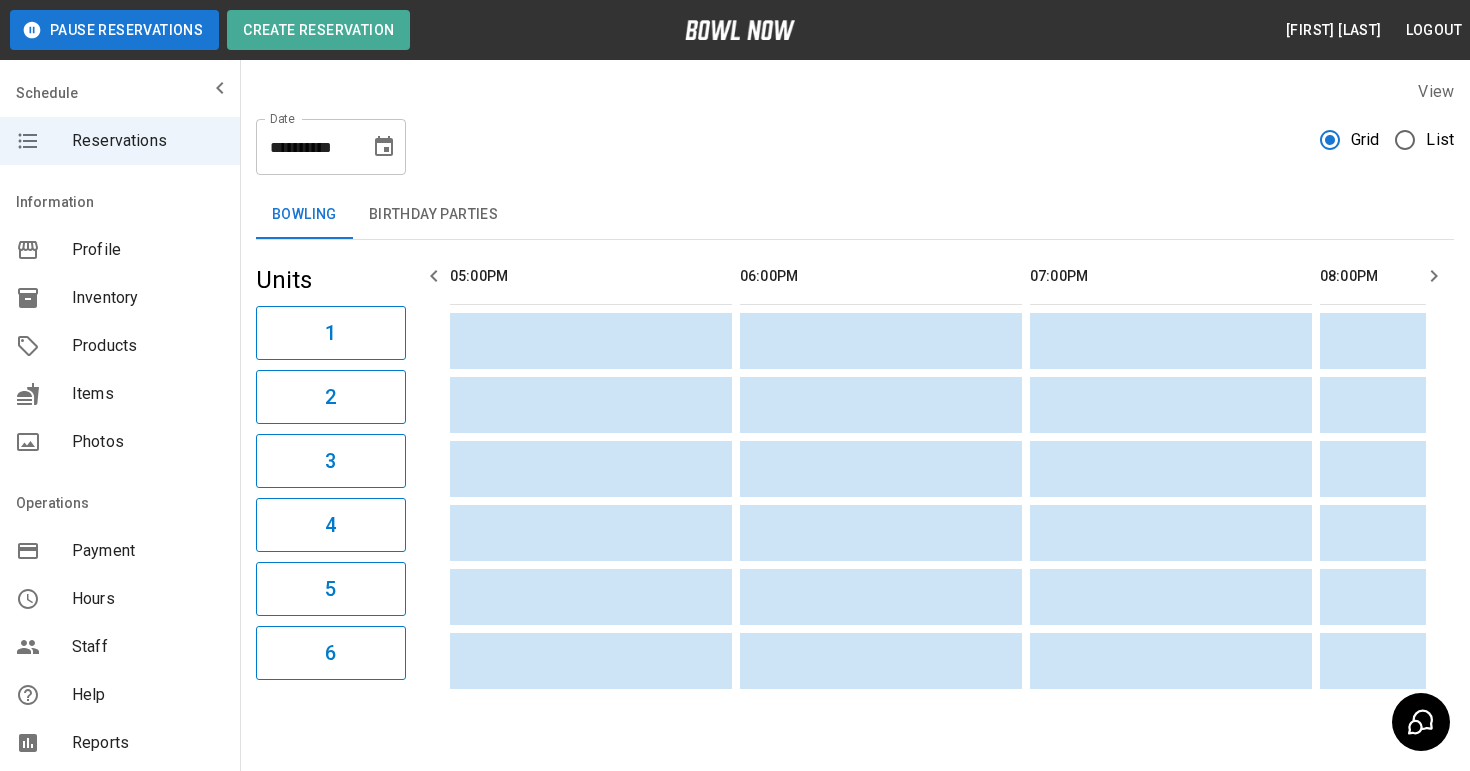 click 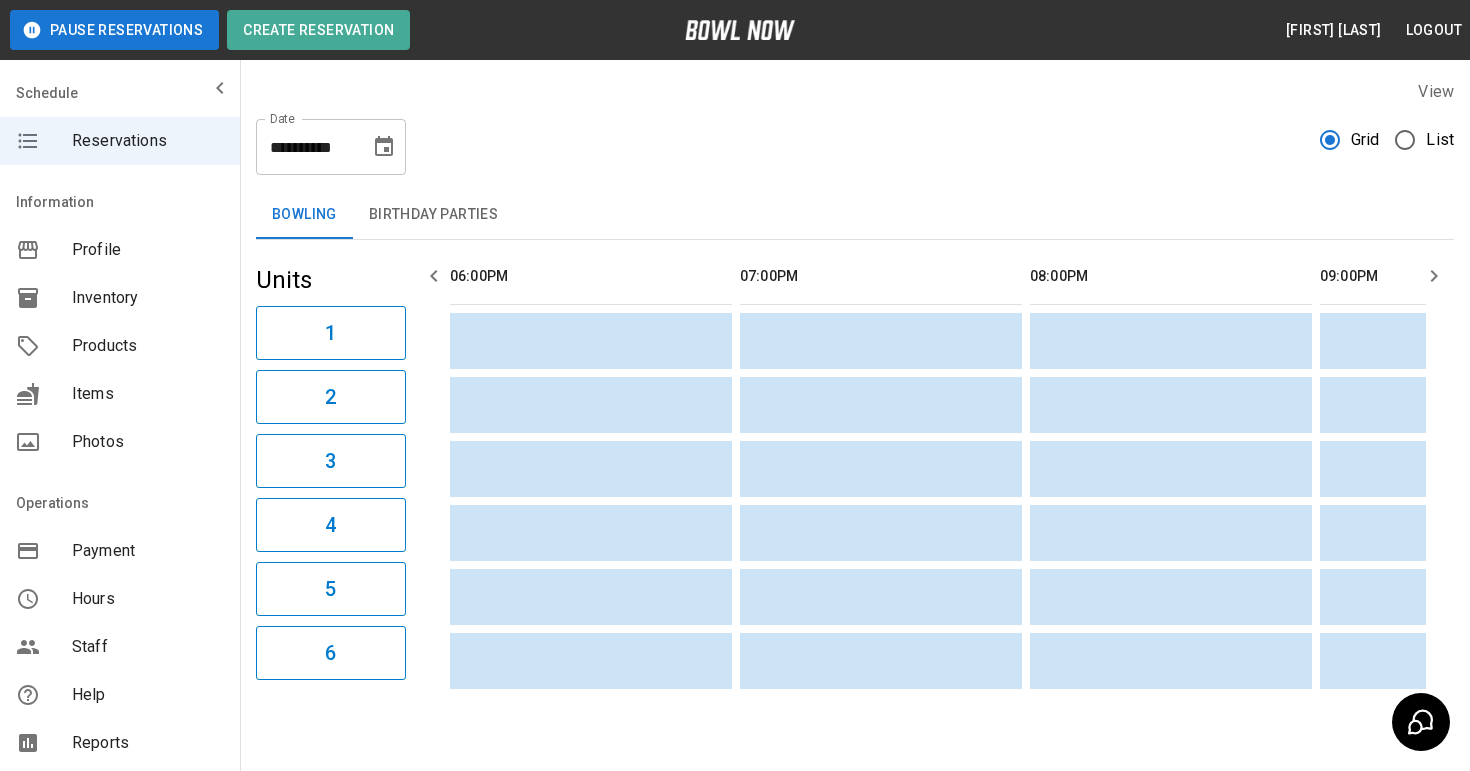 click 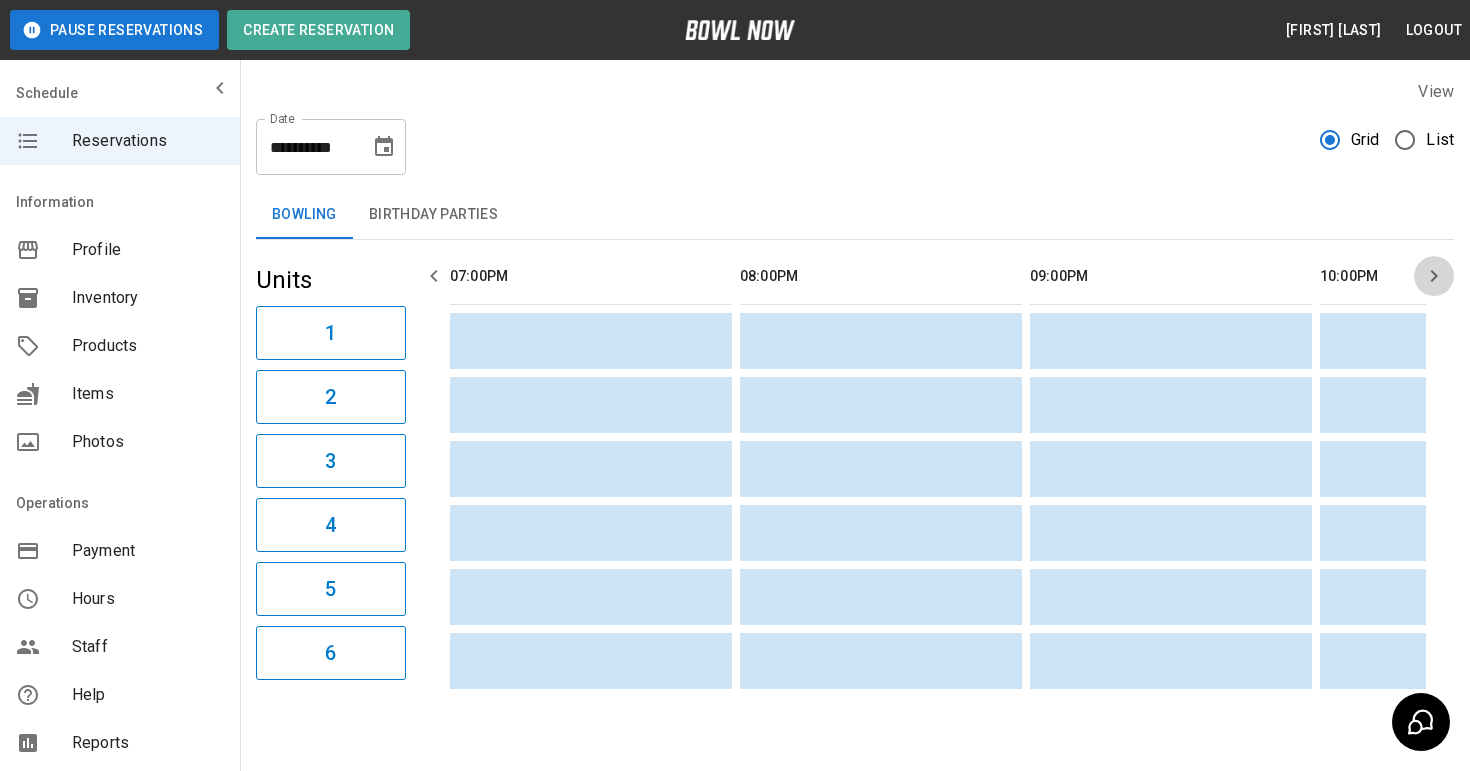 click 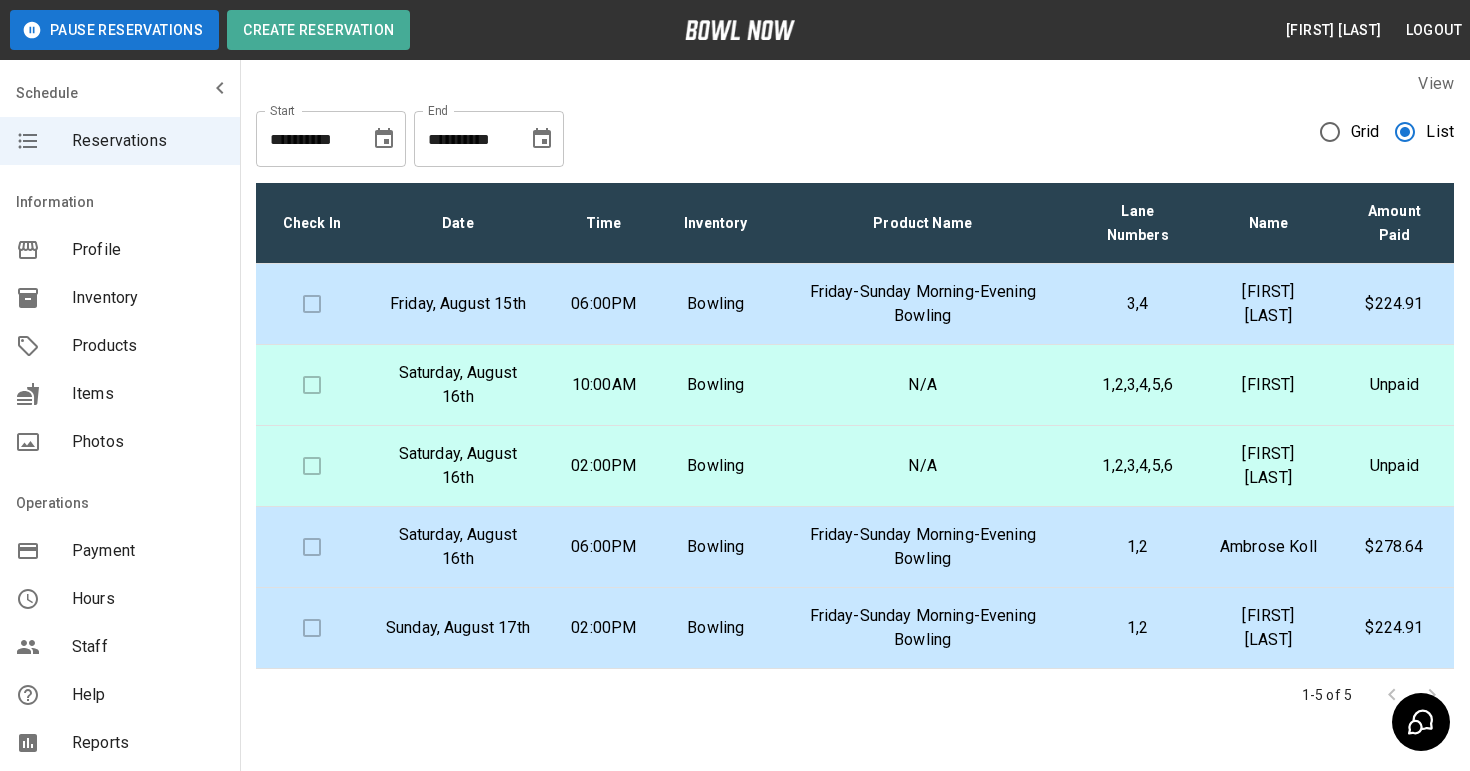 scroll, scrollTop: 0, scrollLeft: 0, axis: both 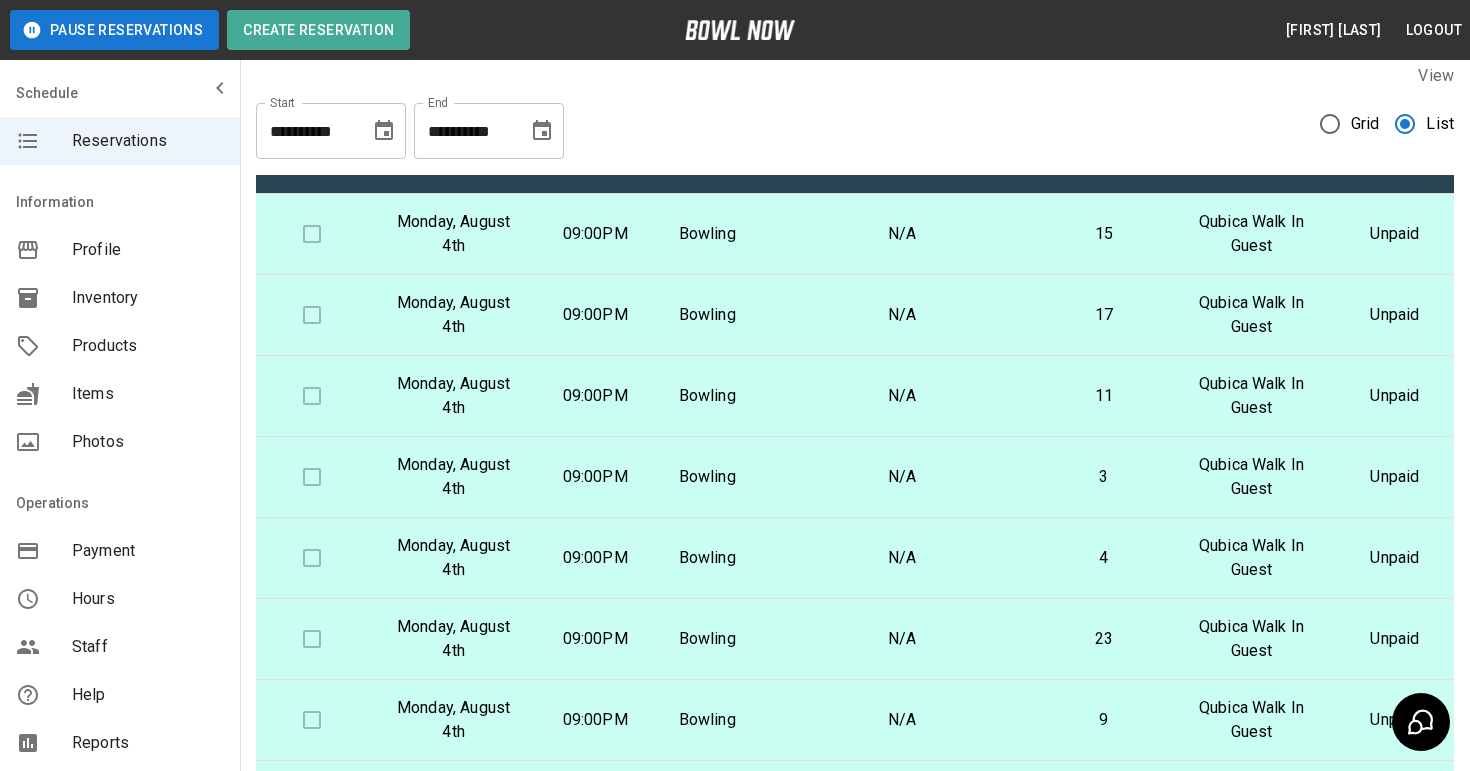 click on "Qubica Walk In Guest" at bounding box center [1251, 234] 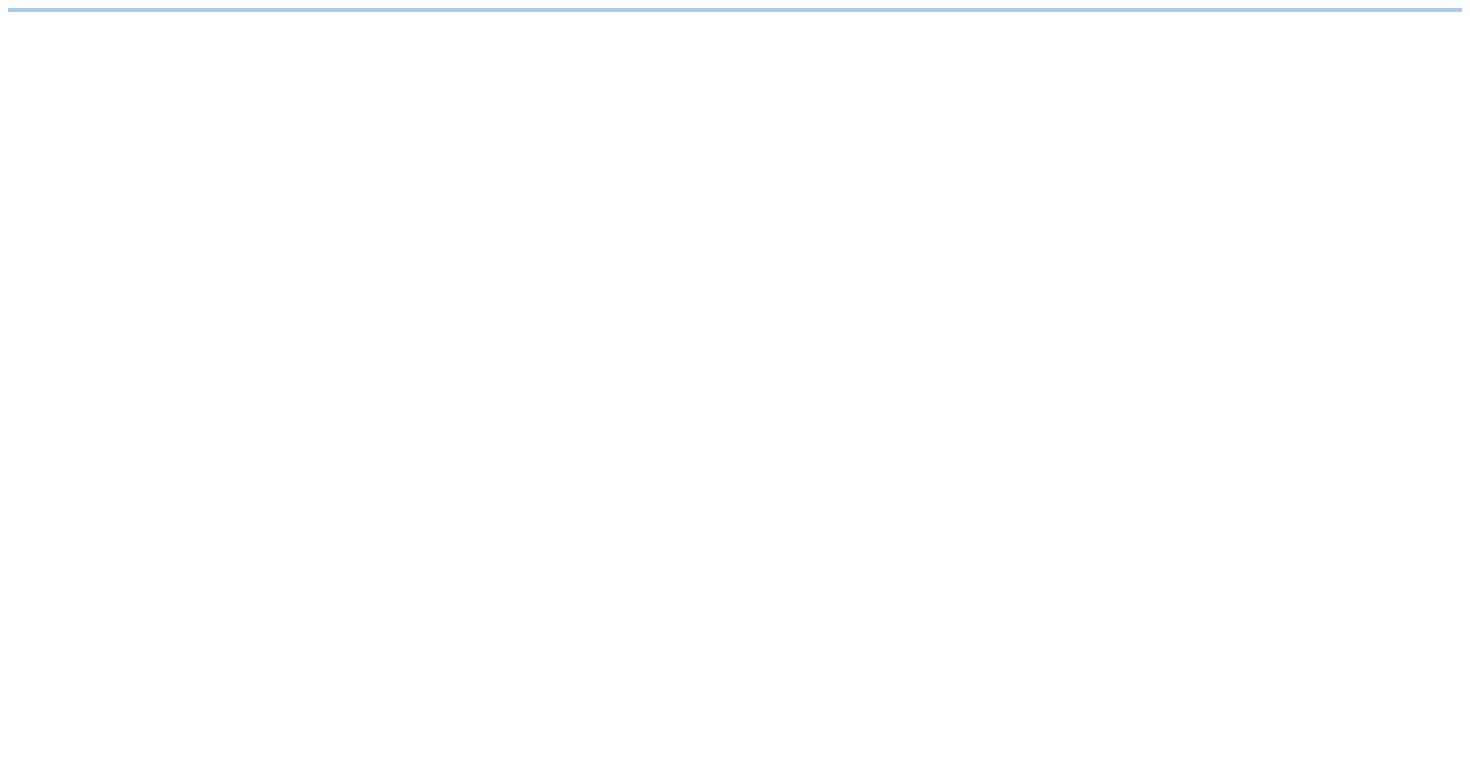 scroll, scrollTop: 0, scrollLeft: 0, axis: both 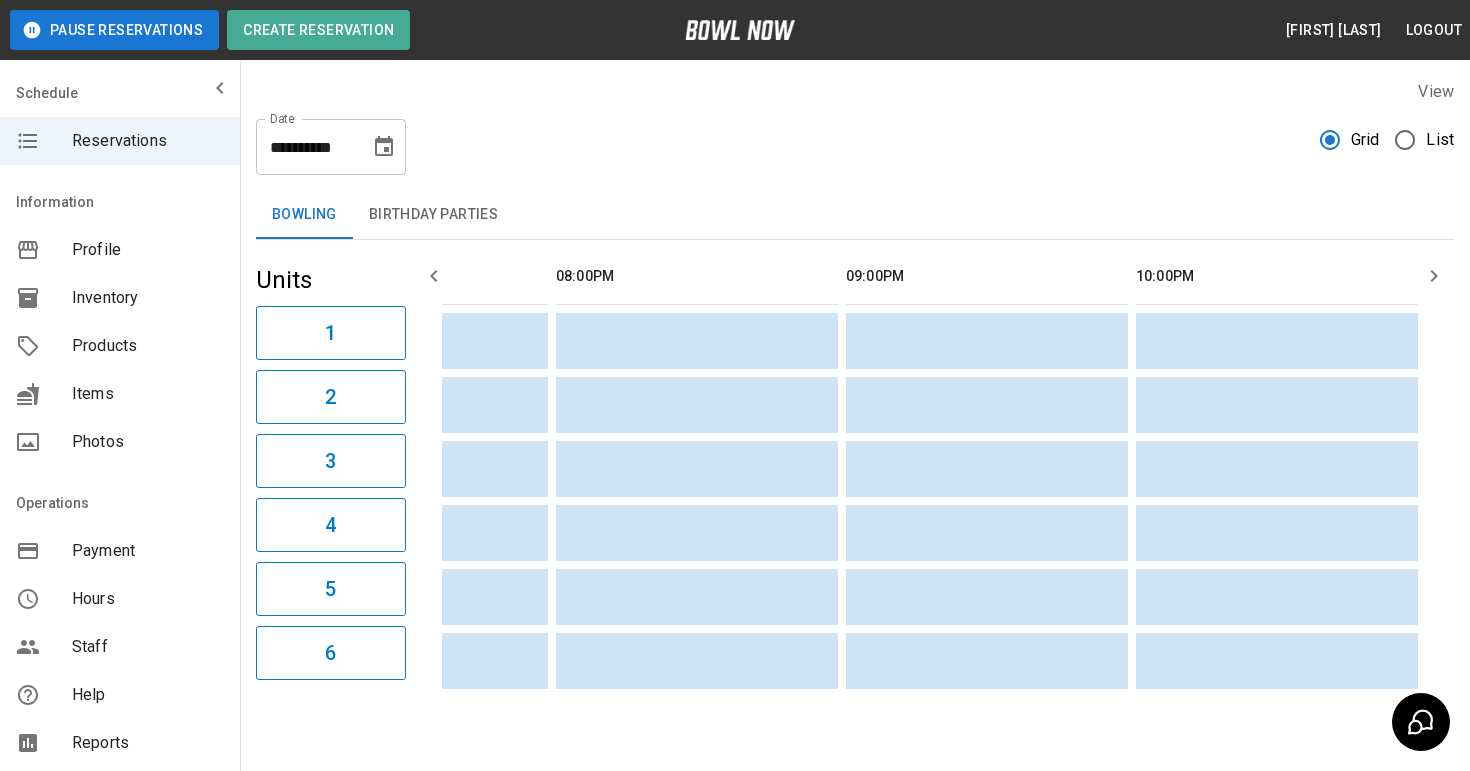 click on "Birthday Parties" at bounding box center (433, 215) 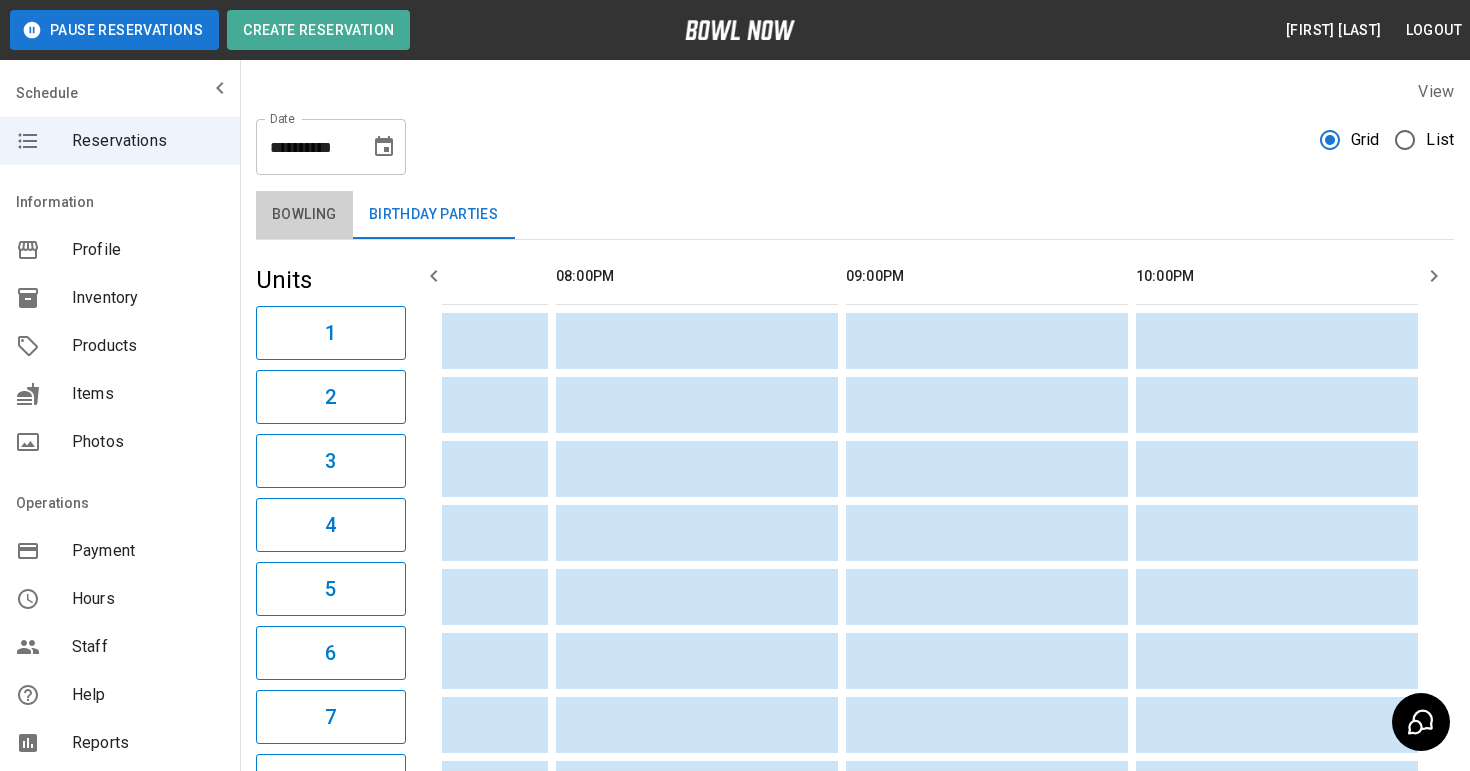 click on "Bowling" at bounding box center [304, 215] 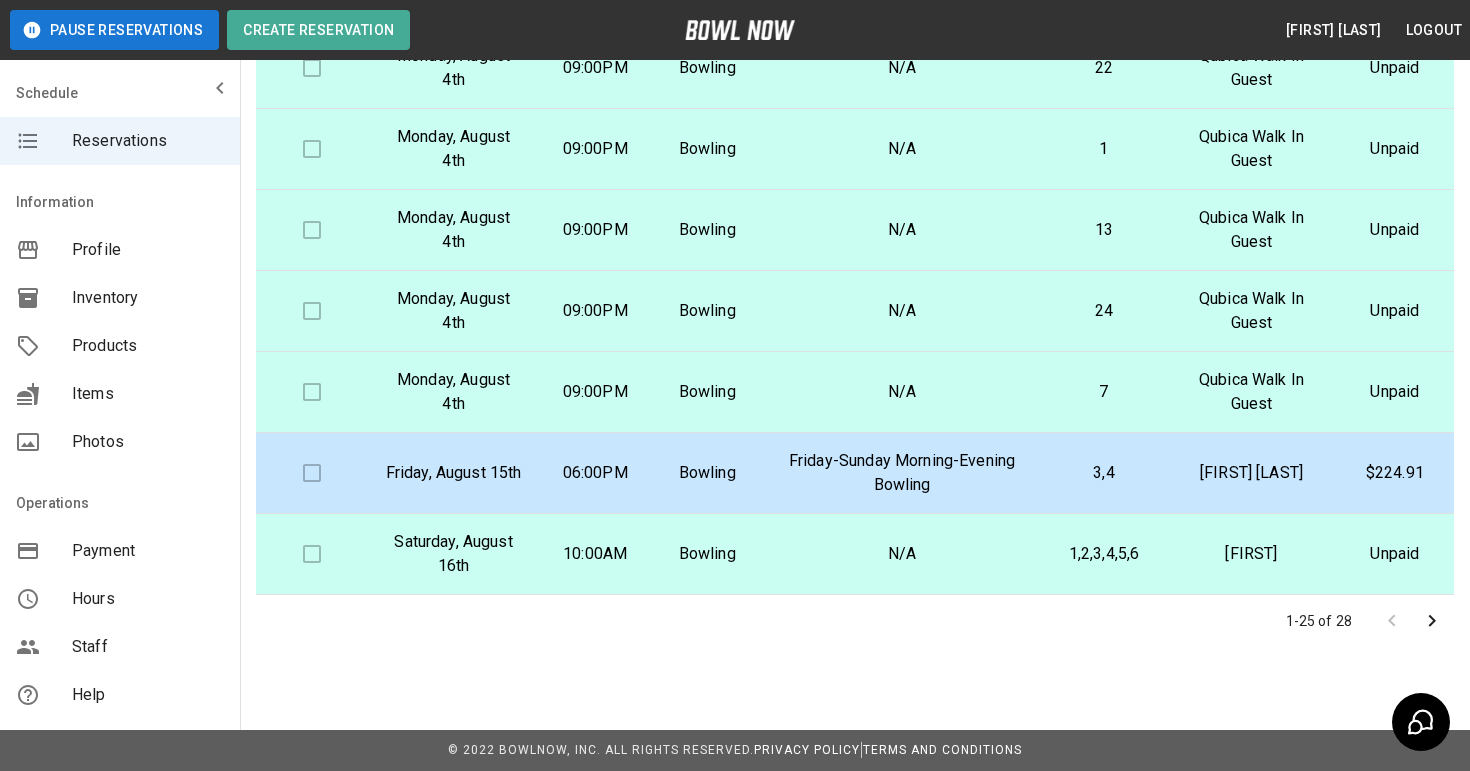 click on "N/A" at bounding box center (902, 554) 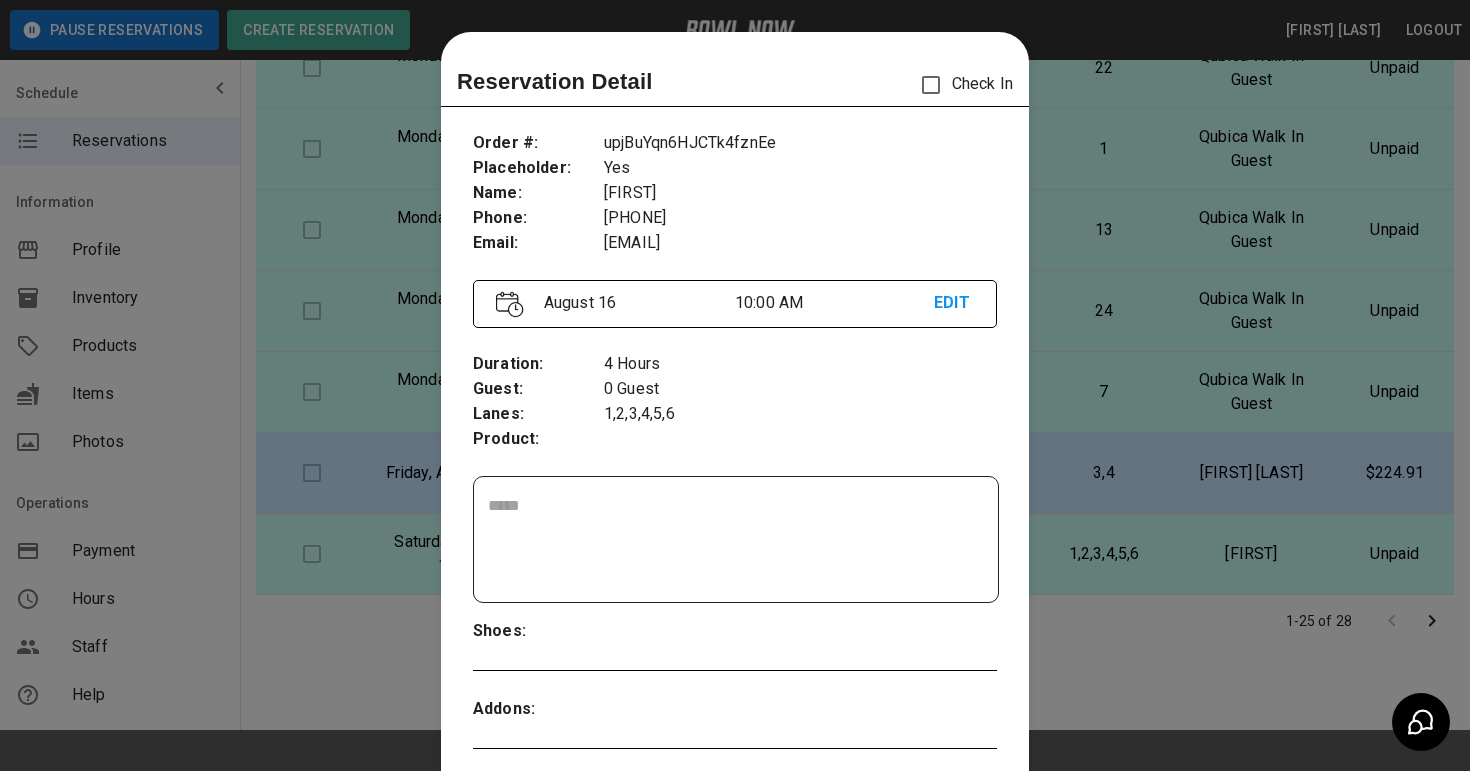 click at bounding box center (735, 385) 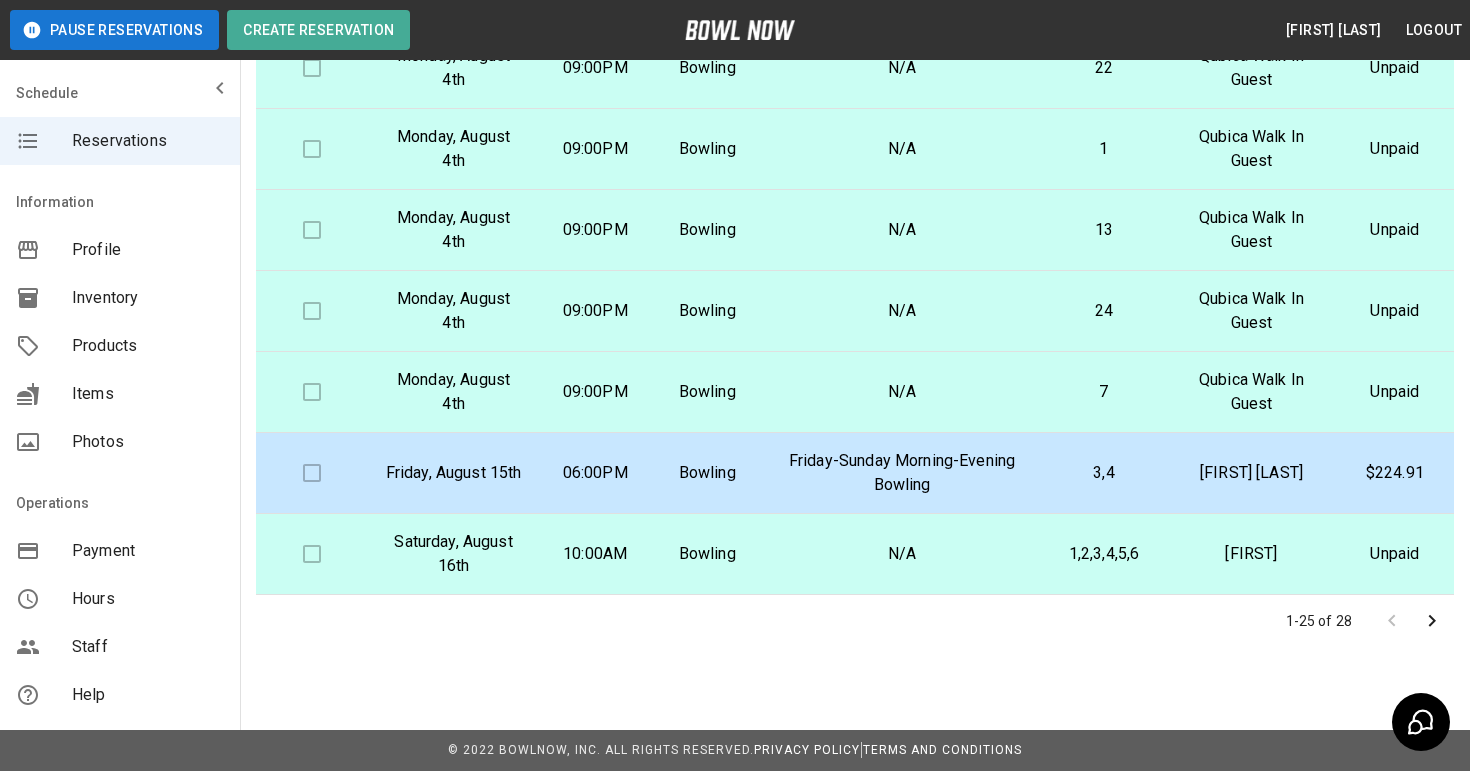 click on "7" at bounding box center [1104, 392] 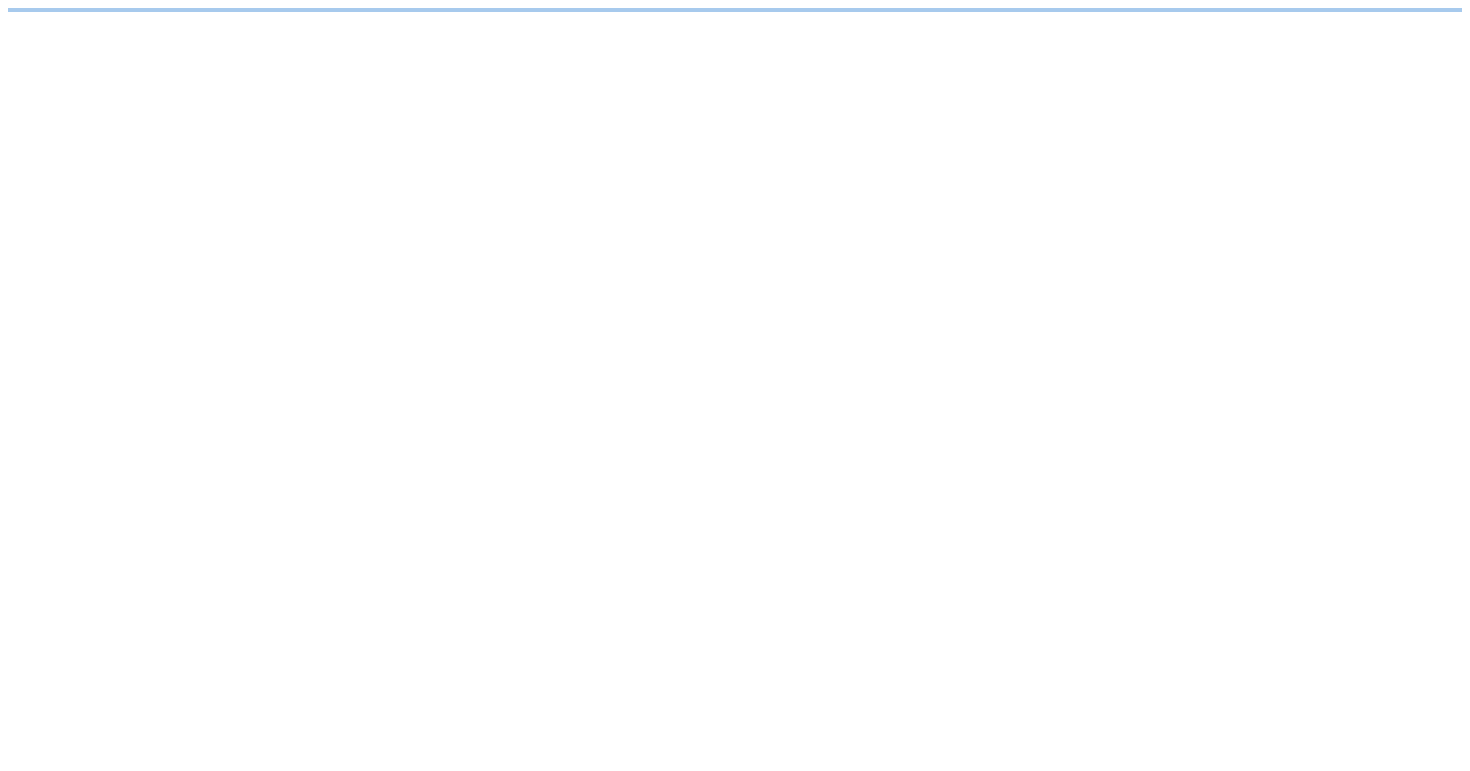 scroll, scrollTop: 0, scrollLeft: 0, axis: both 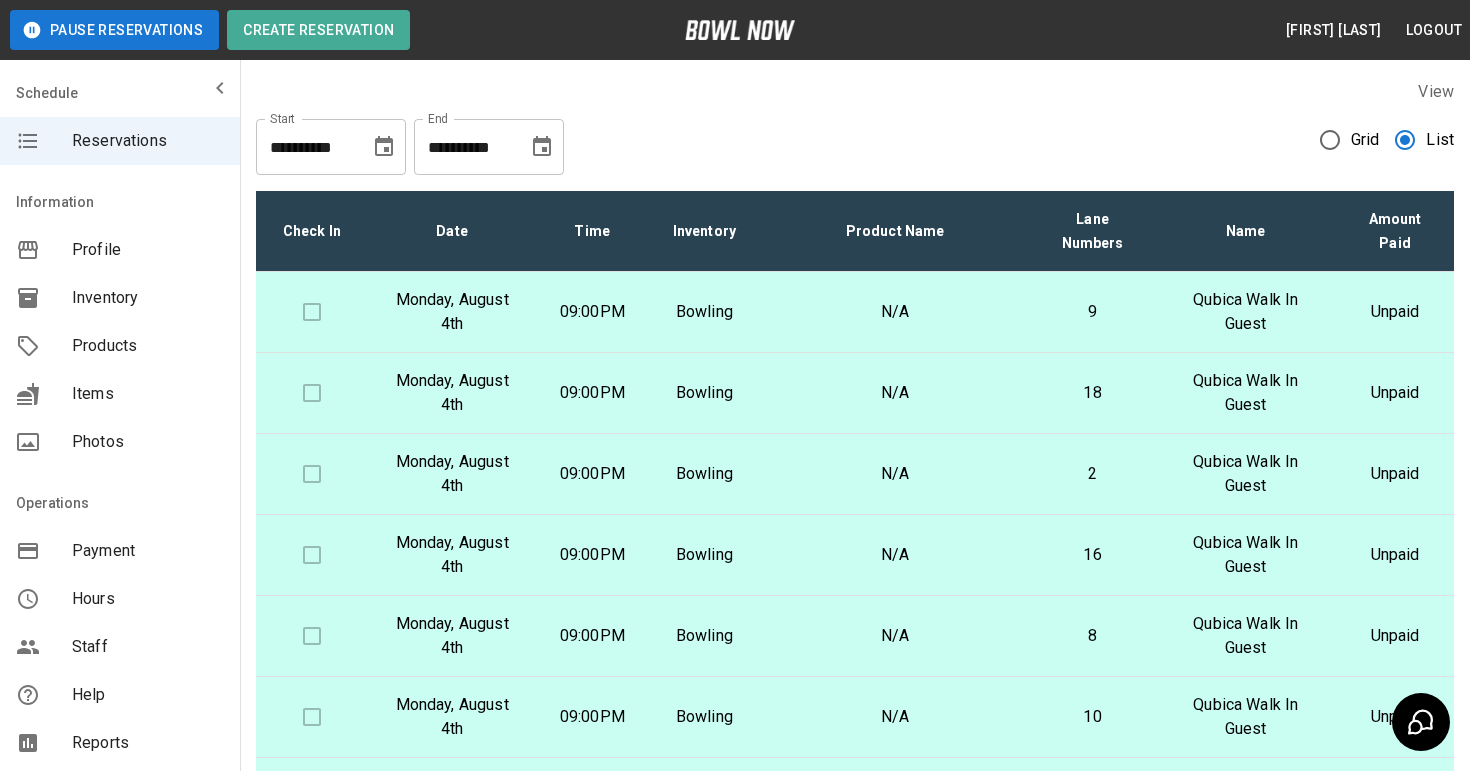 click at bounding box center [312, 312] 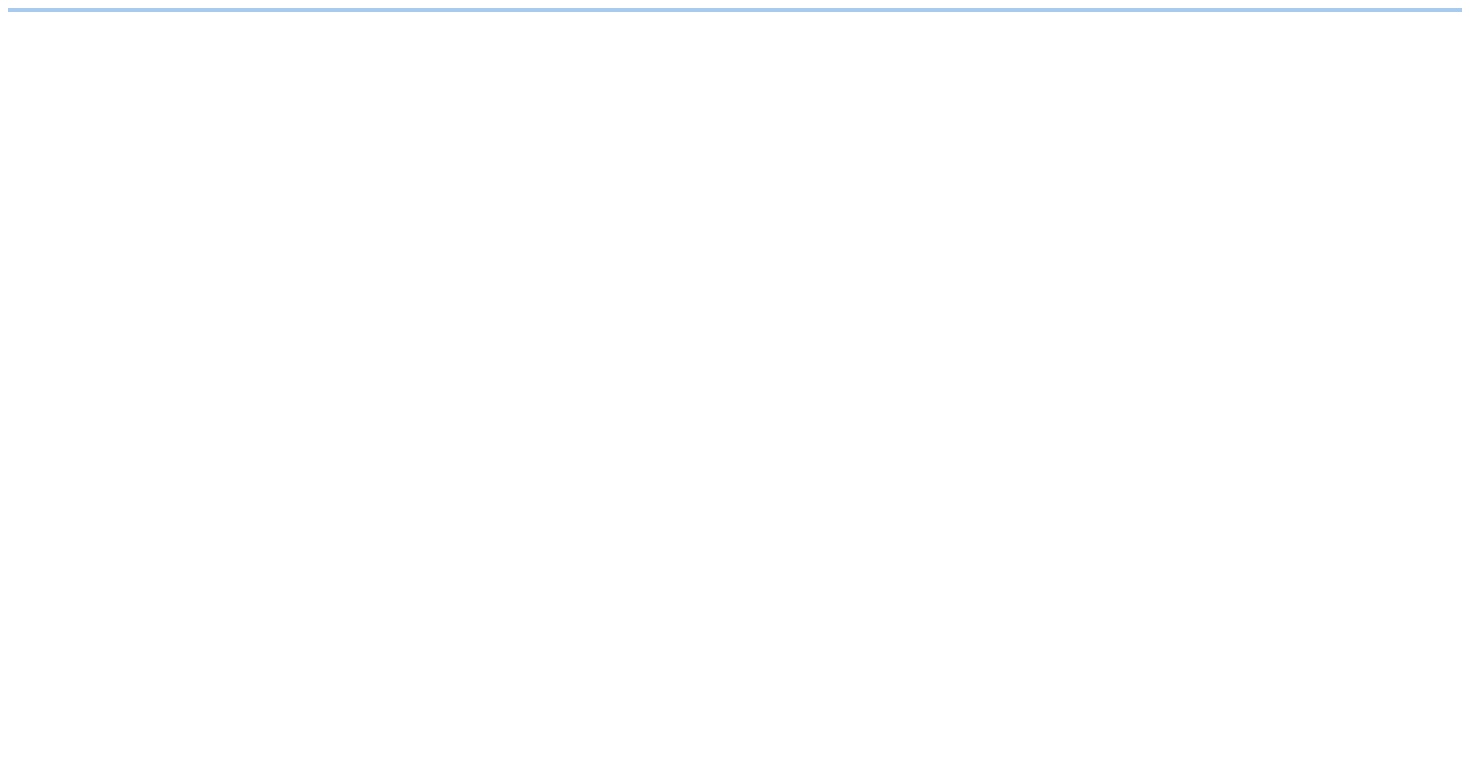 scroll, scrollTop: 0, scrollLeft: 0, axis: both 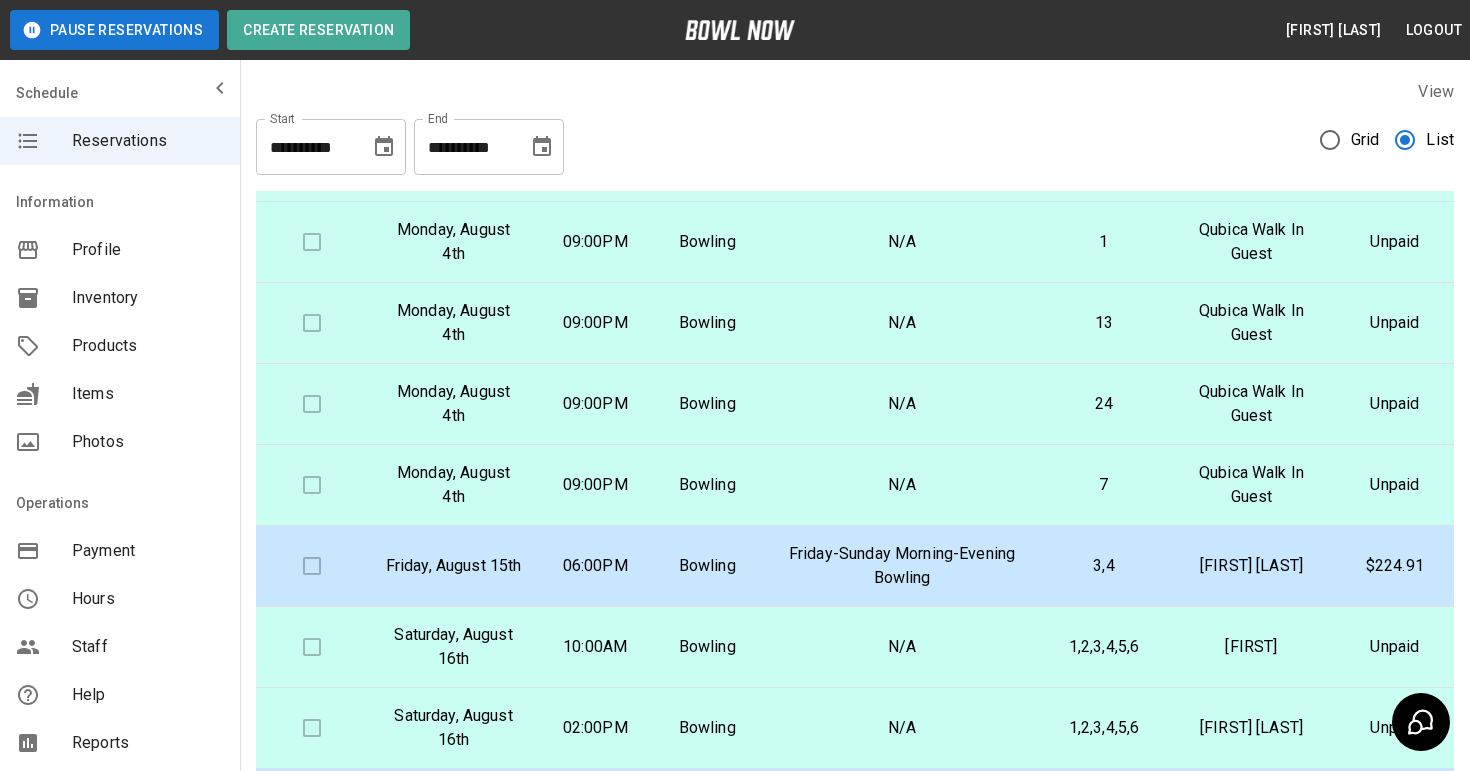 click on "3,4" at bounding box center [1104, 566] 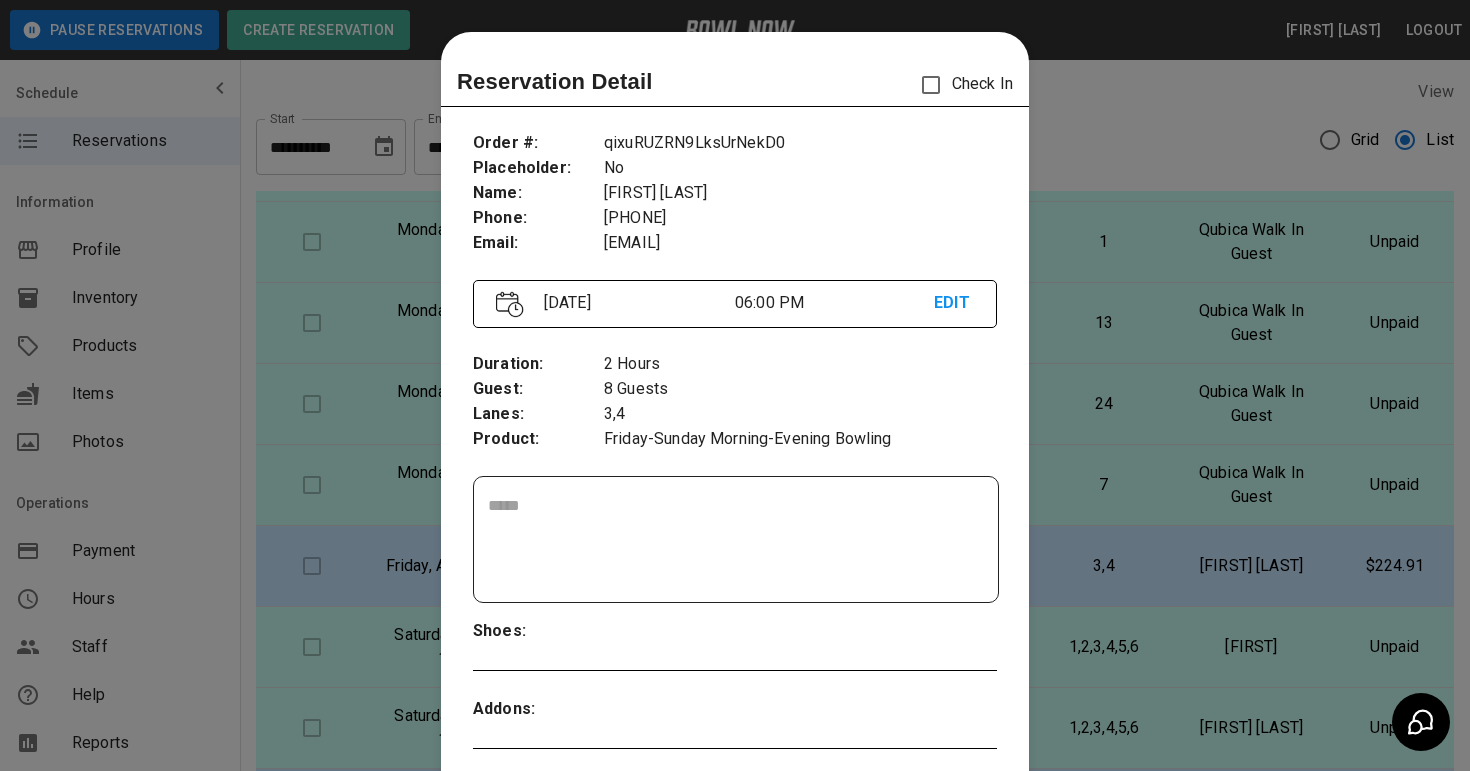 scroll, scrollTop: 32, scrollLeft: 0, axis: vertical 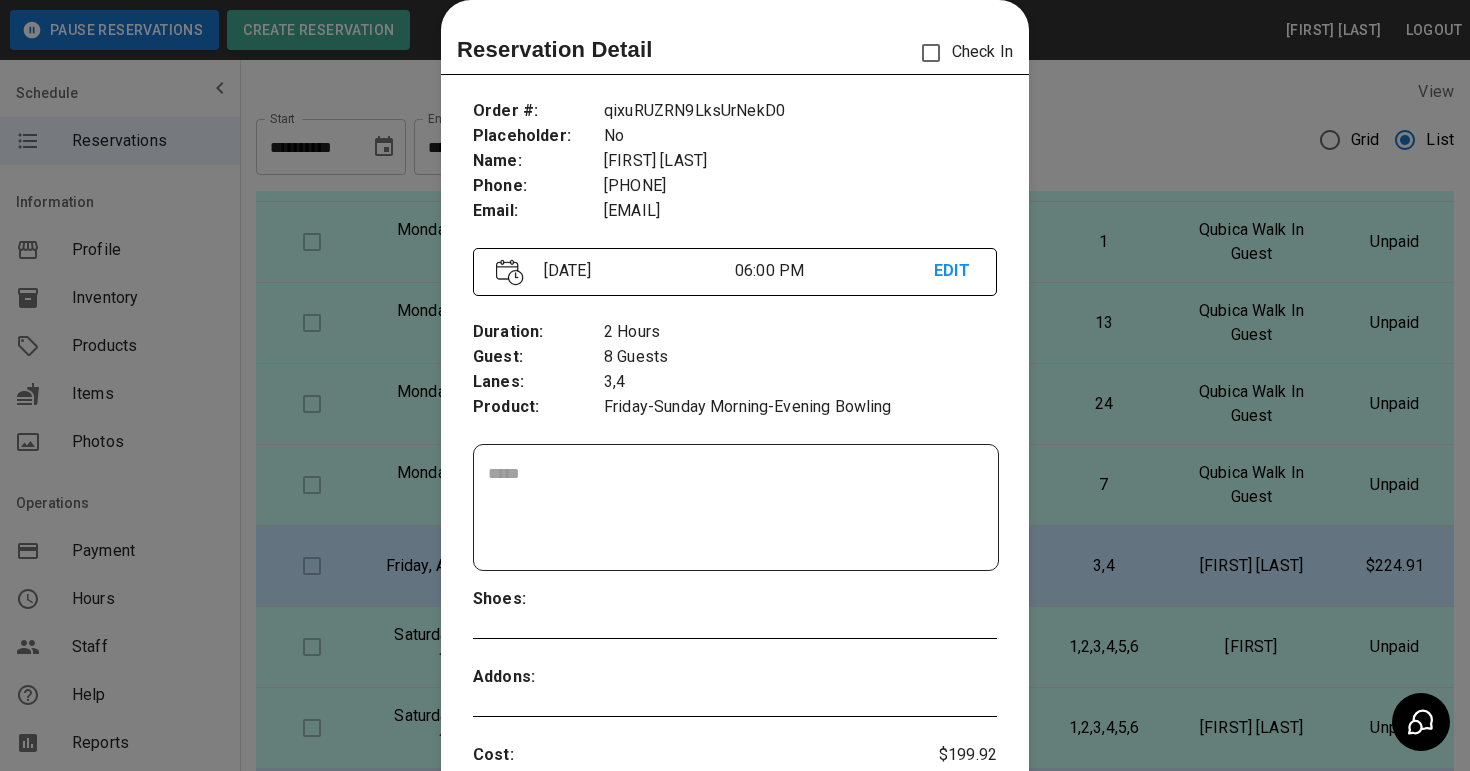 click at bounding box center [735, 385] 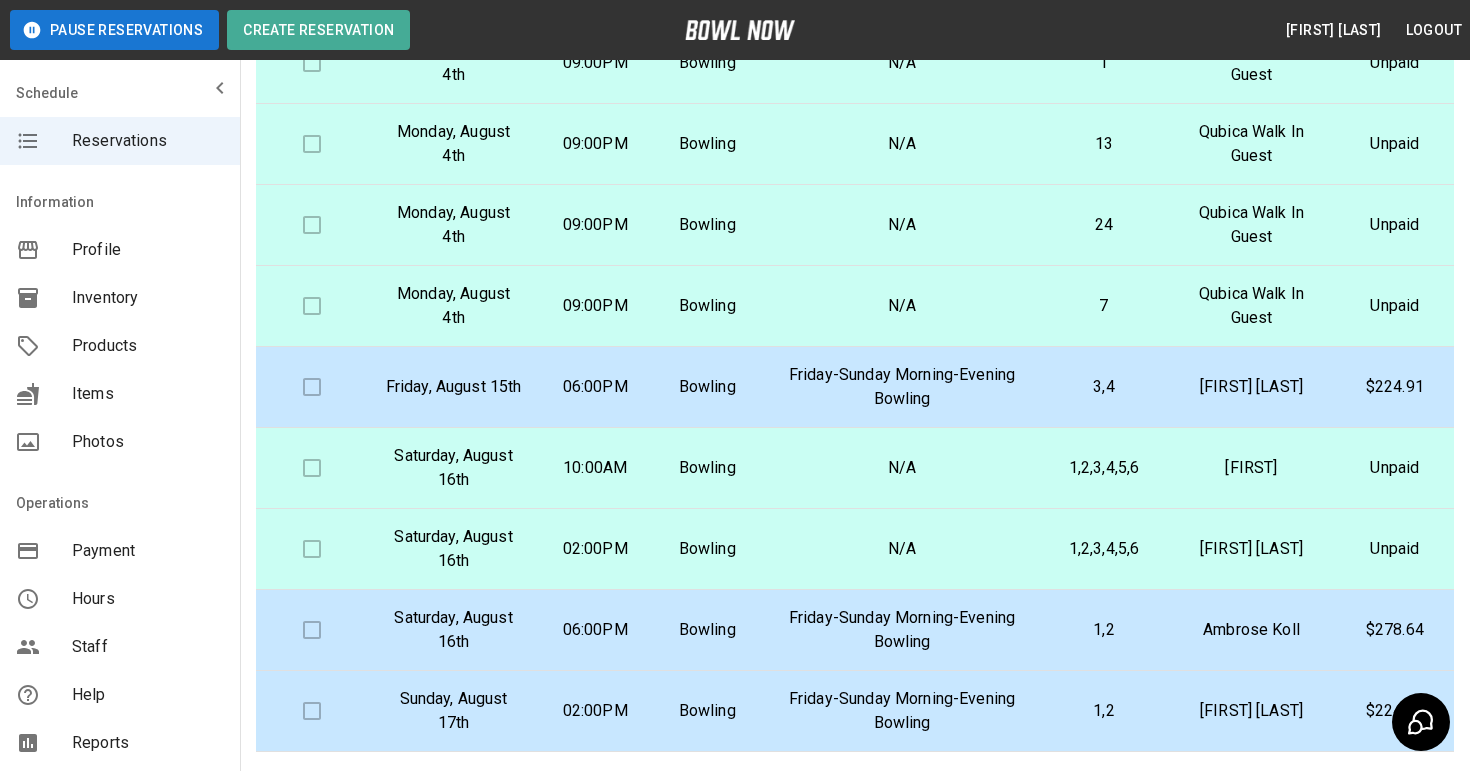 scroll, scrollTop: 336, scrollLeft: 0, axis: vertical 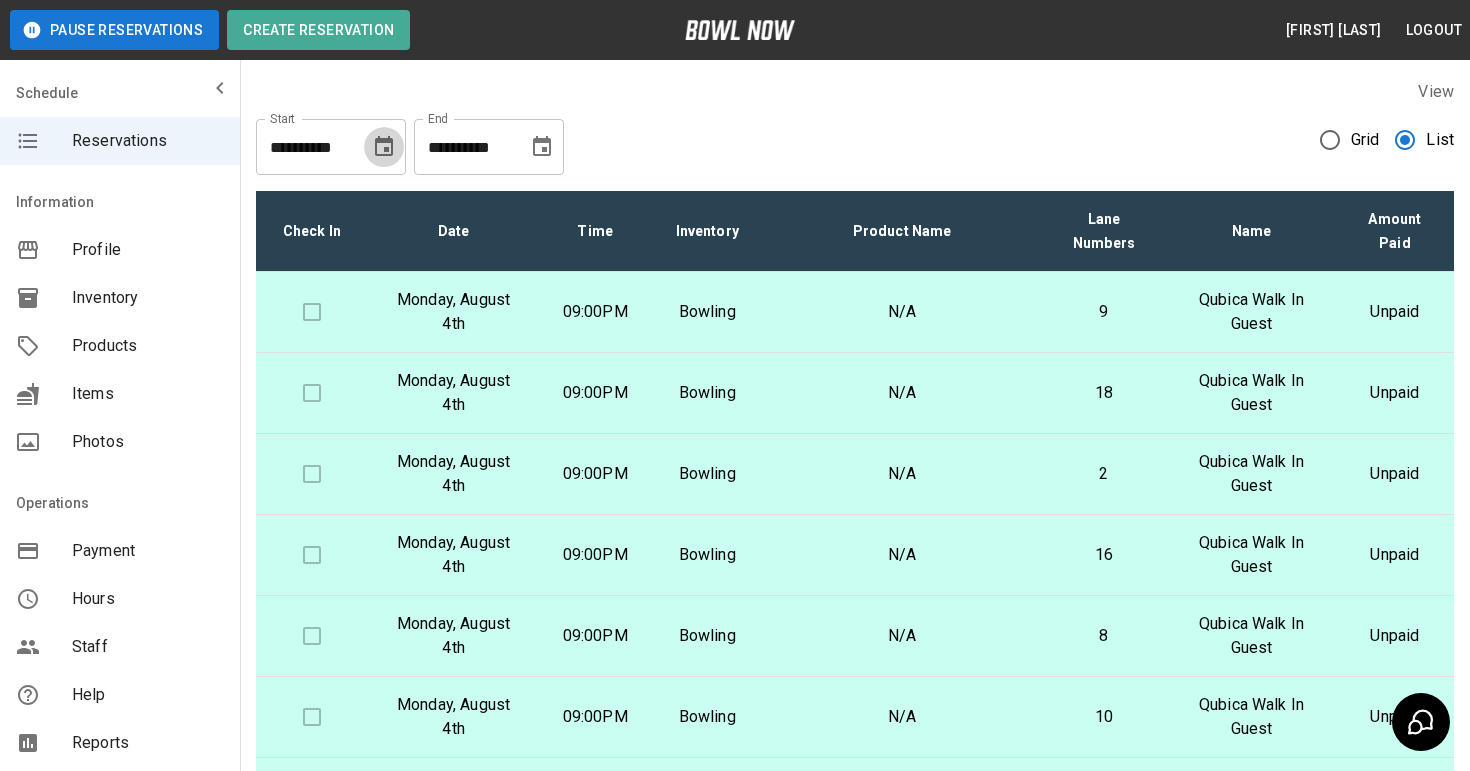 click 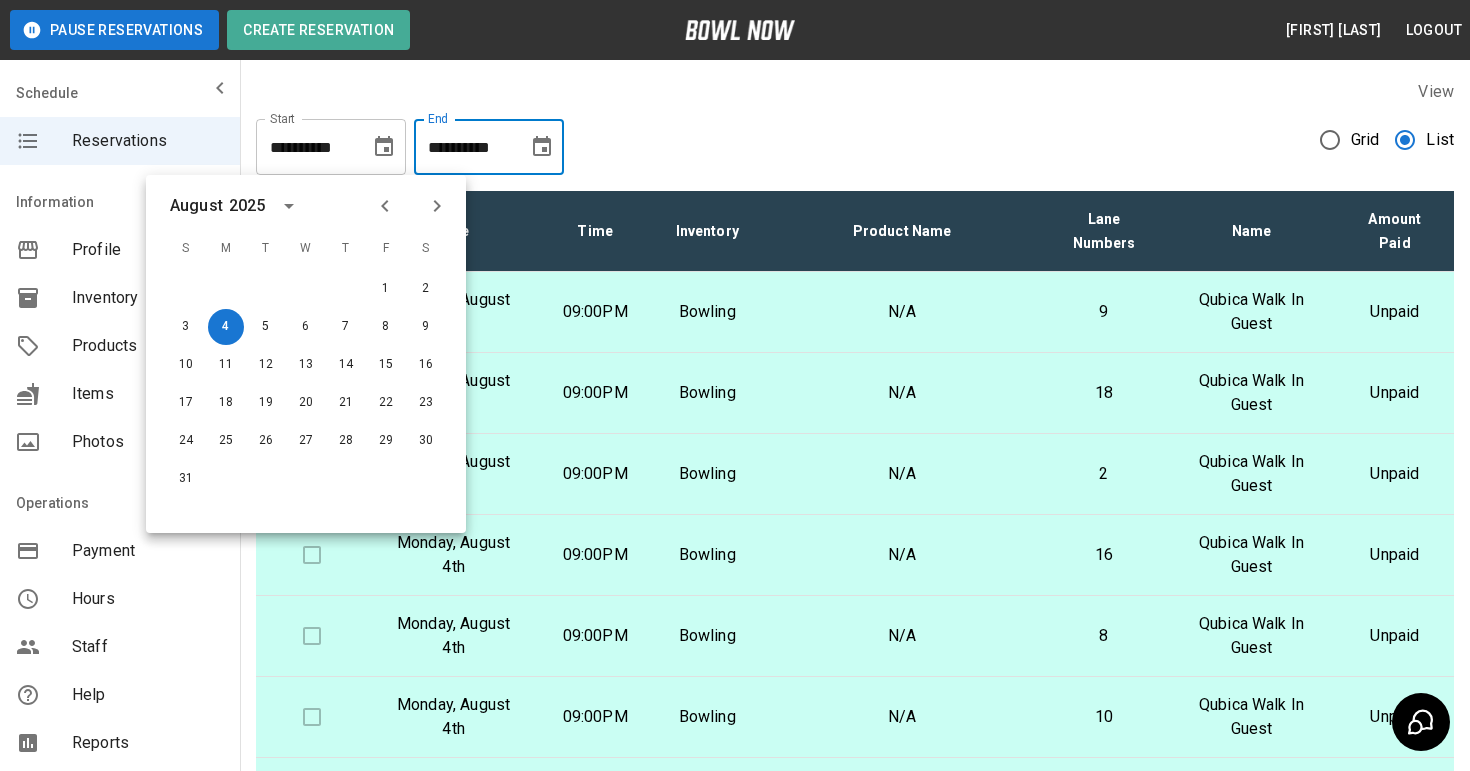 click on "**********" at bounding box center [464, 147] 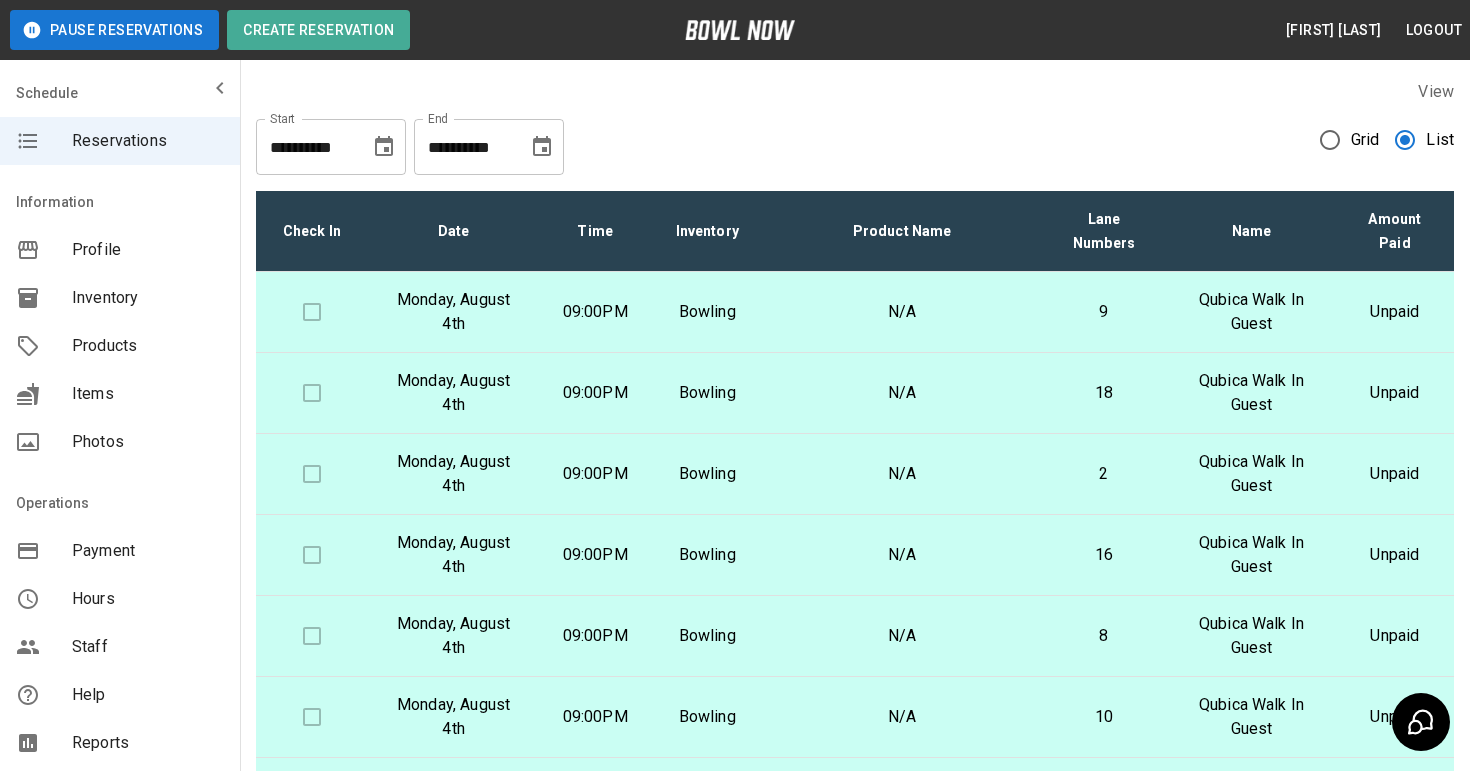 click on "Profile" at bounding box center [148, 250] 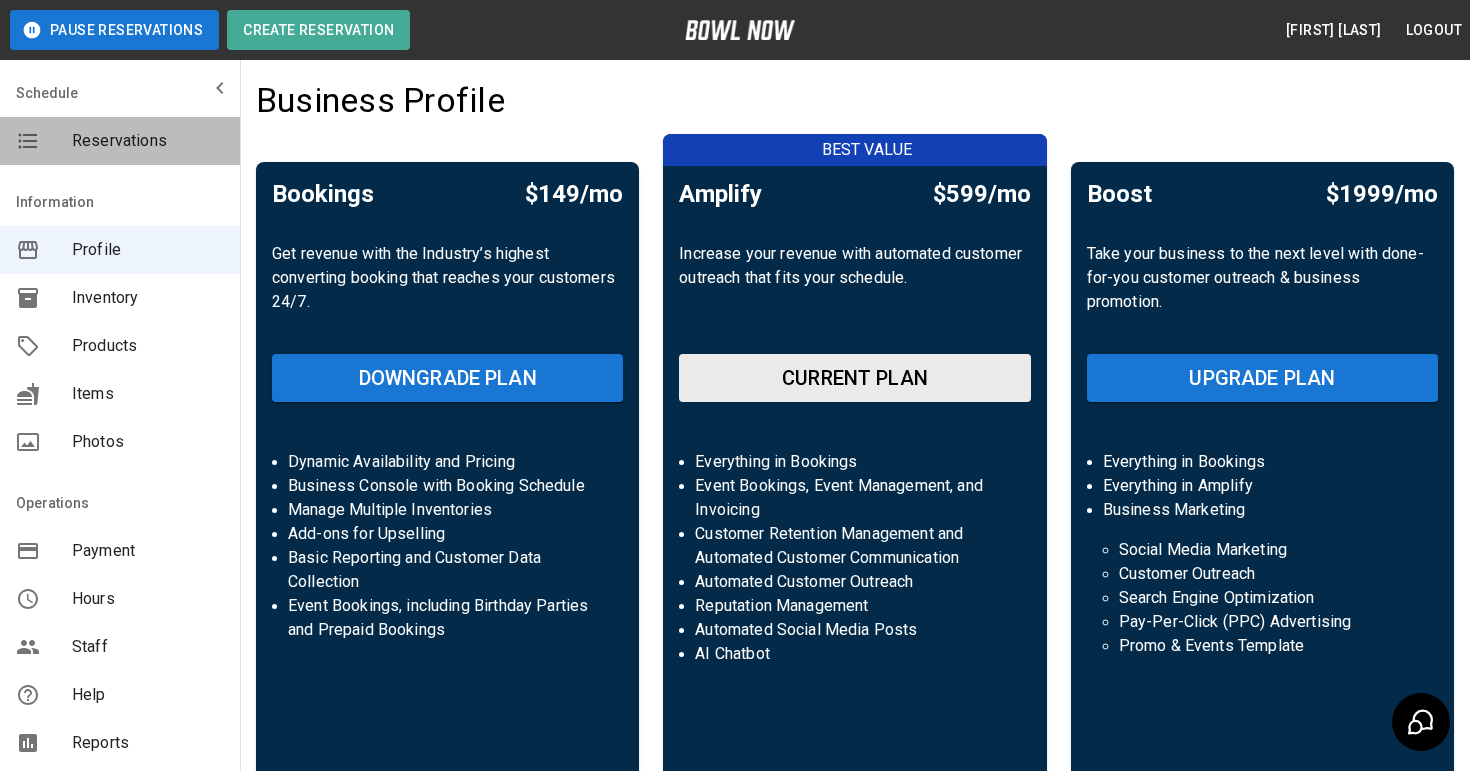 click on "Reservations" at bounding box center (148, 141) 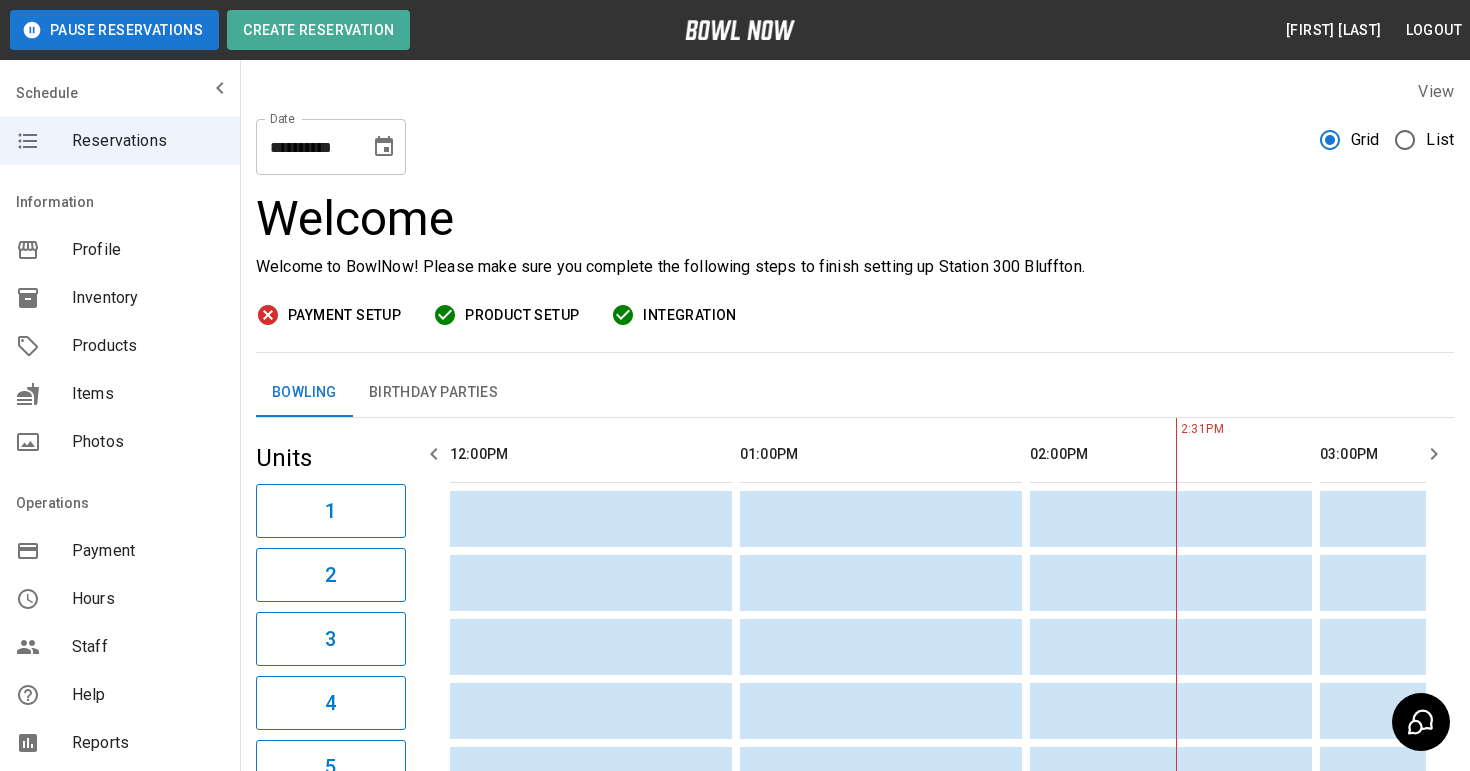 scroll, scrollTop: 0, scrollLeft: 580, axis: horizontal 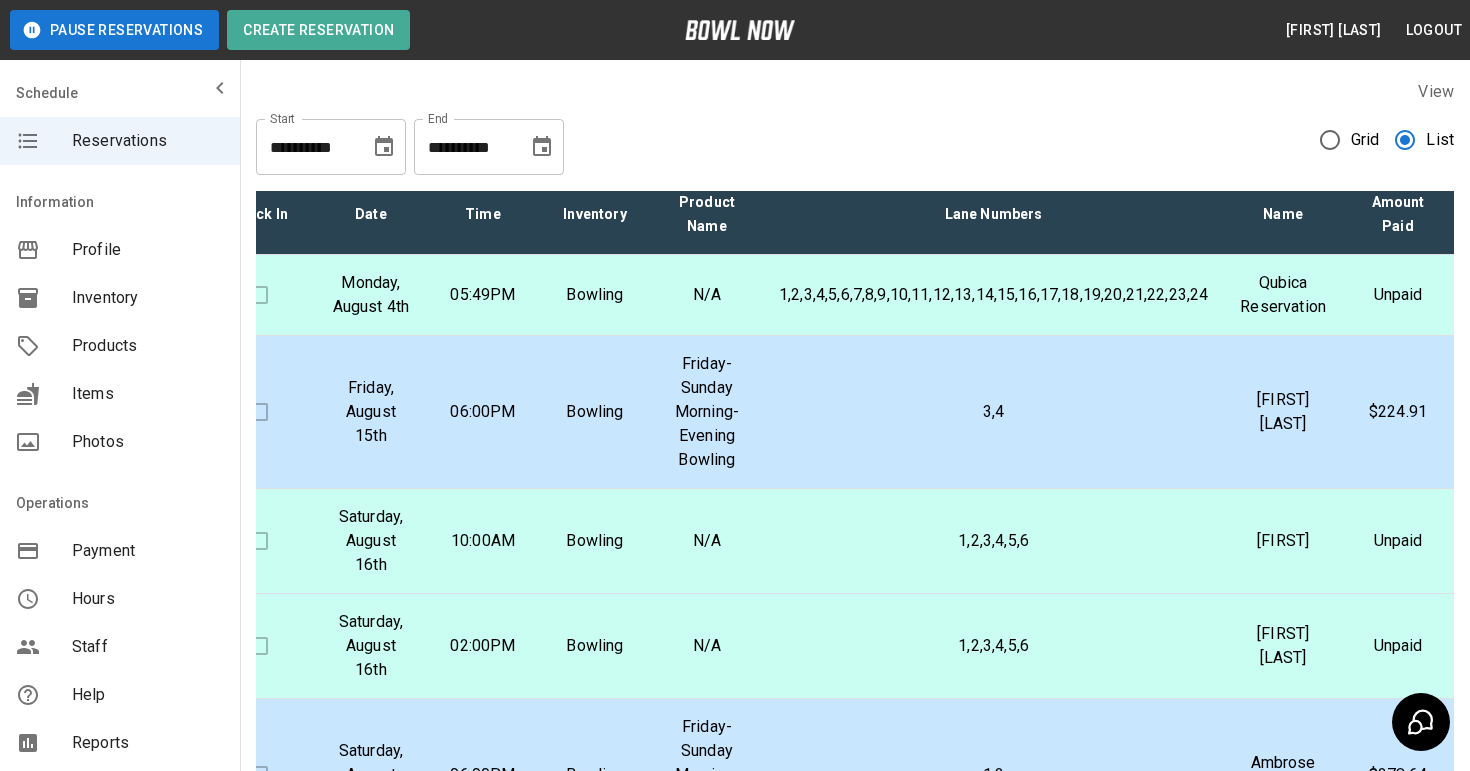 click on "Qubica Reservation" at bounding box center [1283, 295] 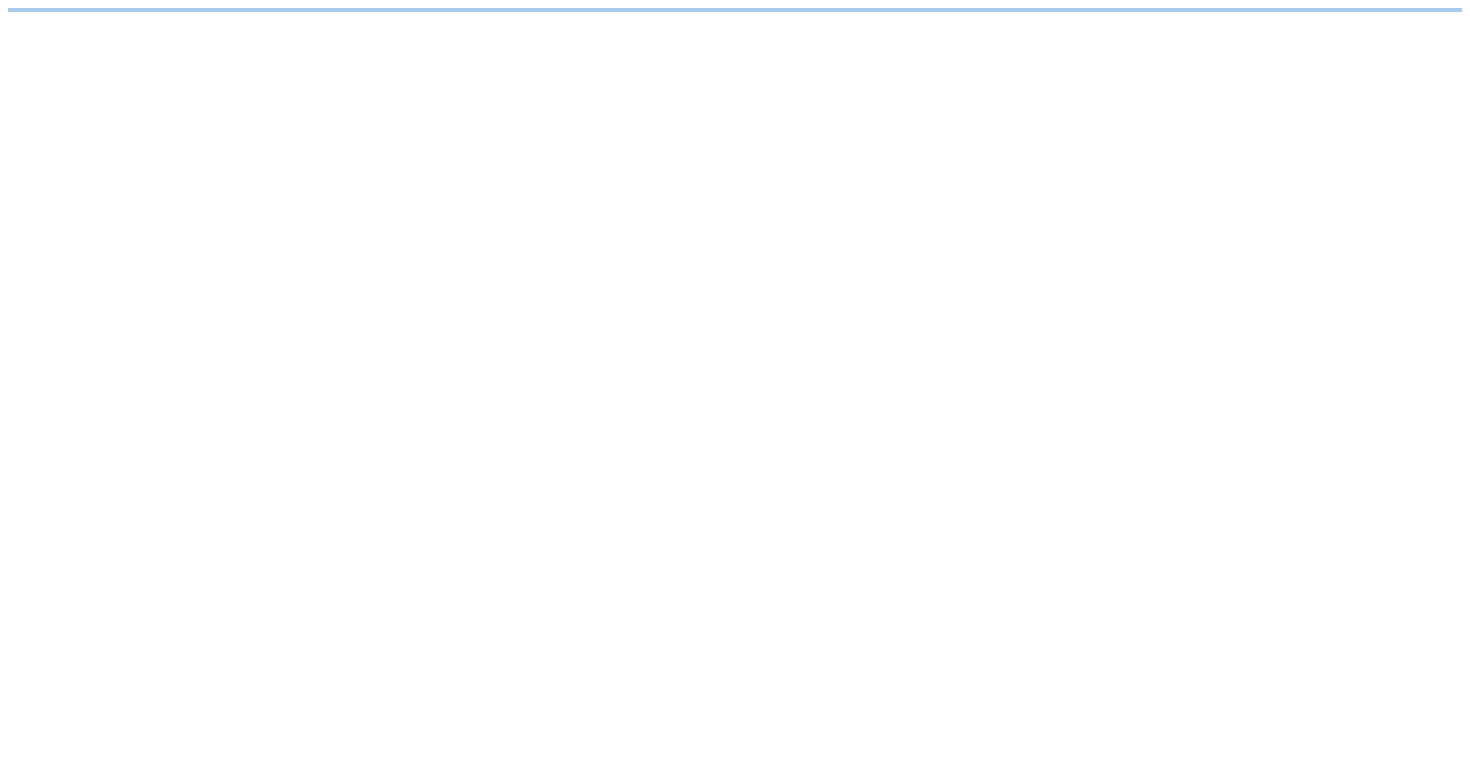 scroll, scrollTop: 0, scrollLeft: 0, axis: both 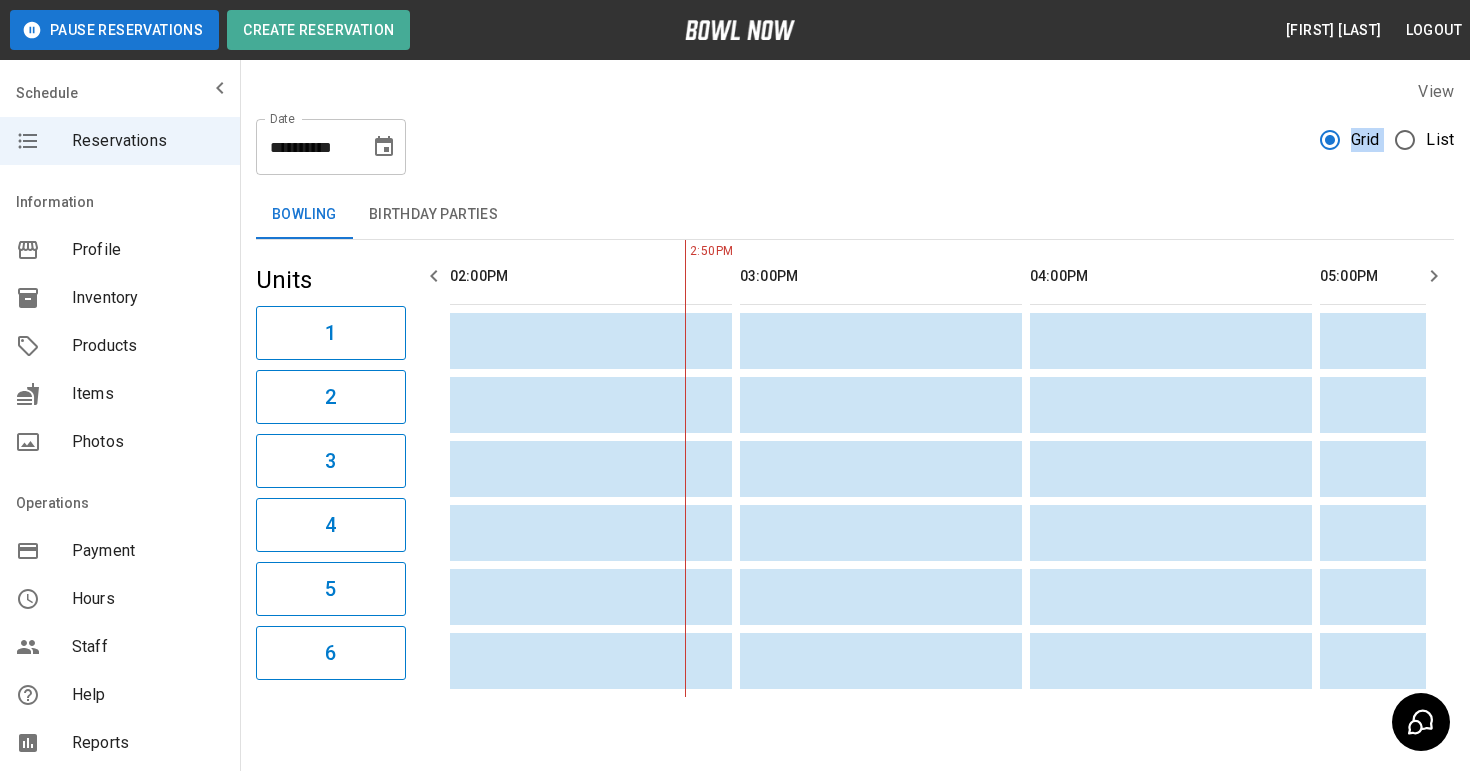 click on "**********" at bounding box center (855, 139) 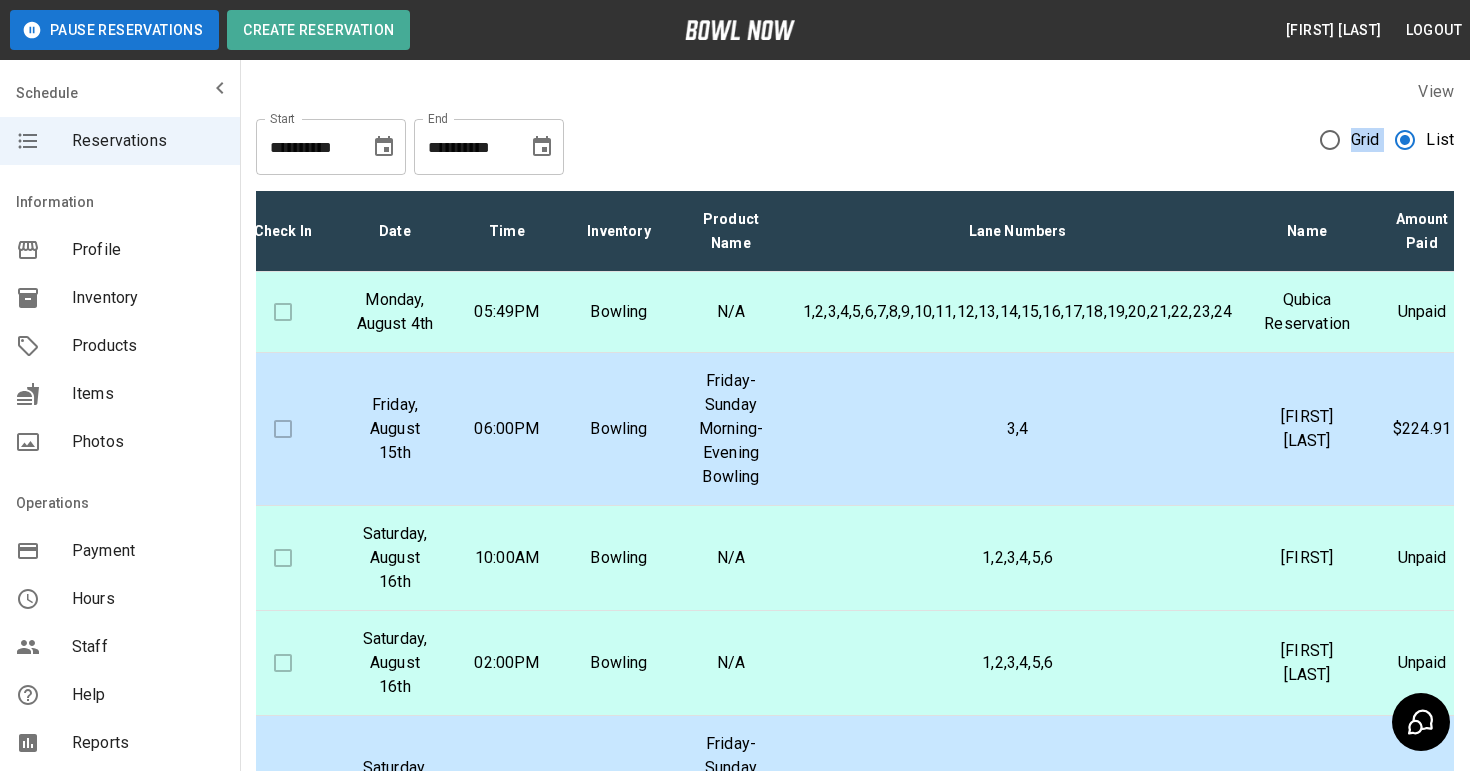 scroll, scrollTop: 0, scrollLeft: 0, axis: both 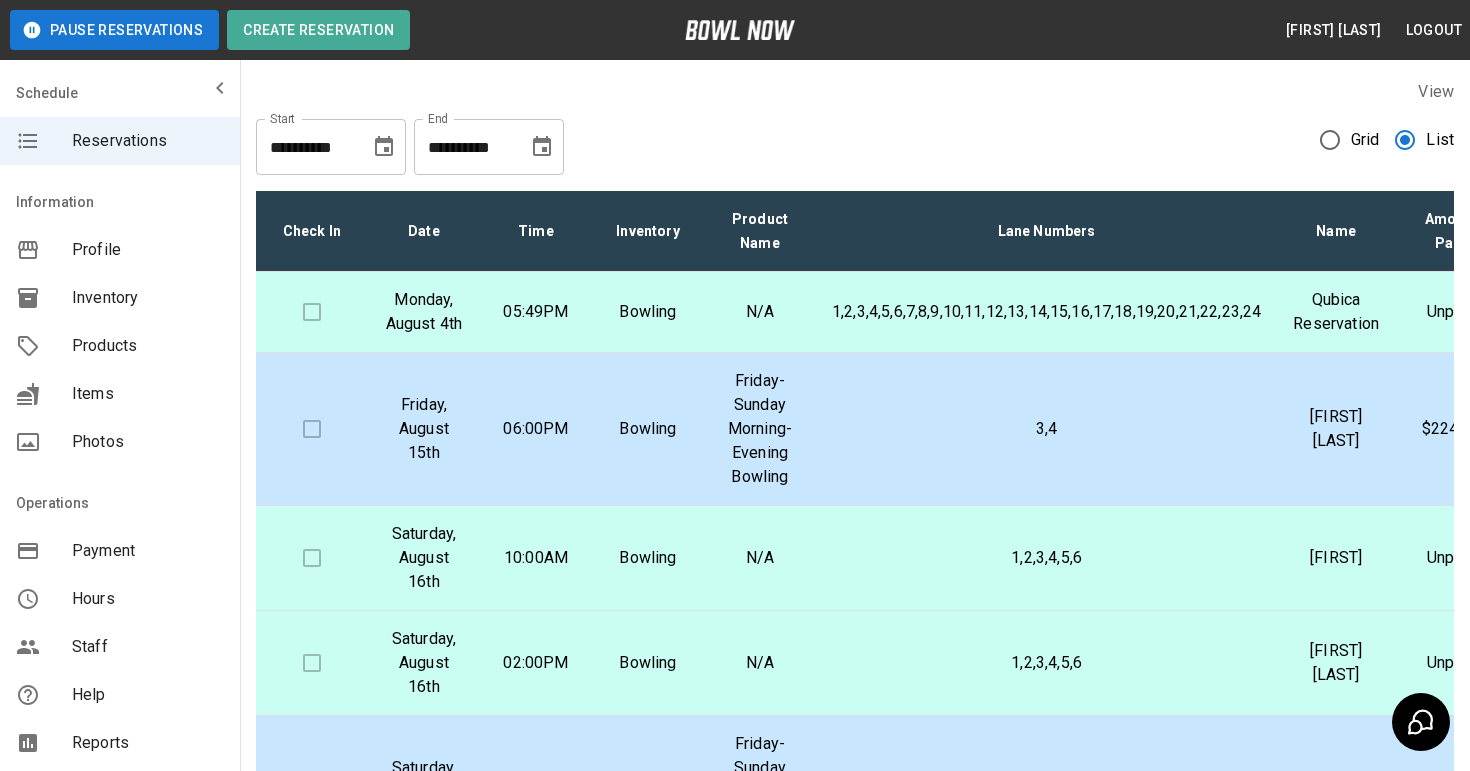 click on "1,2,3,4,5,6" at bounding box center [1046, 558] 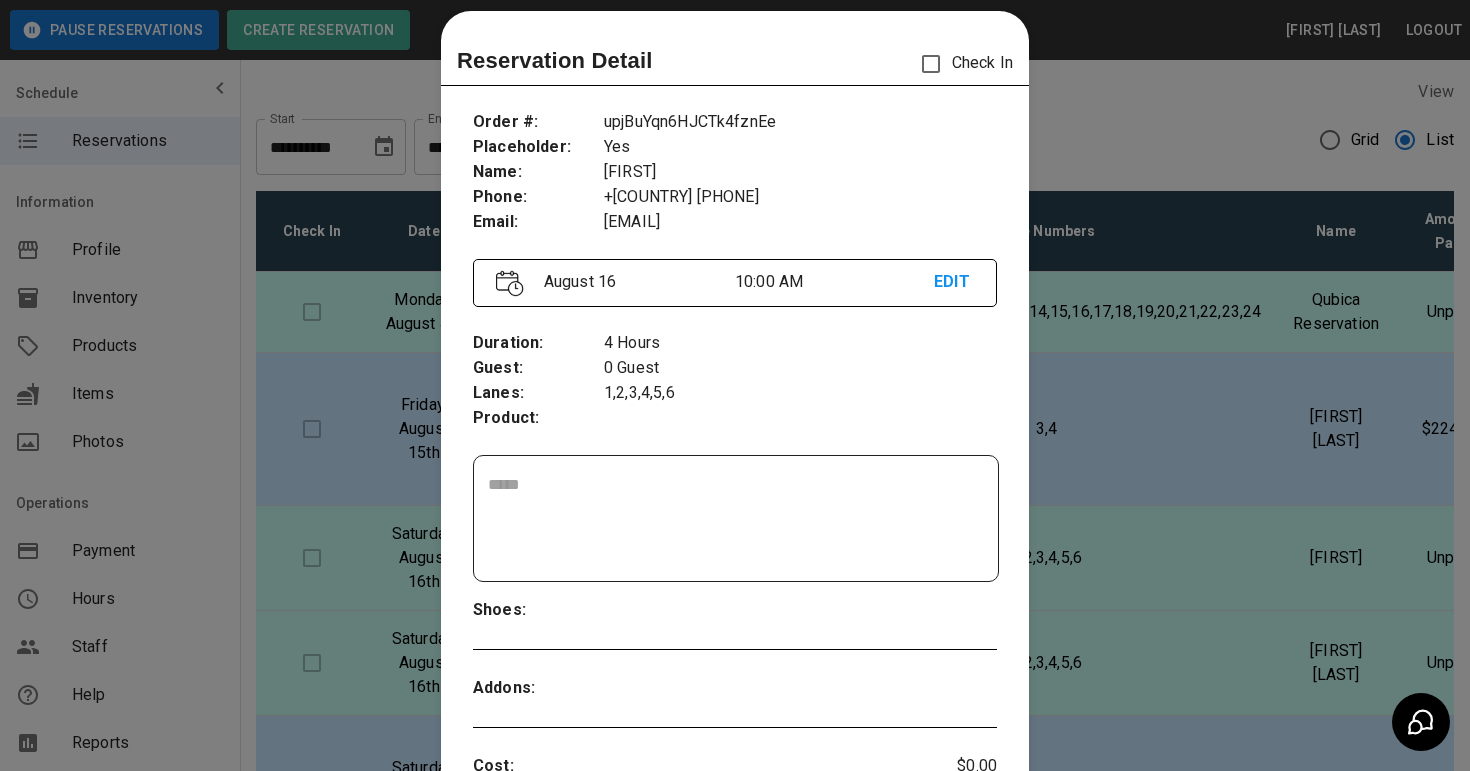 scroll, scrollTop: 0, scrollLeft: 0, axis: both 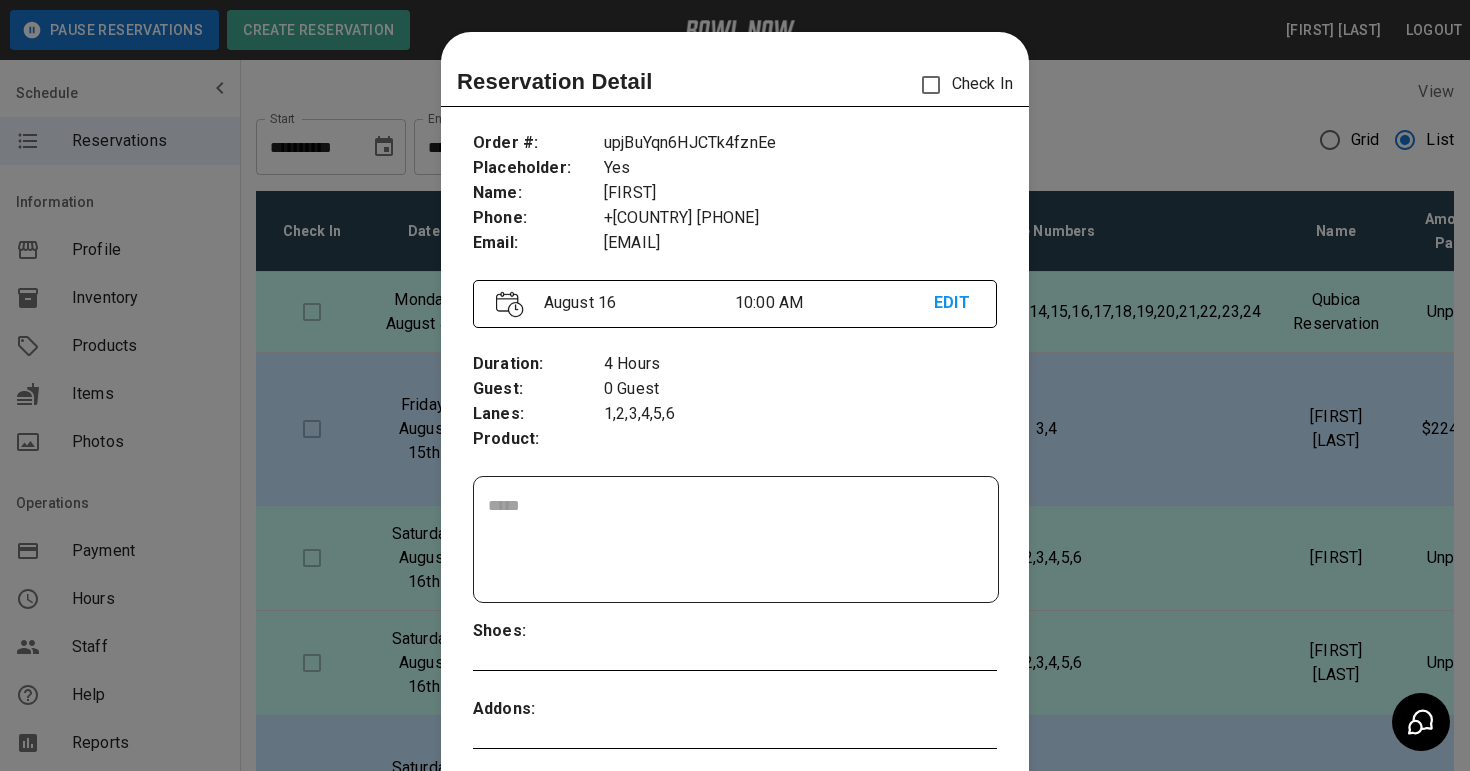 click at bounding box center (735, 385) 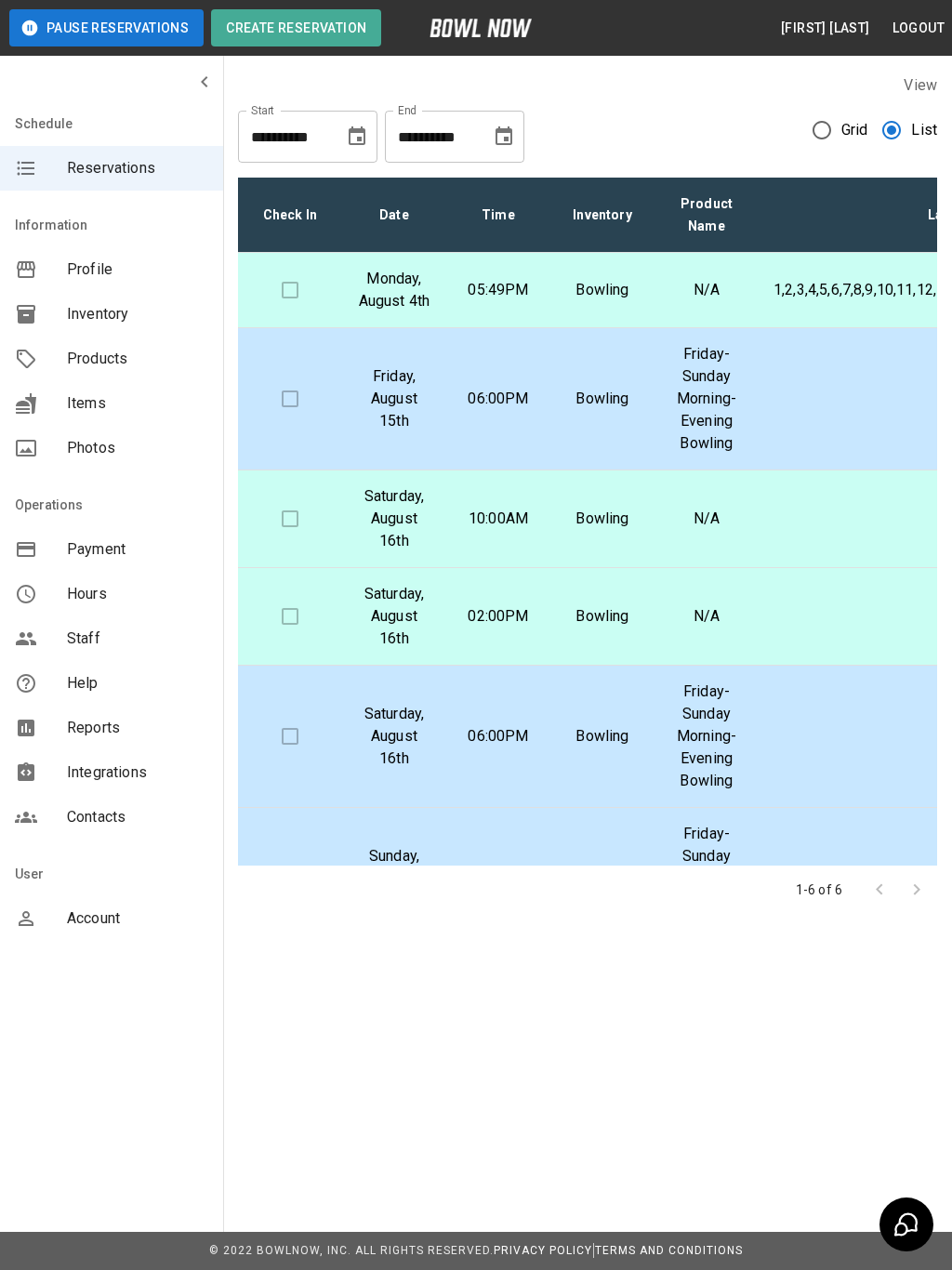 click on "05:49PM" at bounding box center (498, 290) 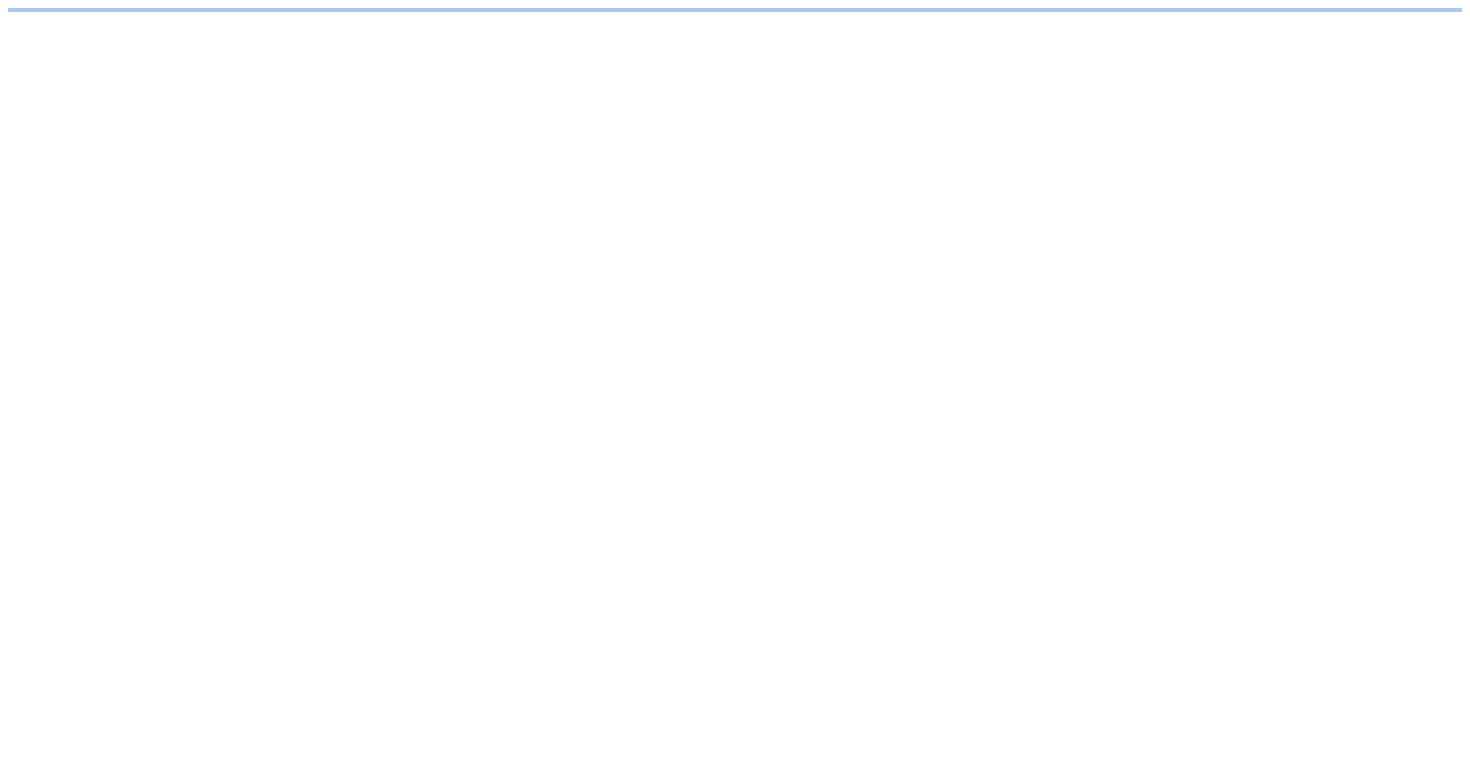 scroll, scrollTop: 0, scrollLeft: 0, axis: both 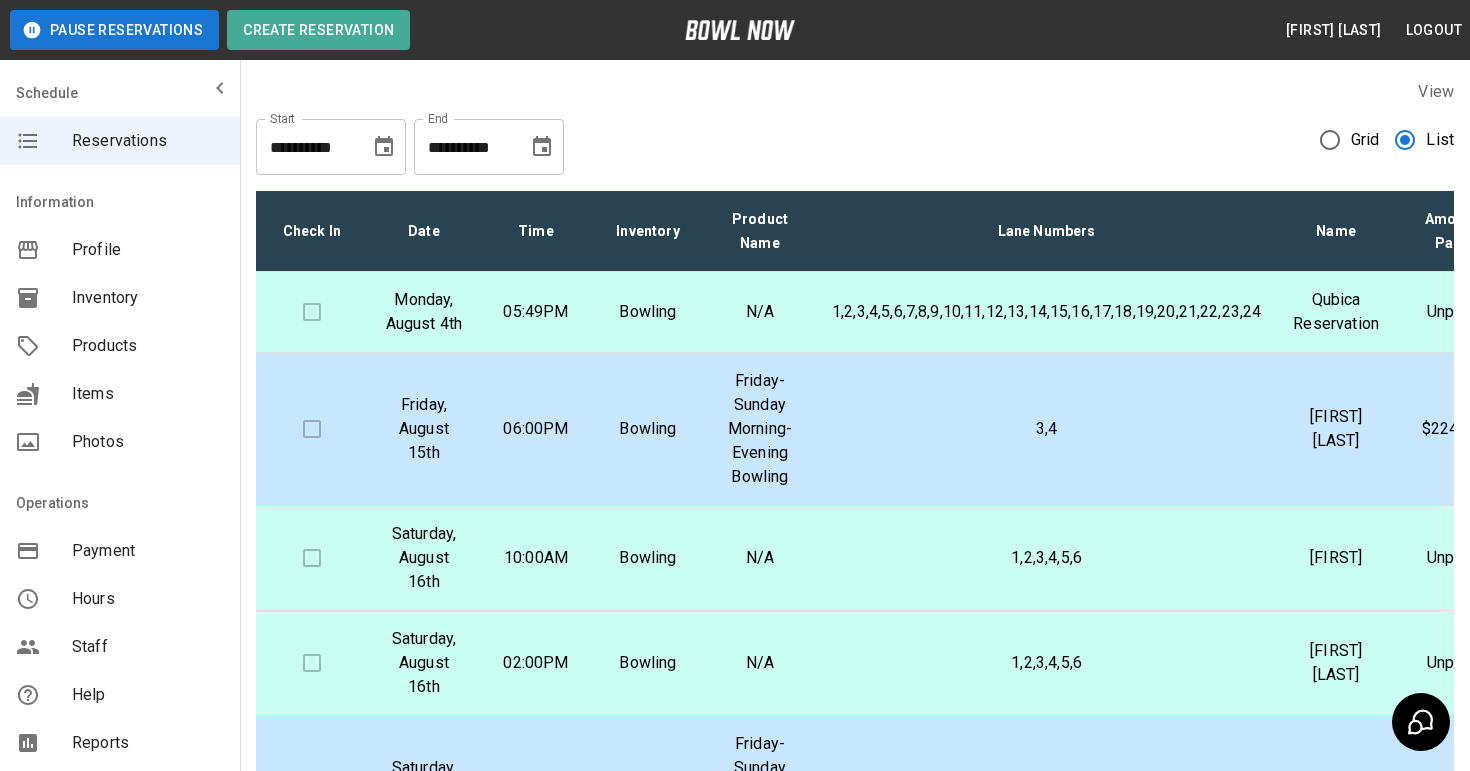 drag, startPoint x: 496, startPoint y: 310, endPoint x: 504, endPoint y: 335, distance: 26.24881 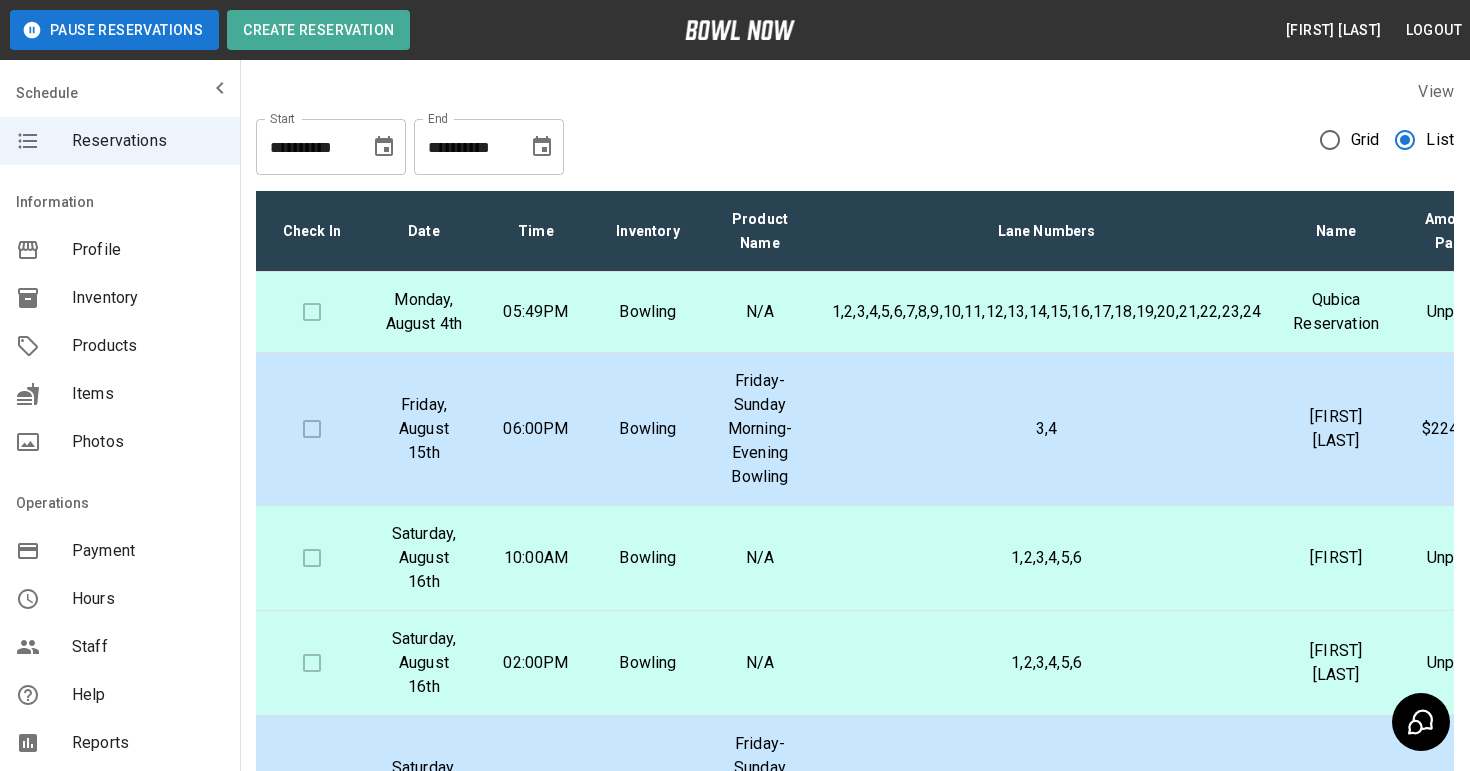 click on "05:49PM" at bounding box center (536, 312) 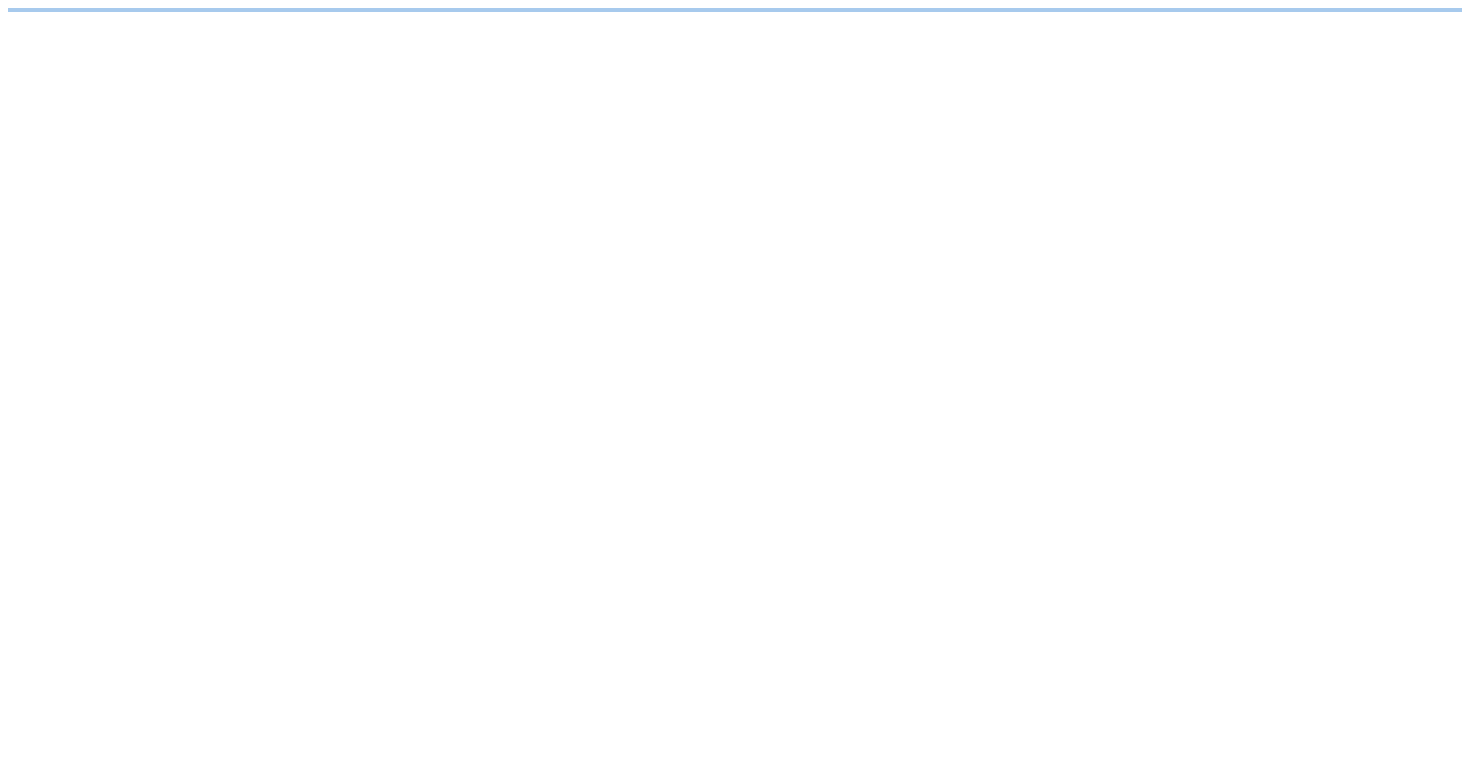 scroll, scrollTop: 0, scrollLeft: 0, axis: both 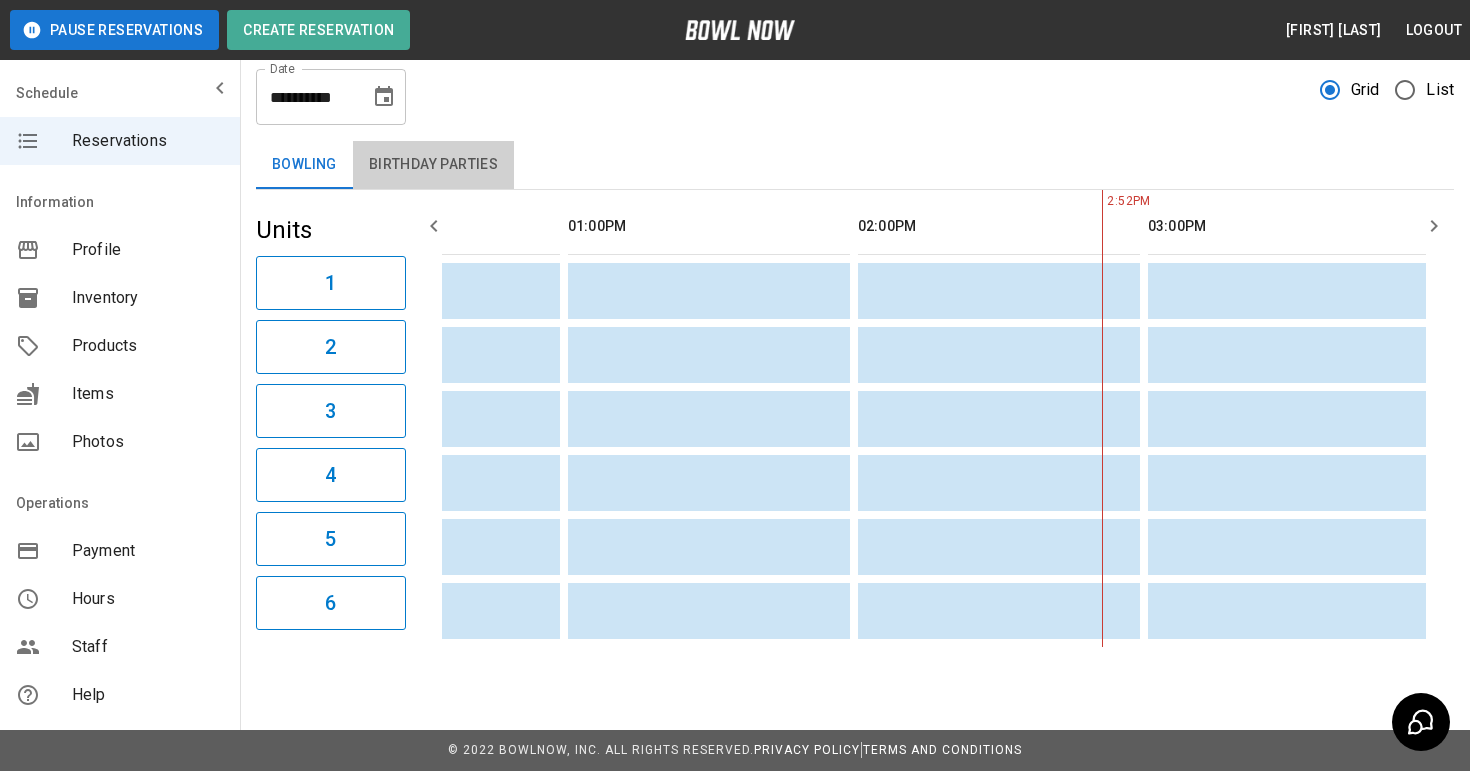click on "Birthday Parties" at bounding box center (433, 165) 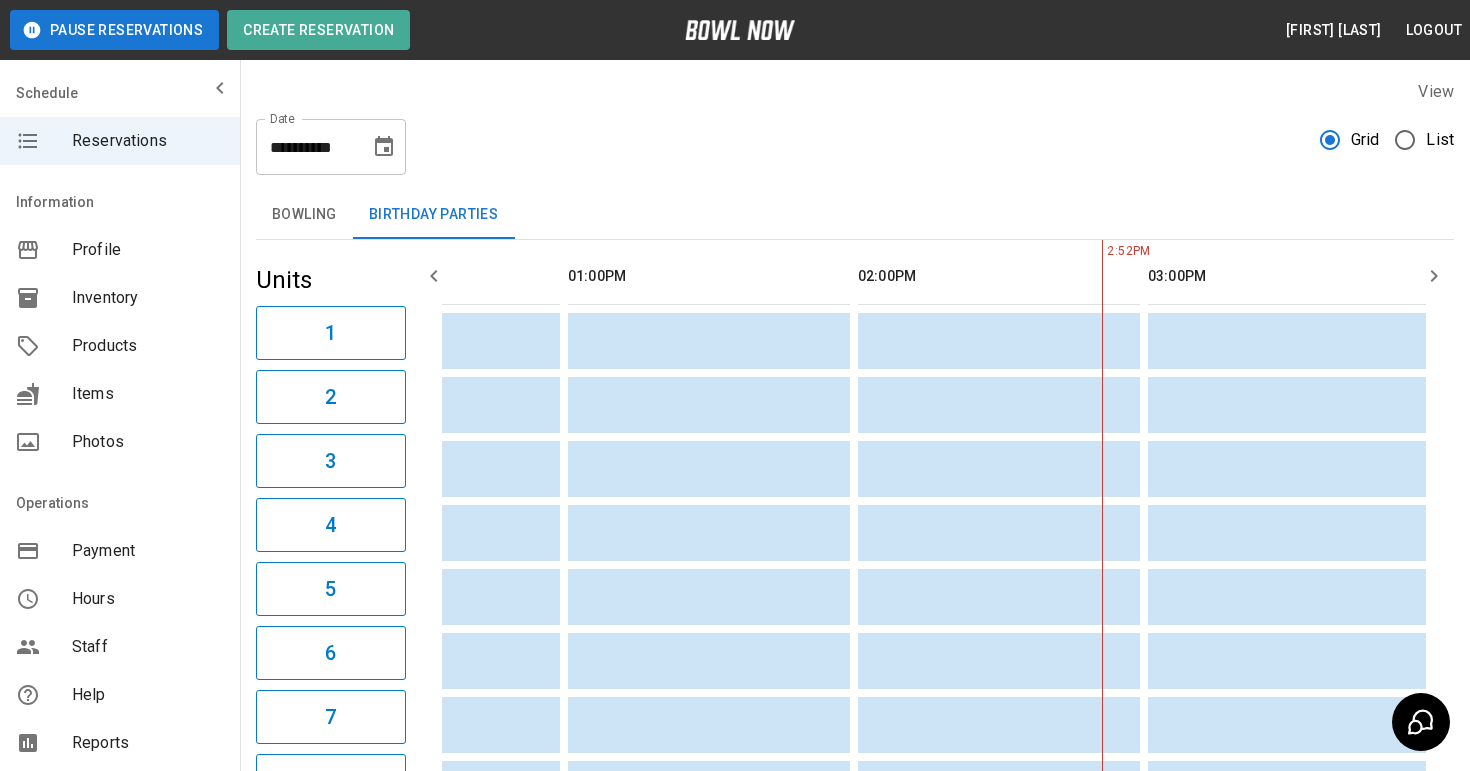 type 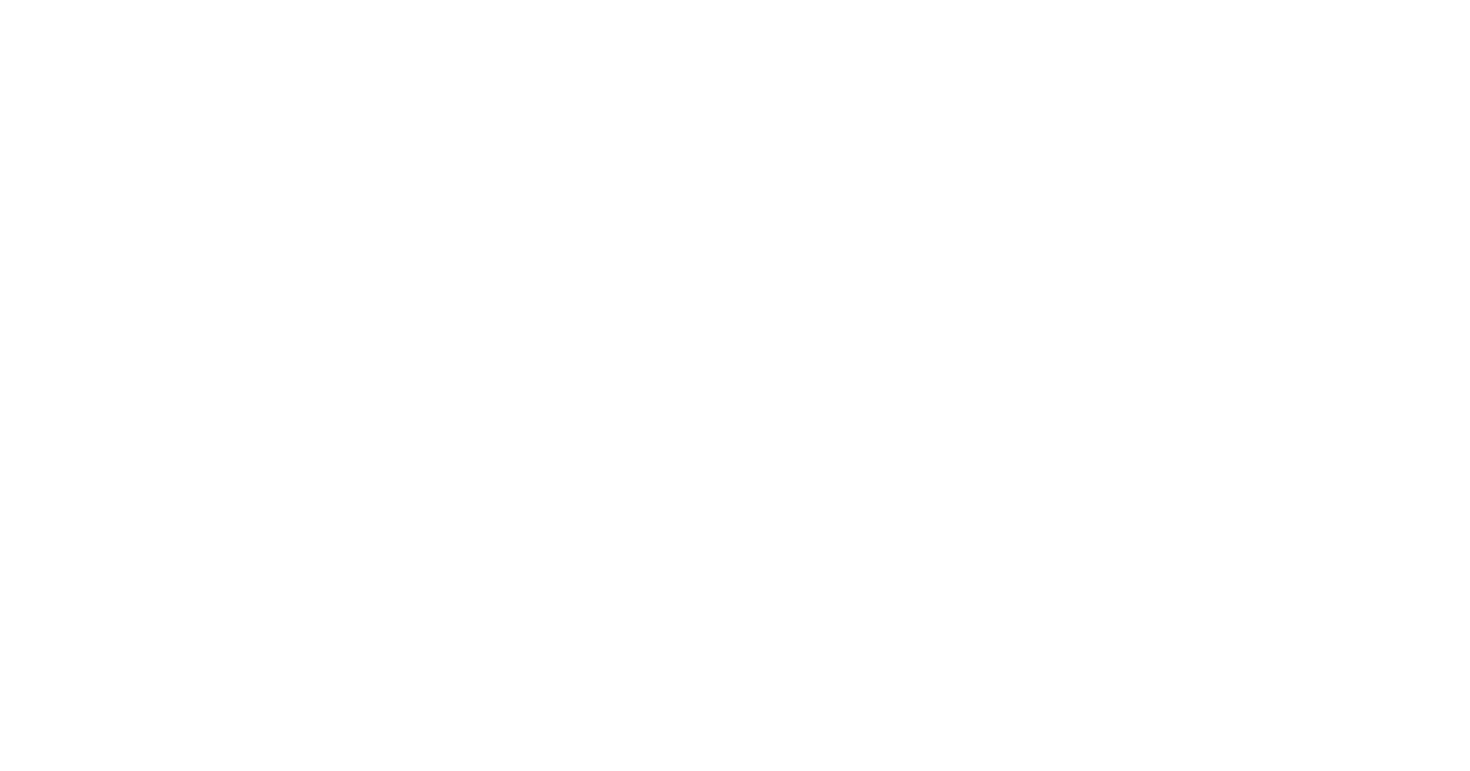 scroll, scrollTop: 0, scrollLeft: 0, axis: both 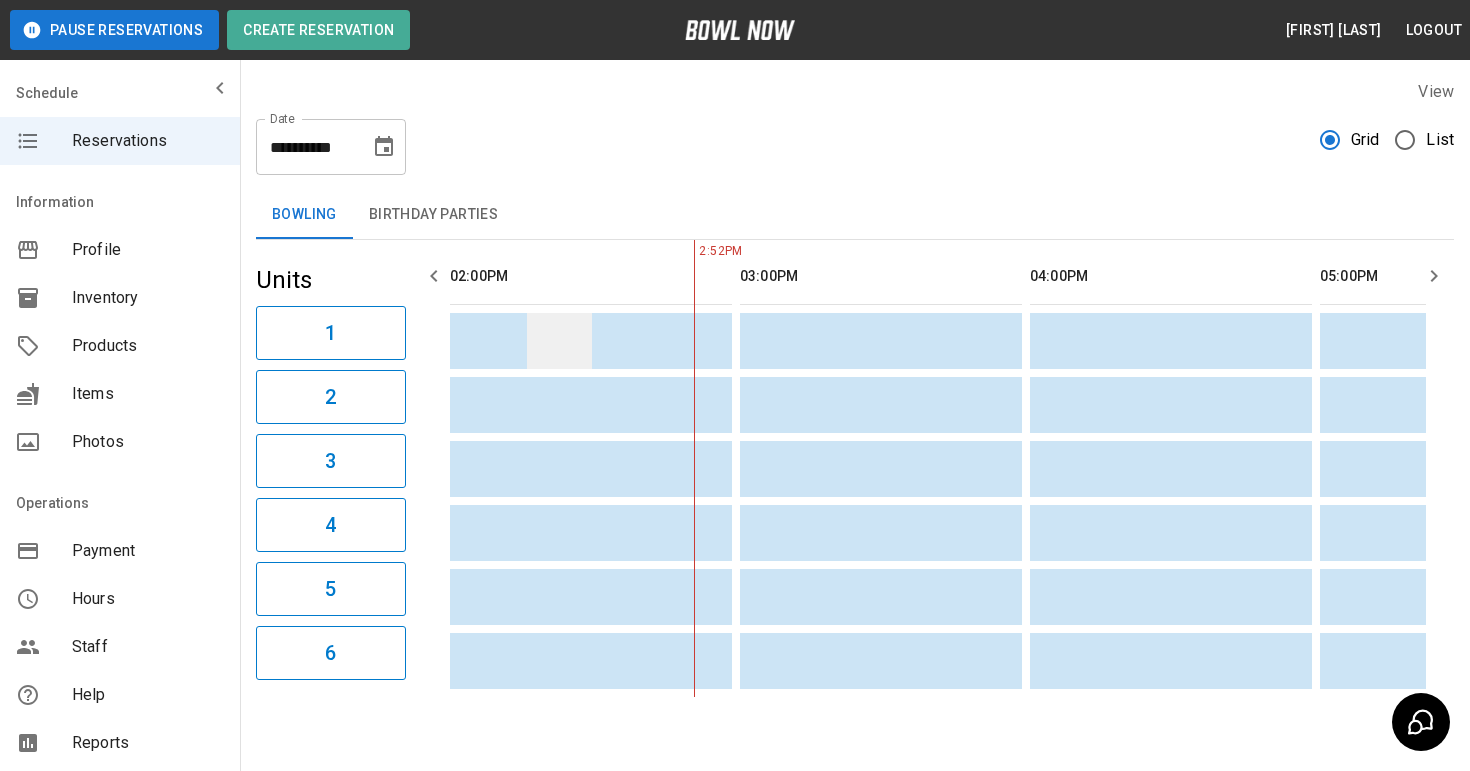 click at bounding box center [559, 341] 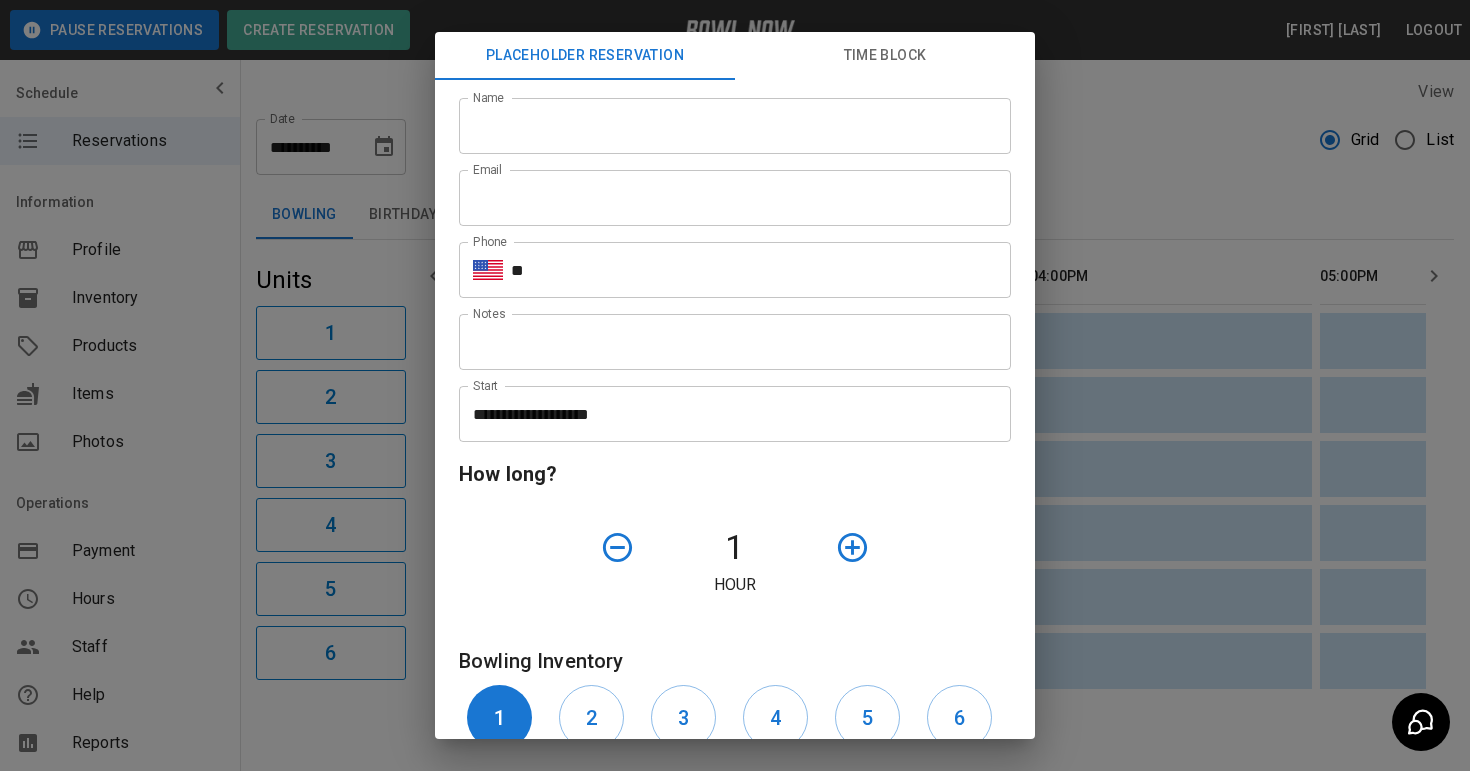 click on "**********" at bounding box center (735, 385) 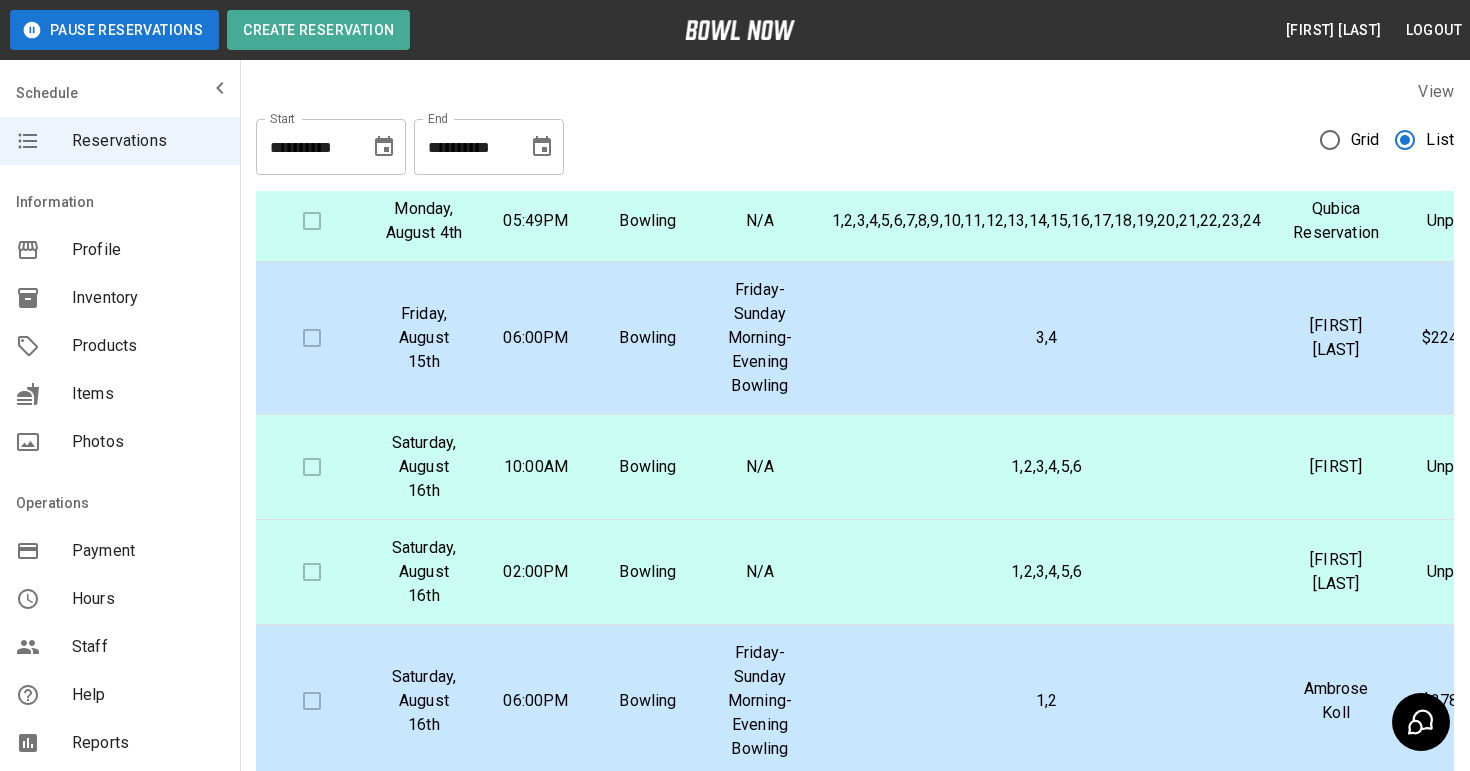 scroll, scrollTop: 0, scrollLeft: 0, axis: both 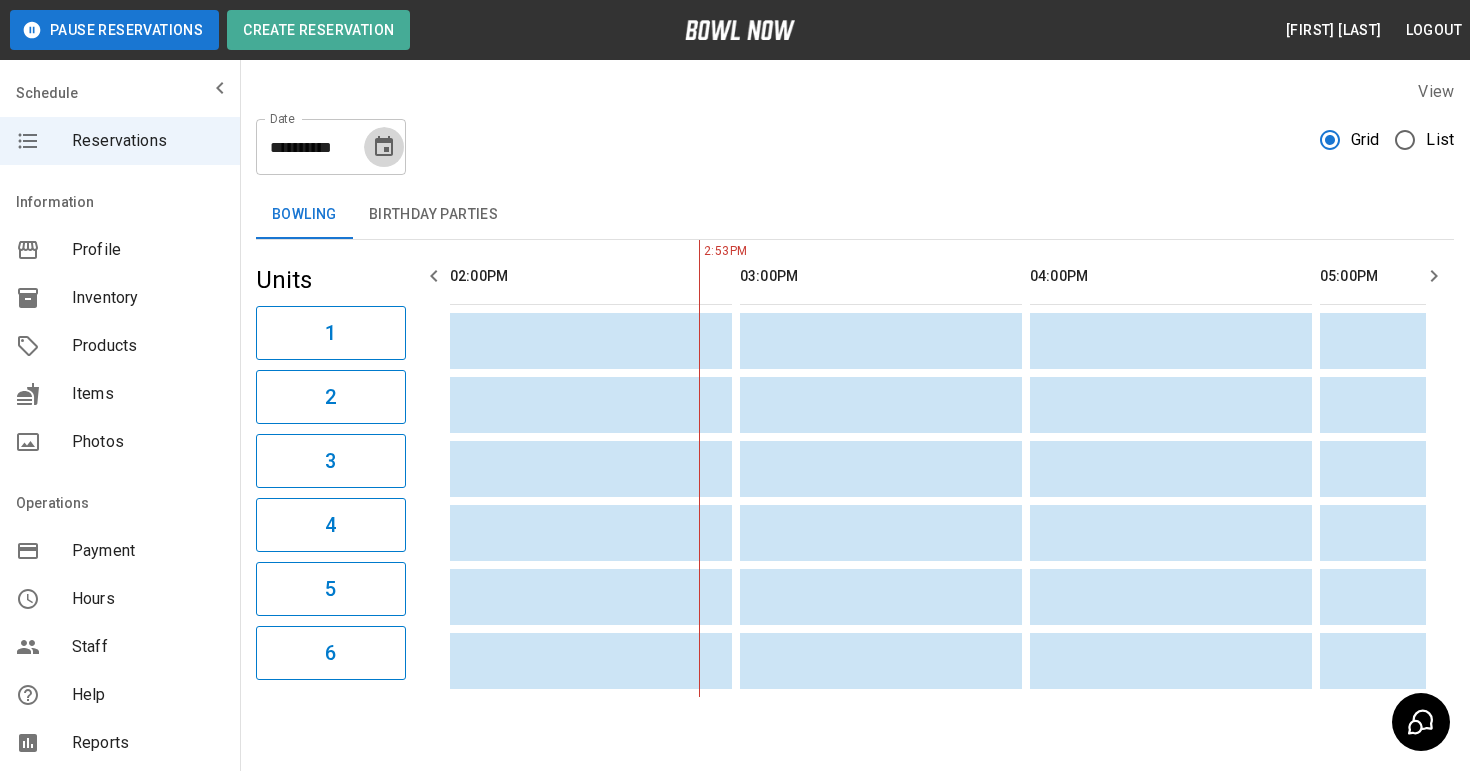 click 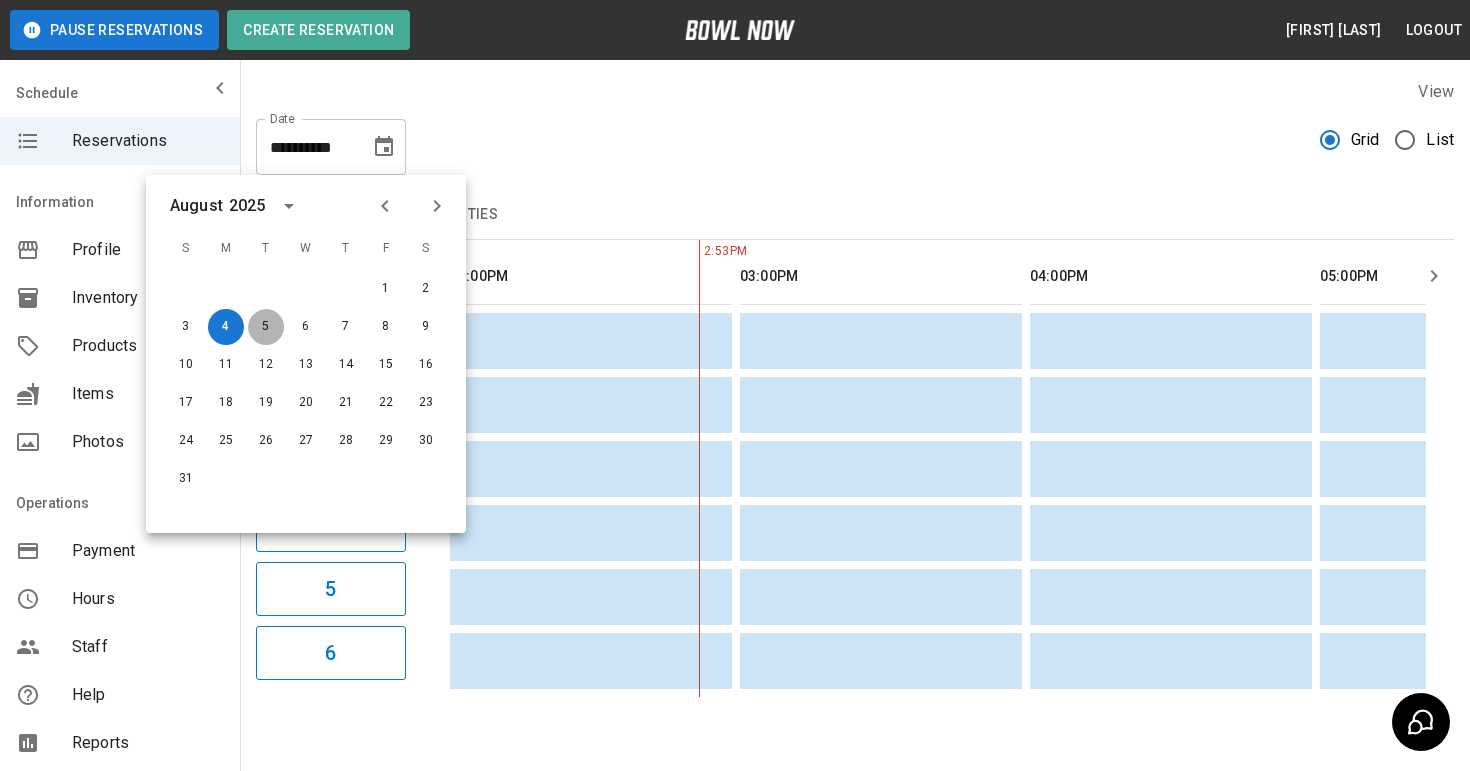 click on "5" at bounding box center [266, 327] 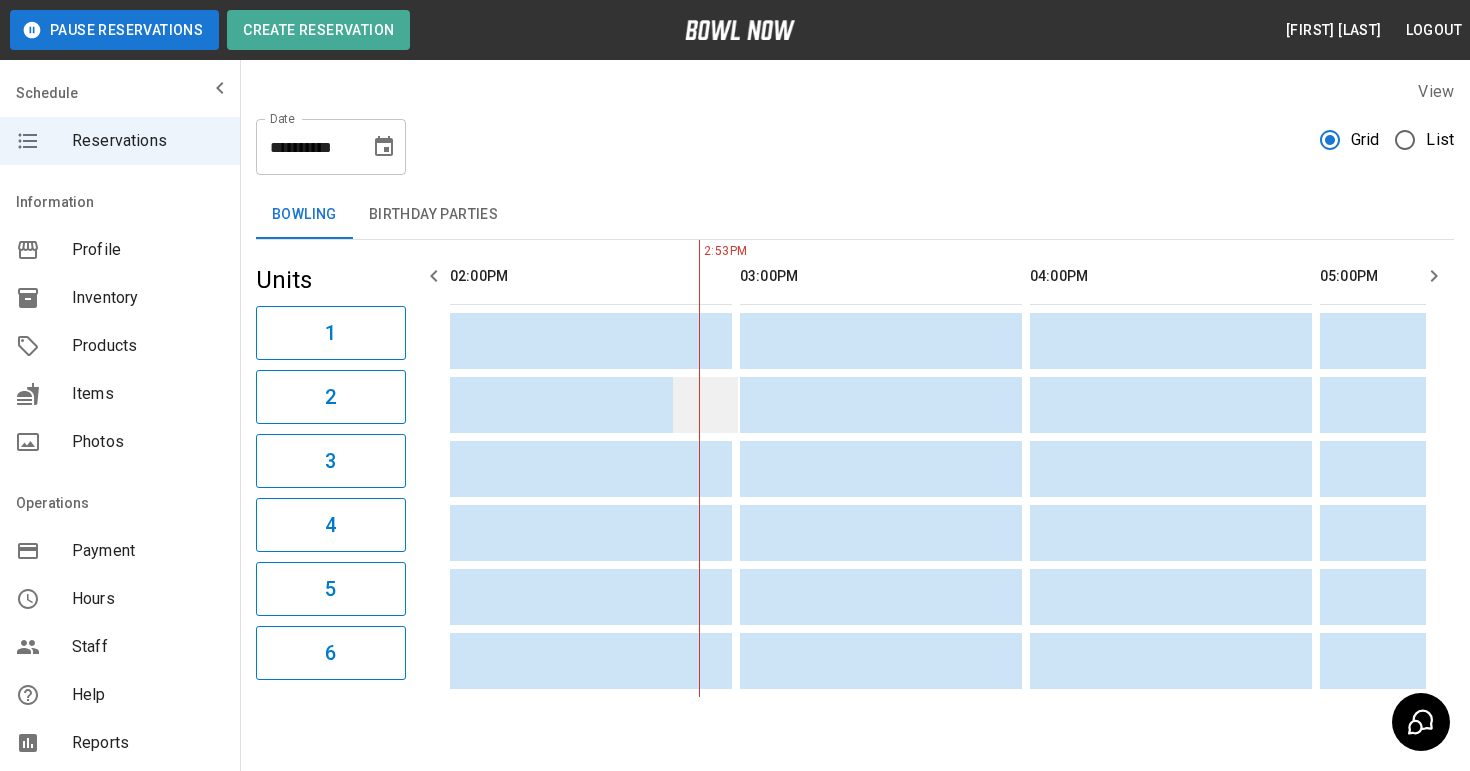 scroll, scrollTop: 50, scrollLeft: 0, axis: vertical 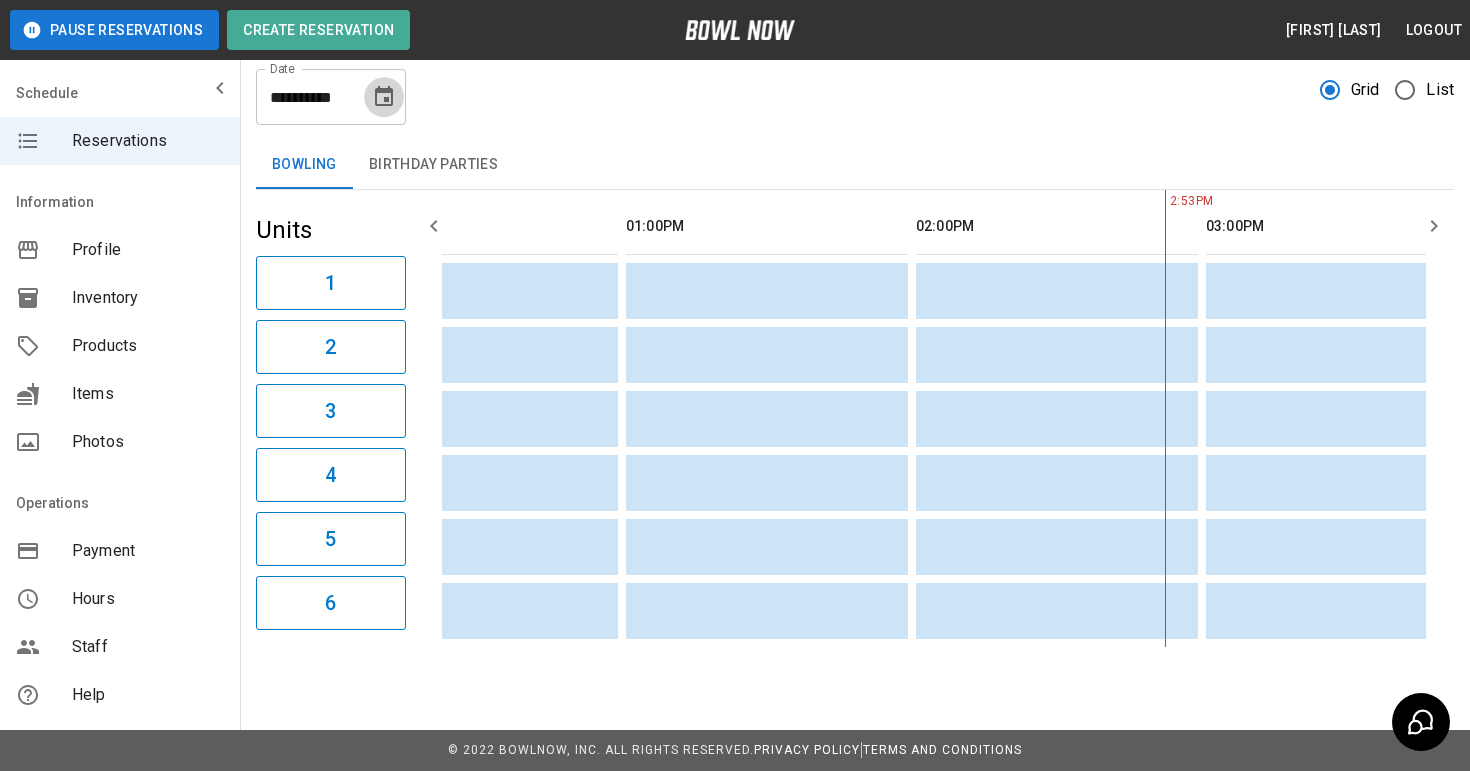 click 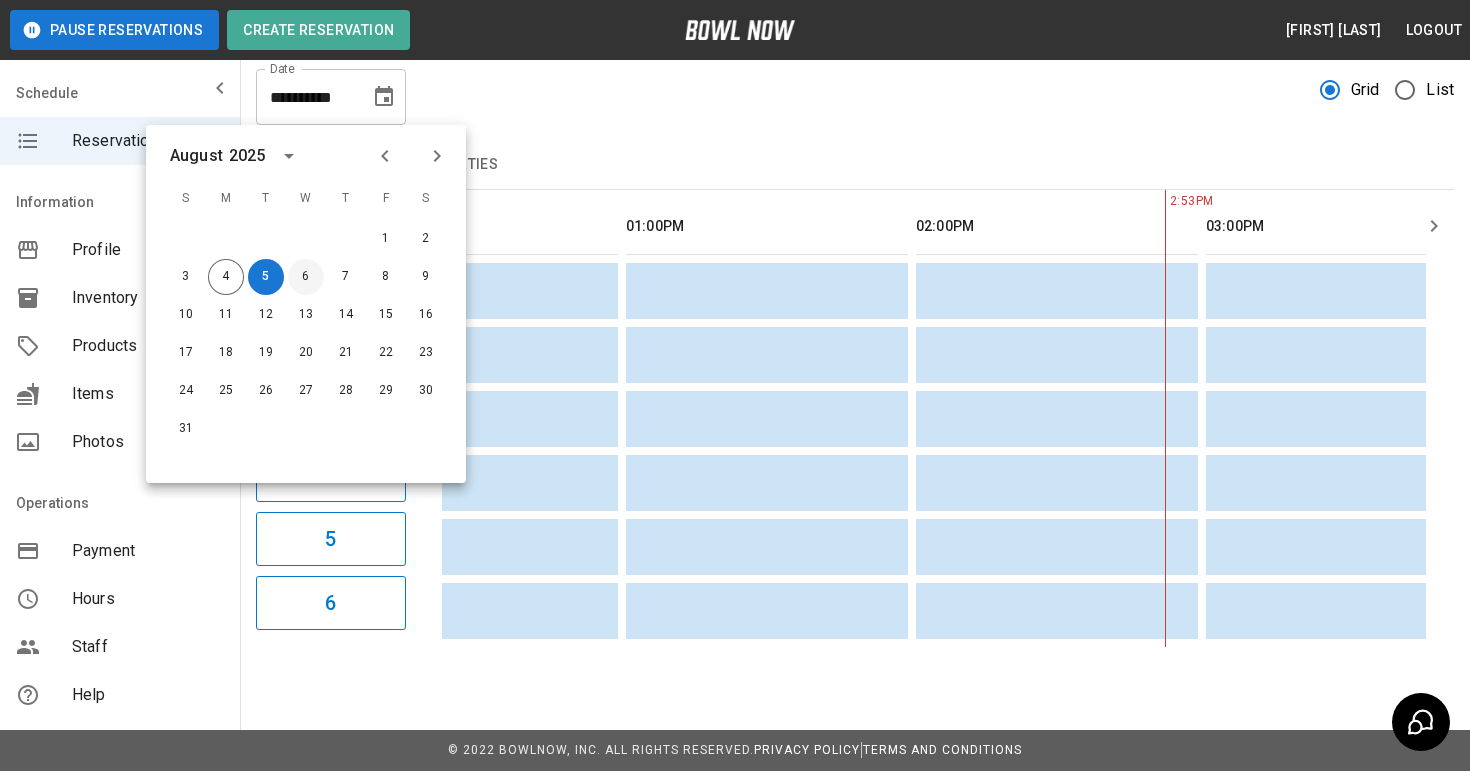 click on "6" at bounding box center (306, 277) 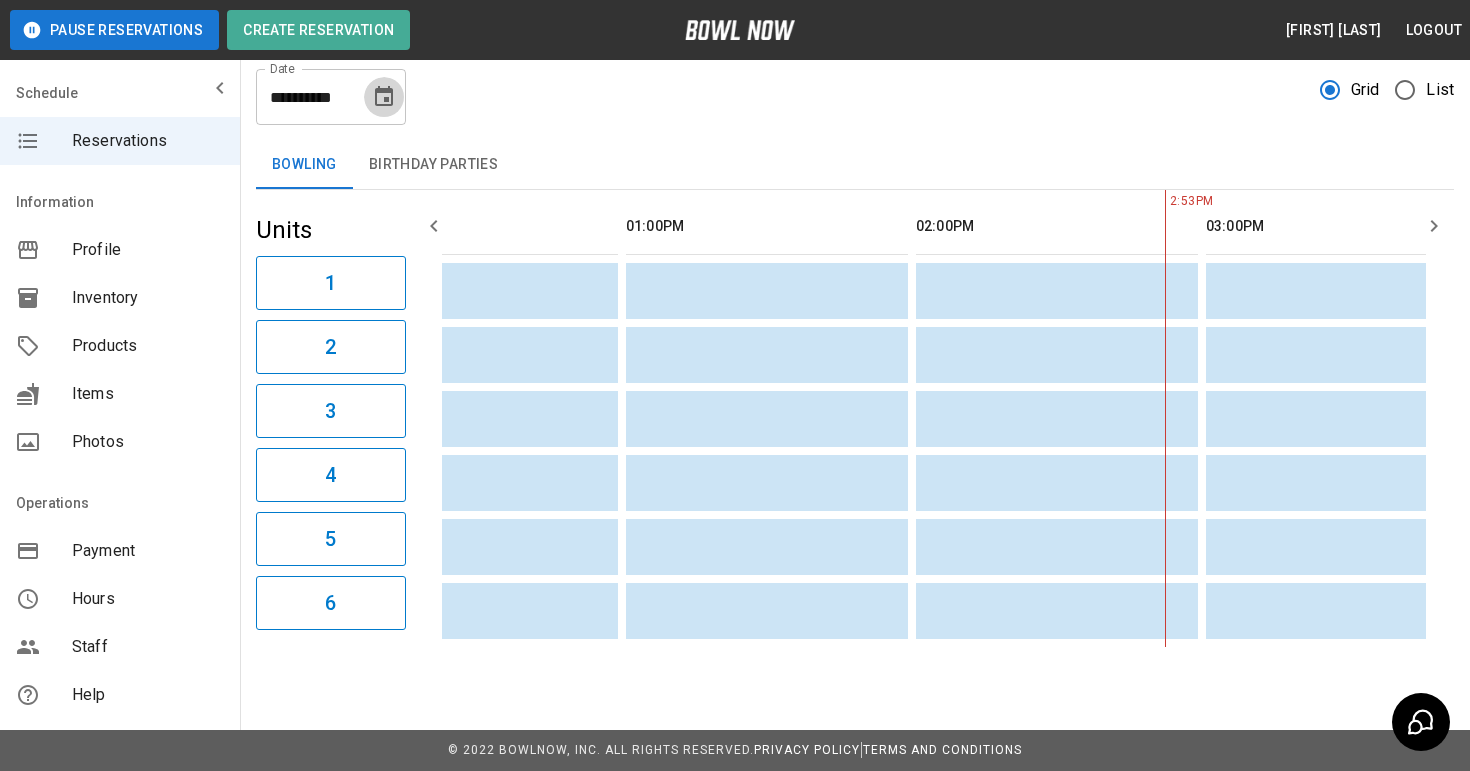 click 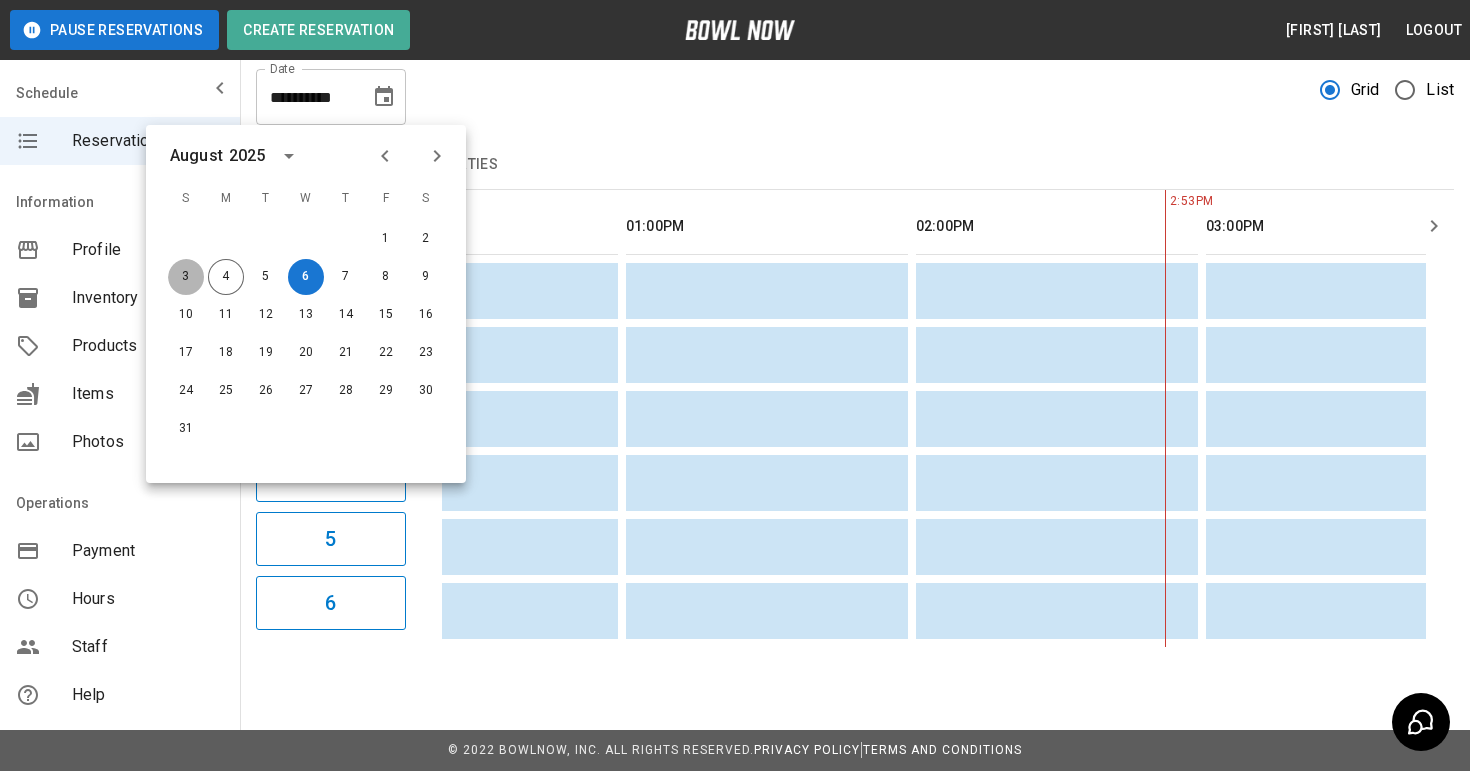 click on "3" at bounding box center [186, 277] 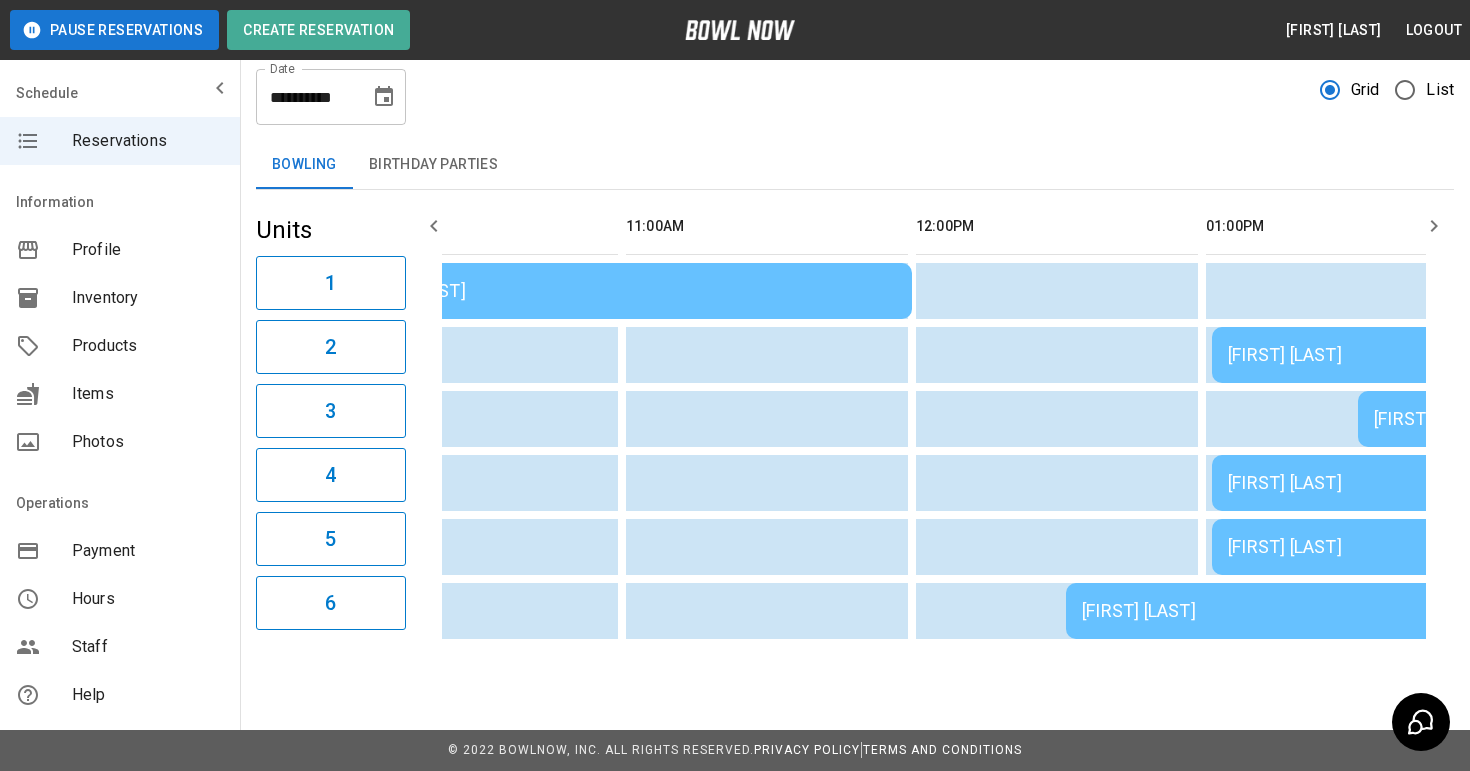 scroll, scrollTop: 0, scrollLeft: 1160, axis: horizontal 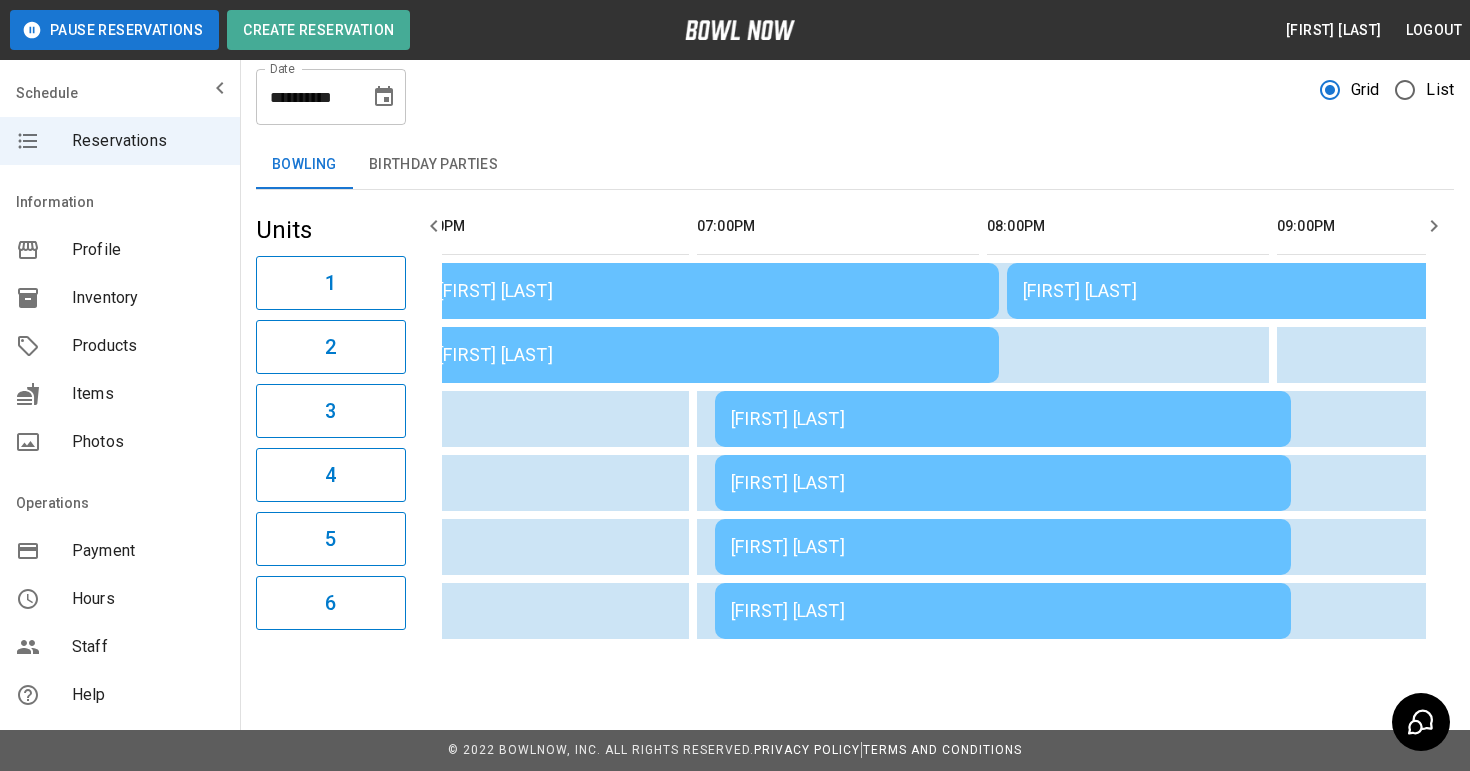 click on "Jeremy Modzelewski" at bounding box center (1003, 419) 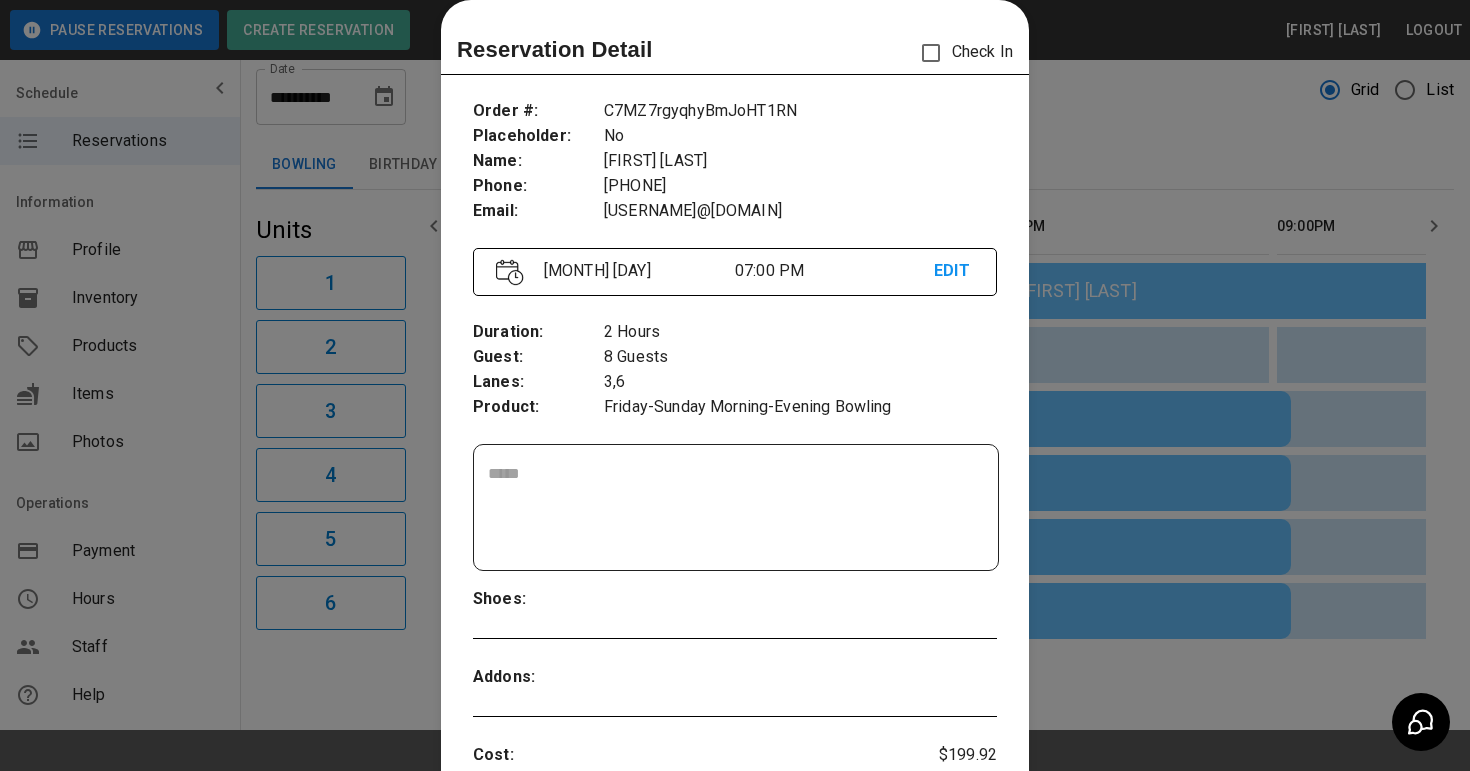 click at bounding box center (735, 385) 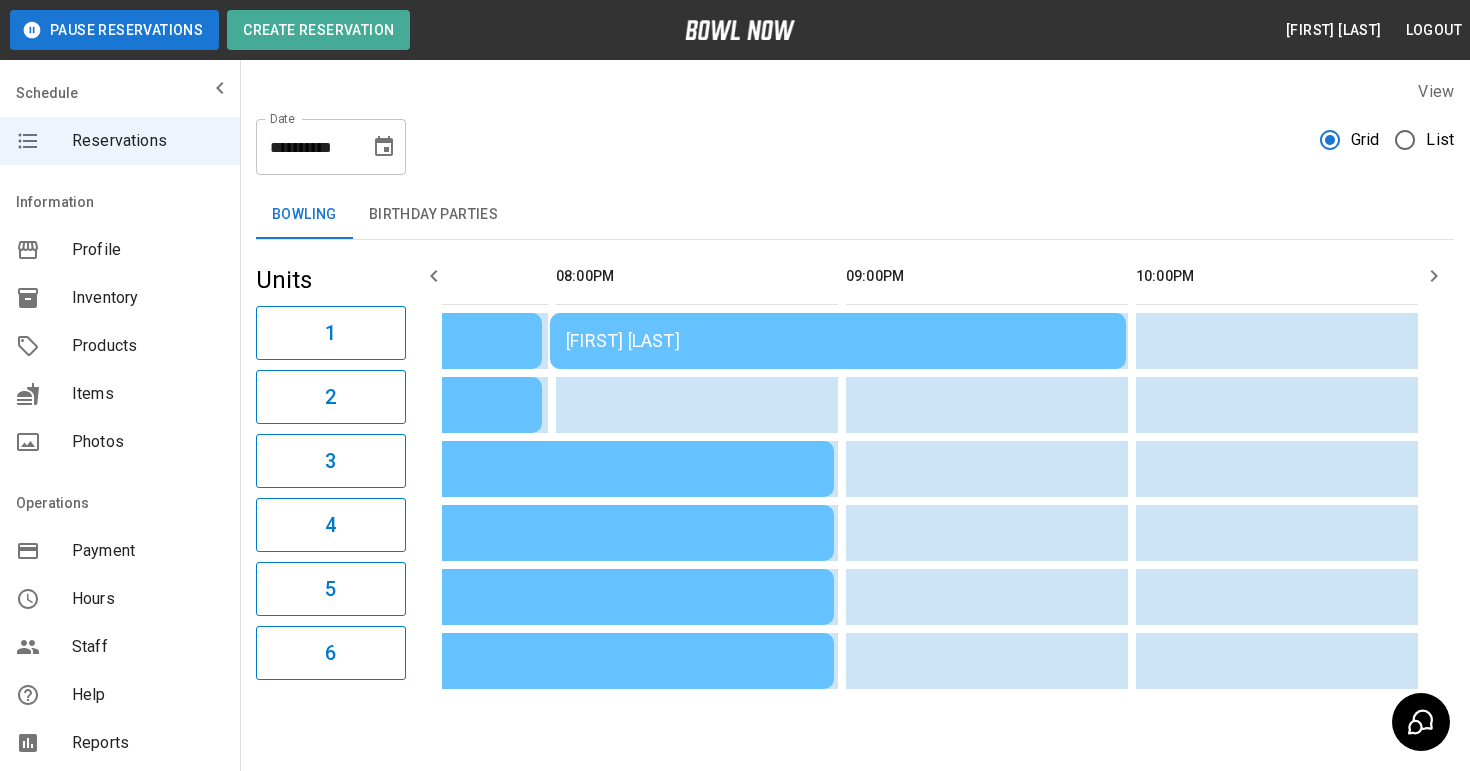 click on "**********" at bounding box center [306, 147] 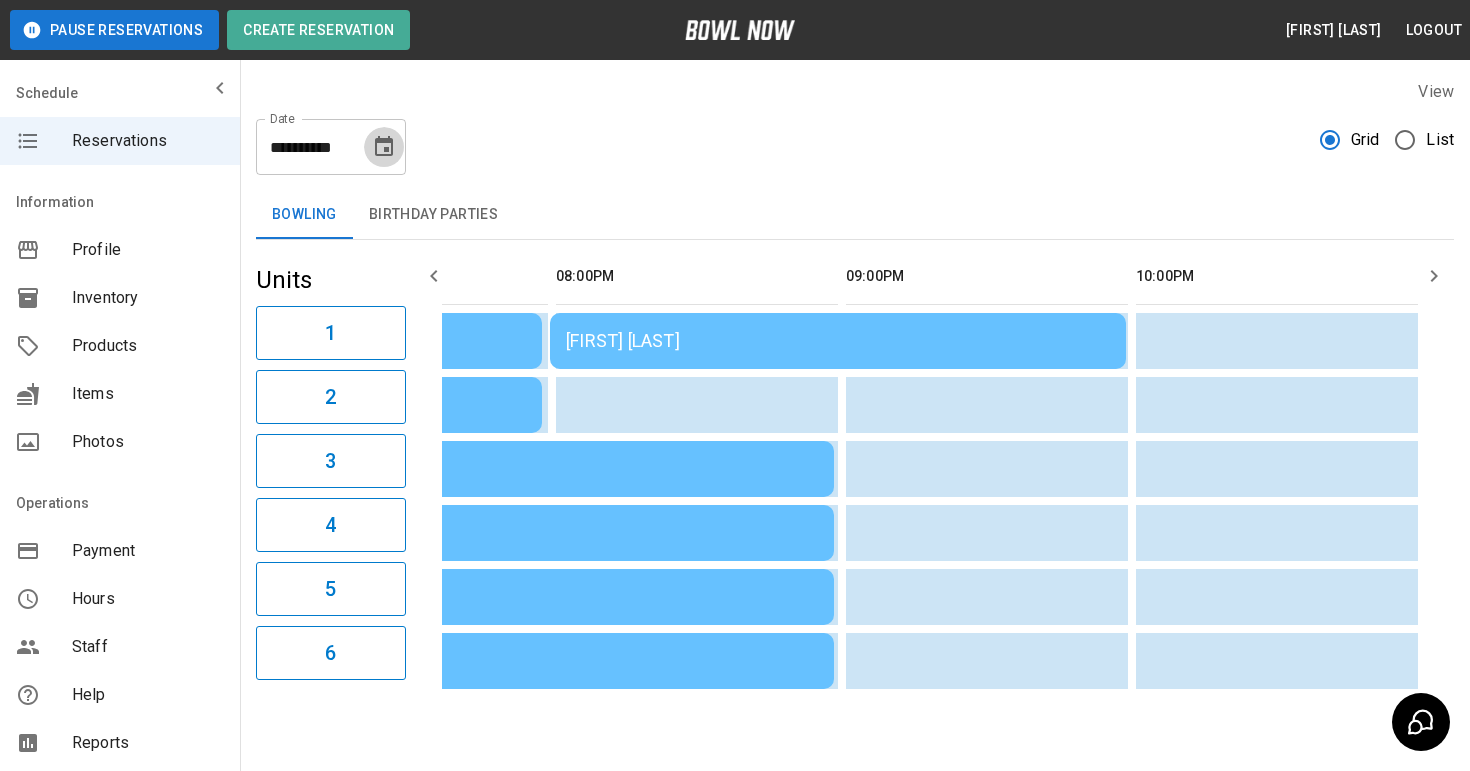 click at bounding box center [384, 147] 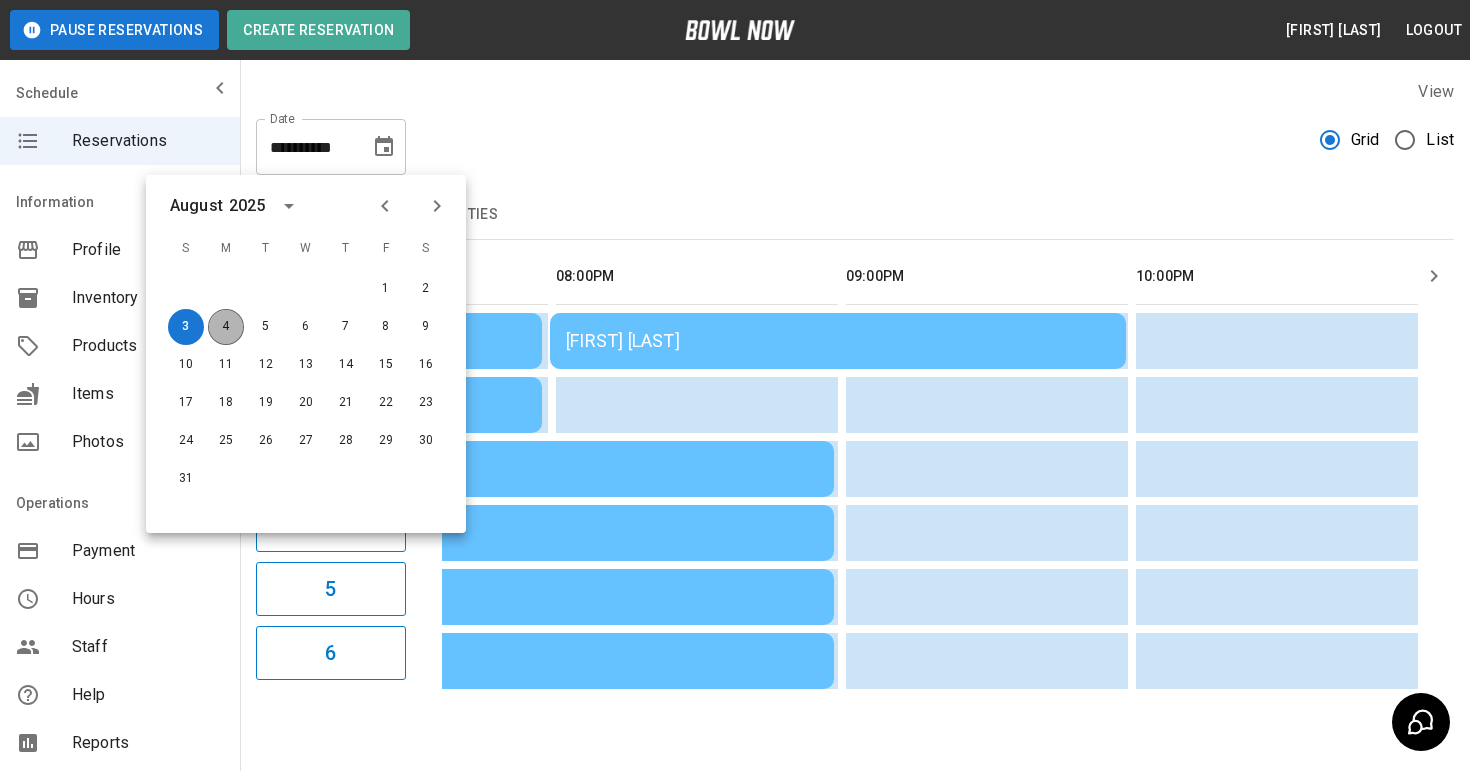 click on "4" at bounding box center [226, 327] 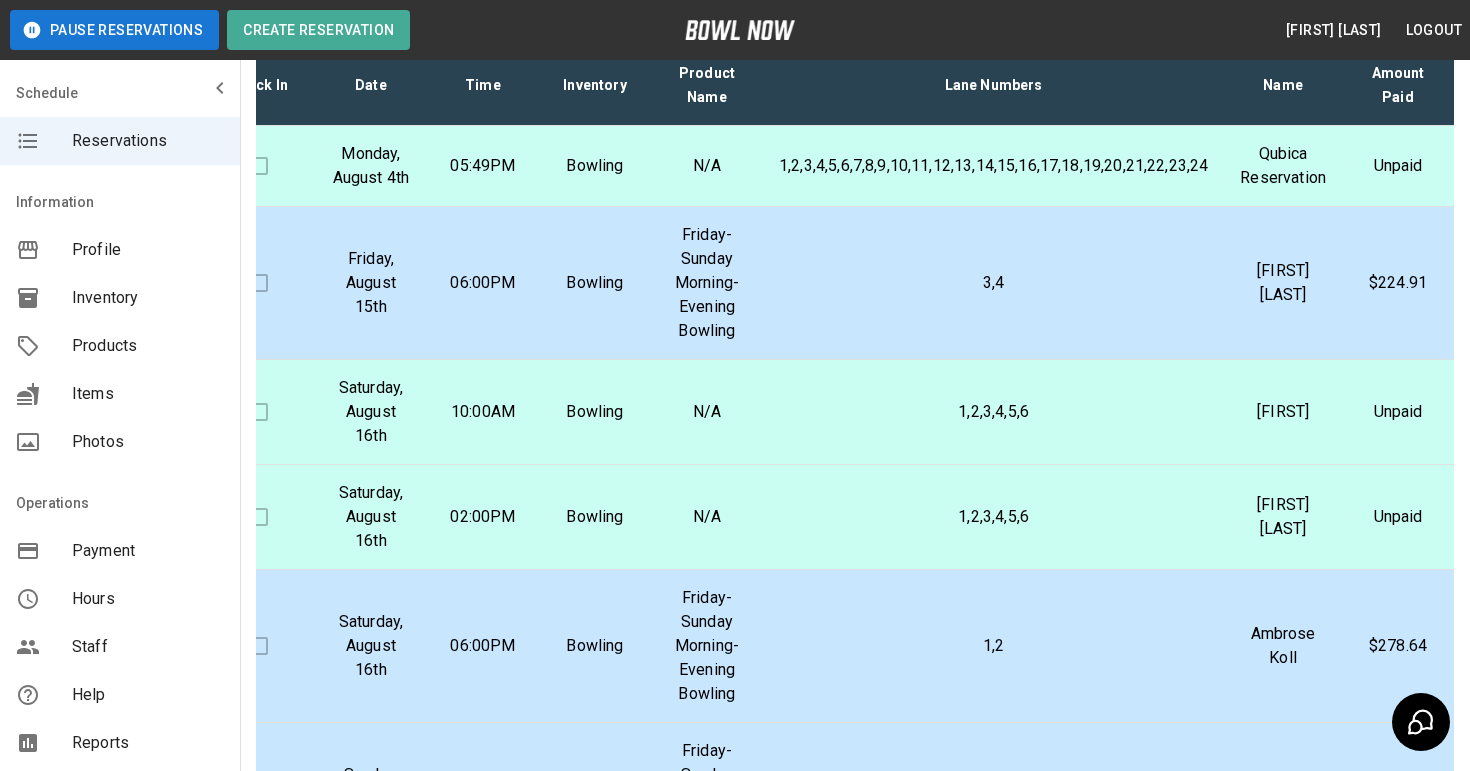 click on "1,2,3,4,5,6,7,8,9,10,11,12,13,14,15,16,17,18,19,20,21,22,23,24" at bounding box center [993, 166] 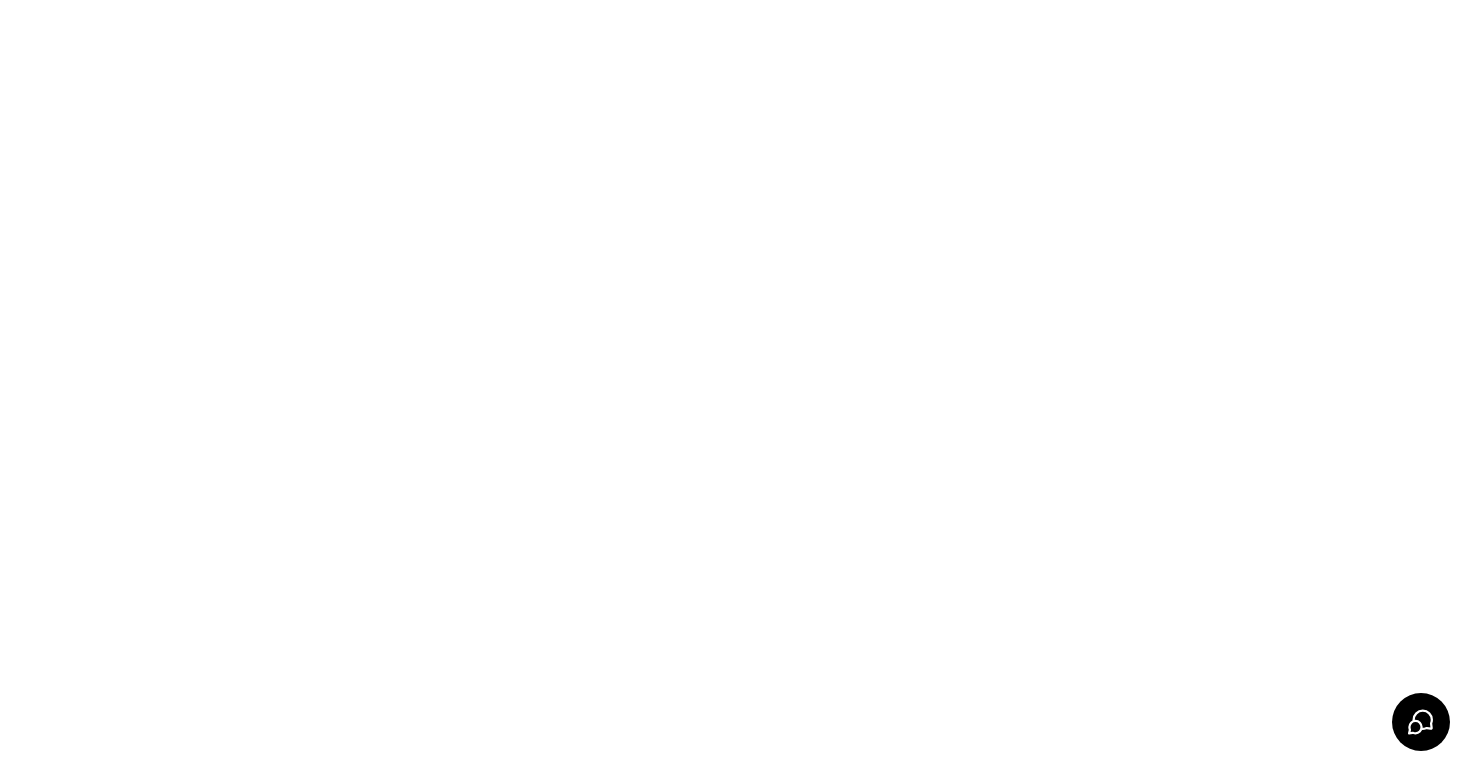 click at bounding box center [735, 4] 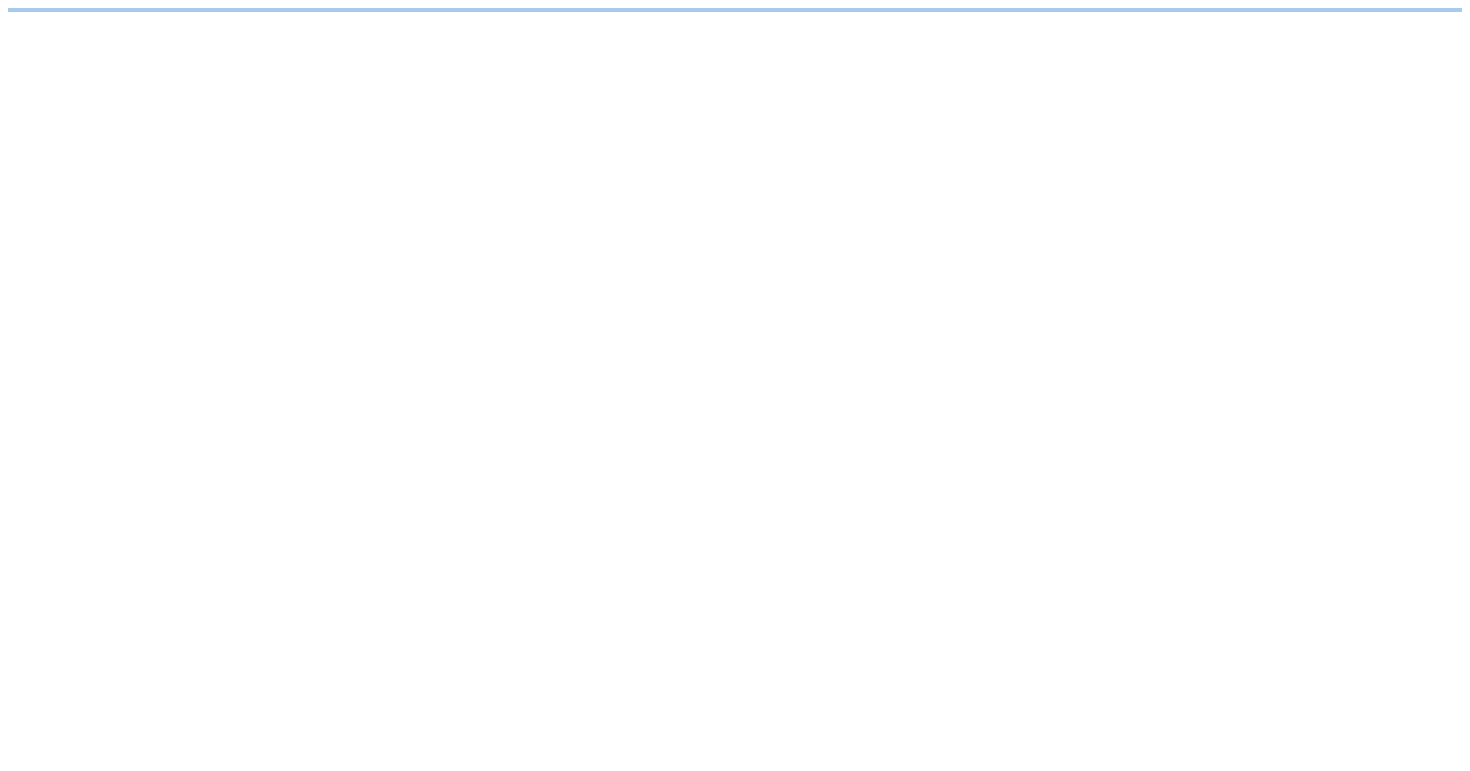 scroll, scrollTop: 0, scrollLeft: 0, axis: both 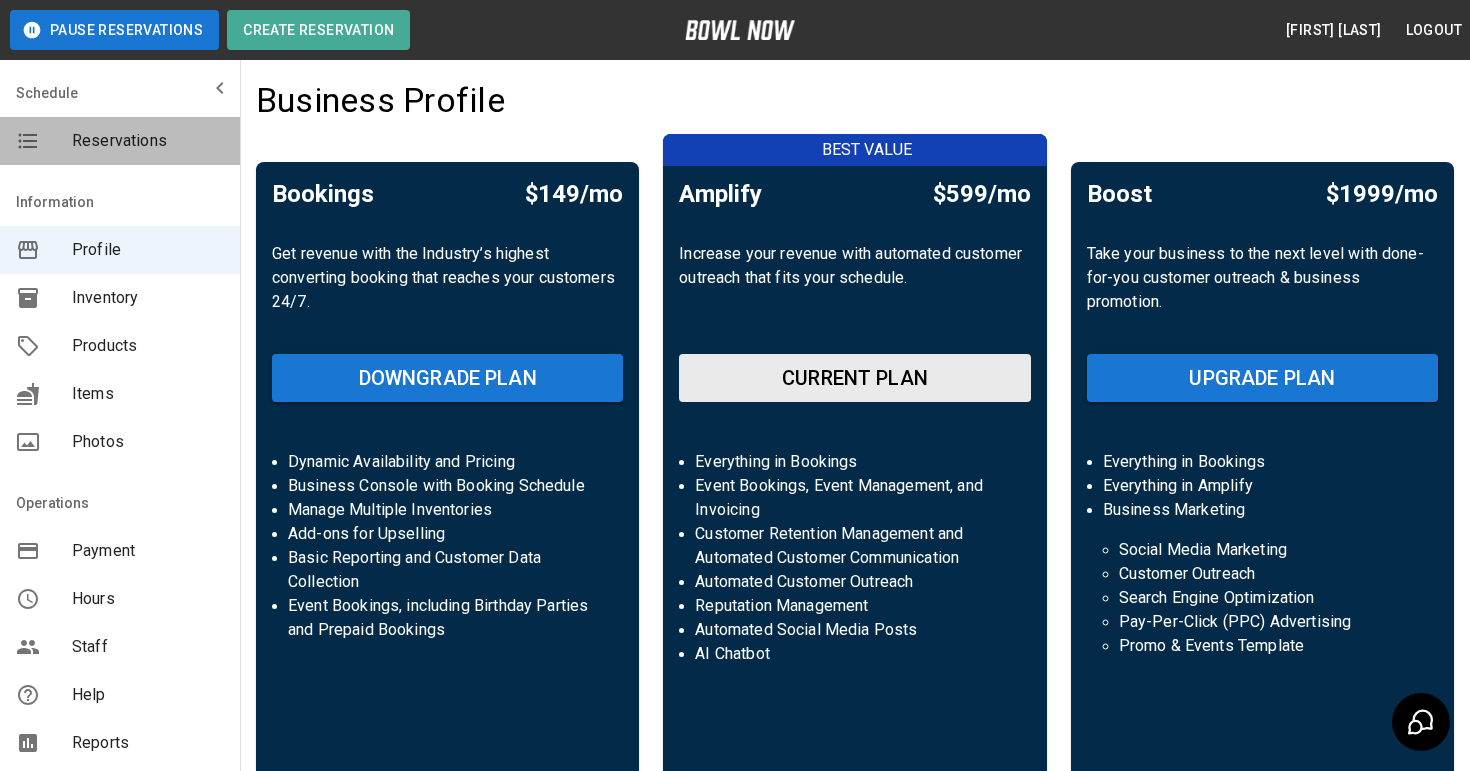 click on "Reservations" at bounding box center [148, 141] 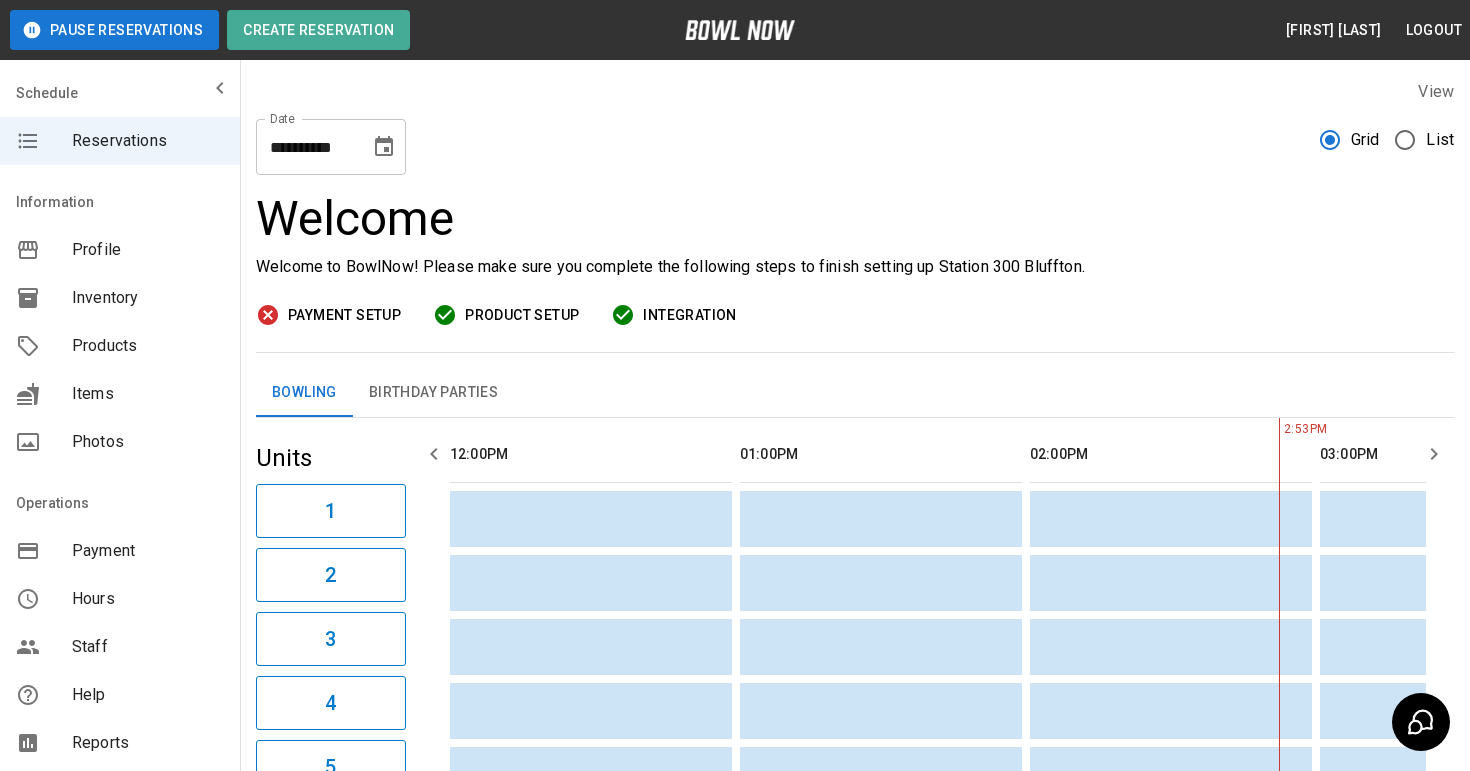 scroll, scrollTop: 0, scrollLeft: 580, axis: horizontal 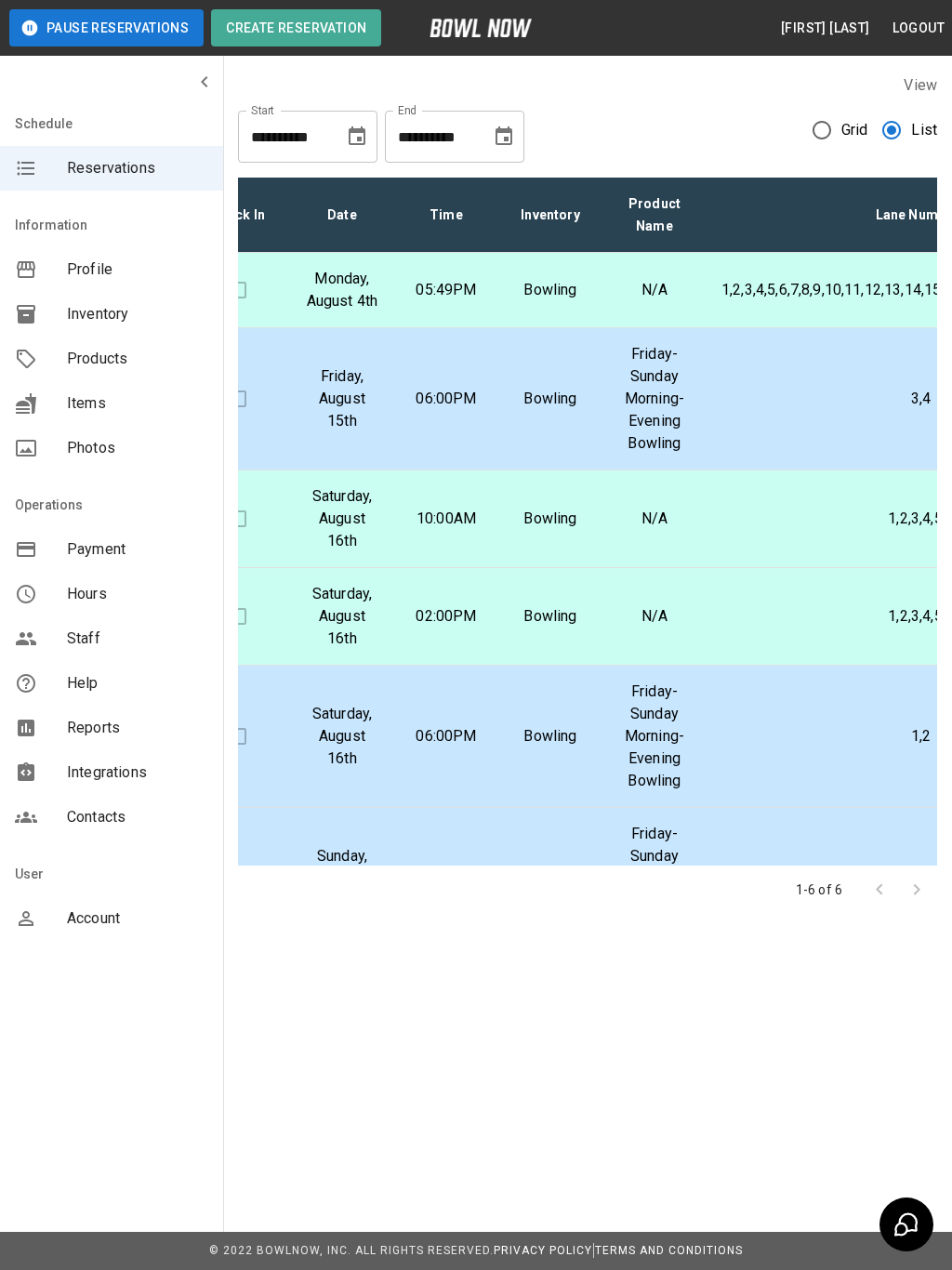 click on "1,2,3,4,5,6,7,8,9,10,11,12,13,14,15,16,17,18,19,20,21,22,23,24" at bounding box center [920, 290] 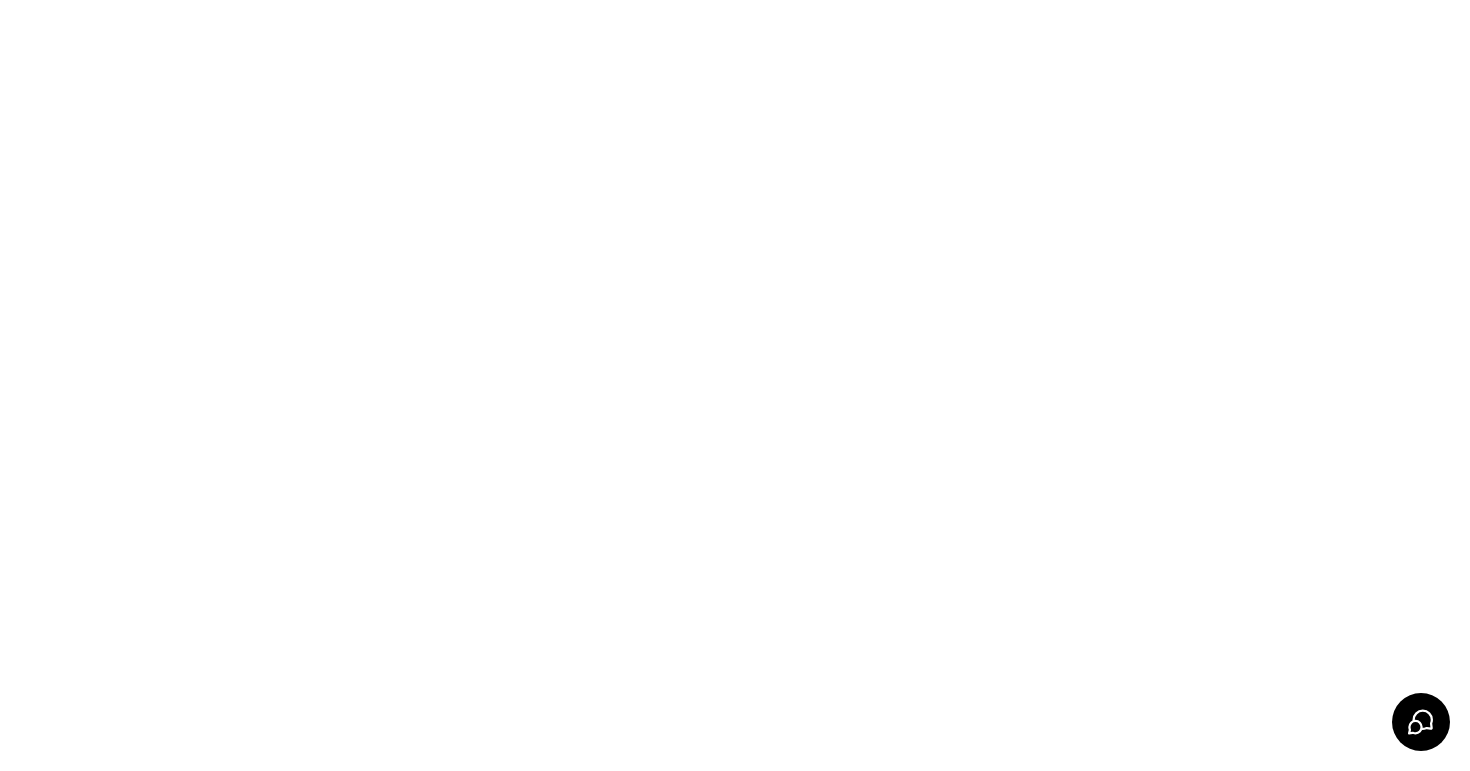 click on "/businesses/7xV5x8mBkmHOh88W8ZJ6/reservations" at bounding box center [735, 4] 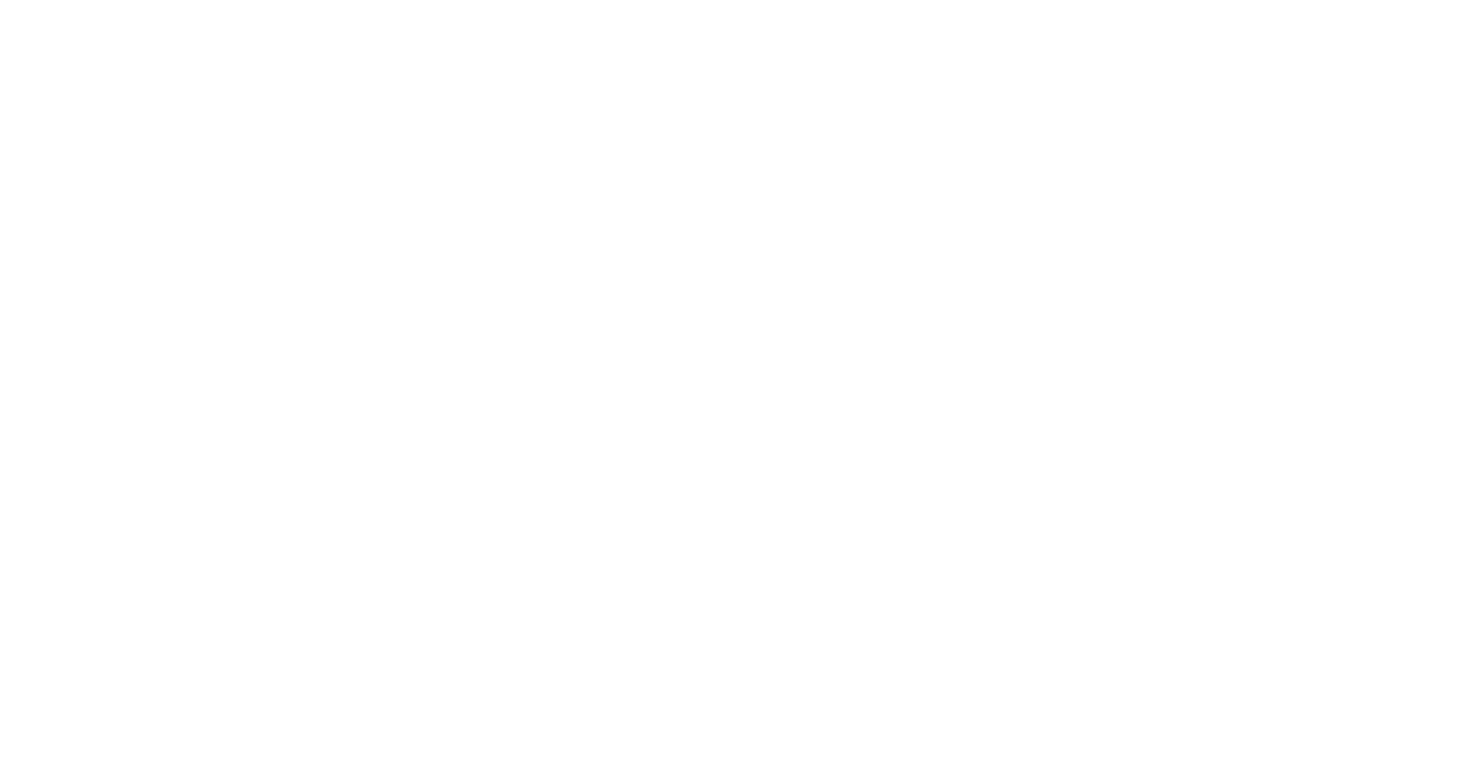scroll, scrollTop: 0, scrollLeft: 0, axis: both 